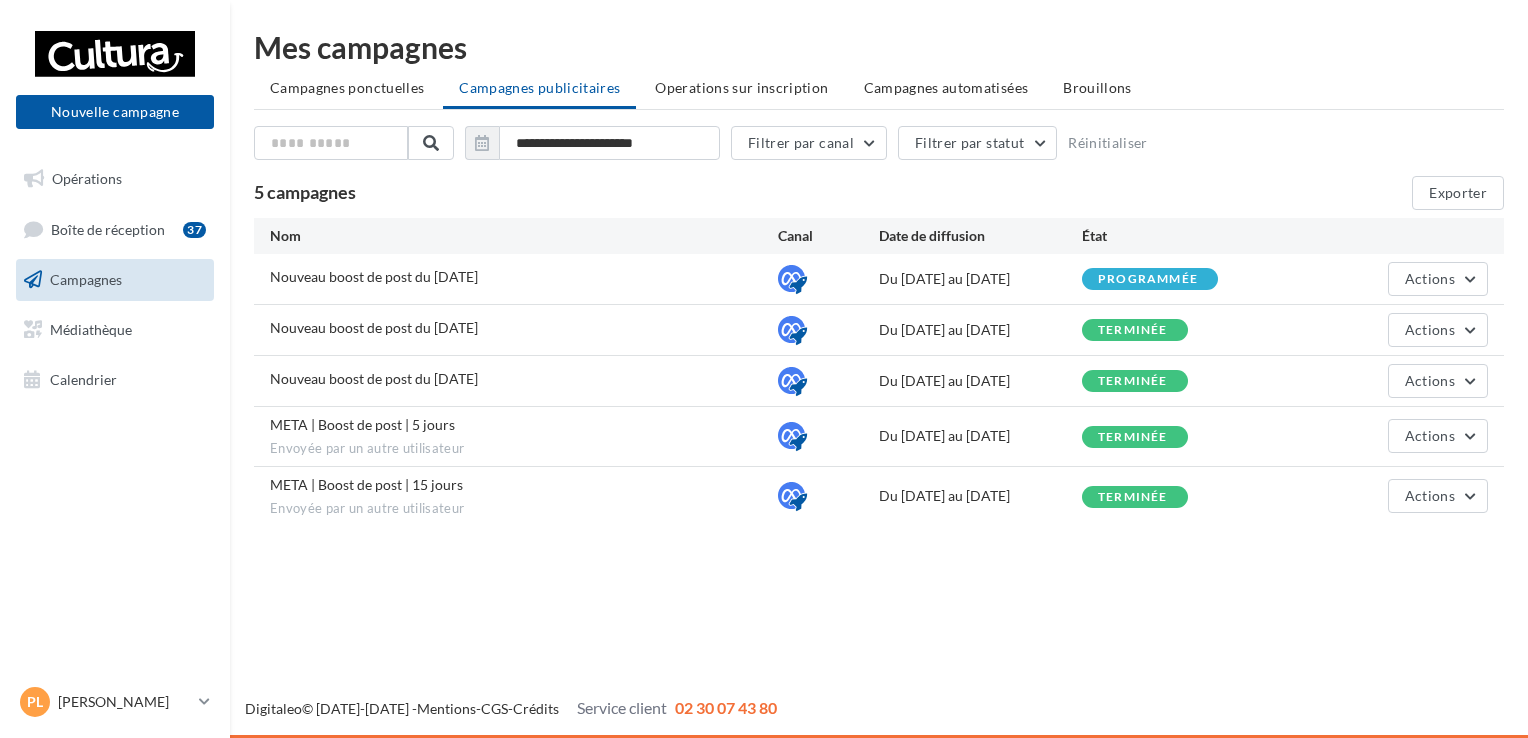 scroll, scrollTop: 0, scrollLeft: 0, axis: both 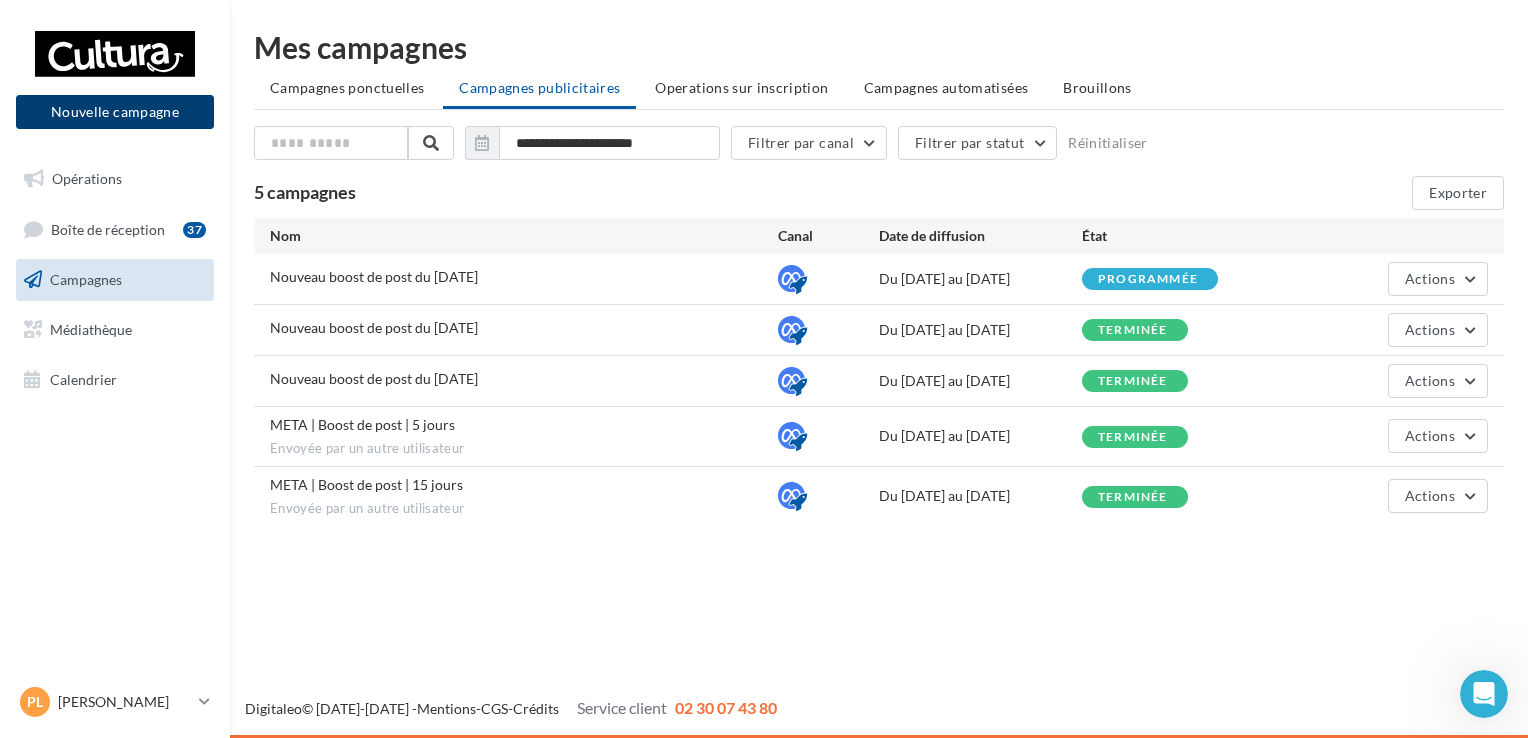 drag, startPoint x: 0, startPoint y: 0, endPoint x: 176, endPoint y: 103, distance: 203.92401 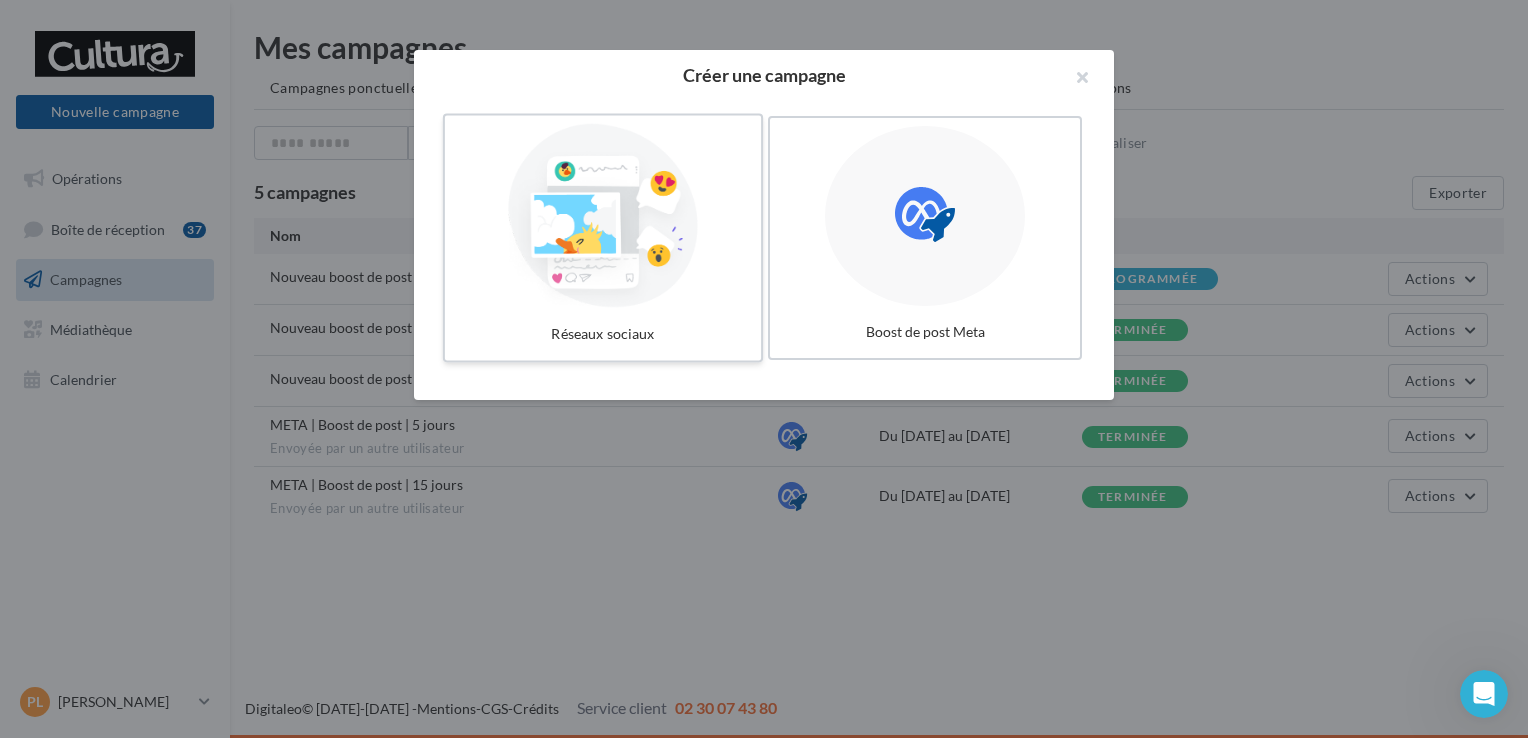 click at bounding box center (603, 216) 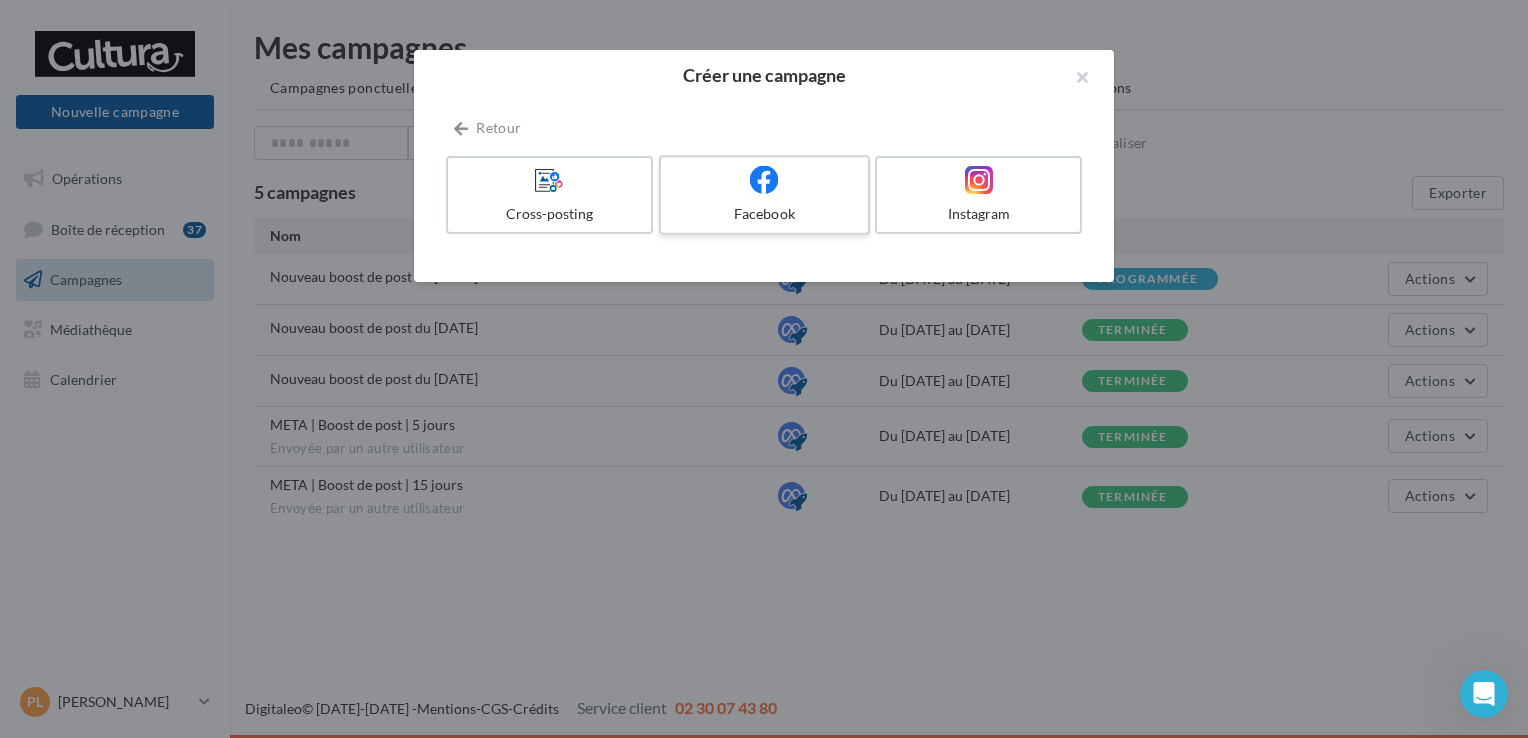 click at bounding box center [764, 180] 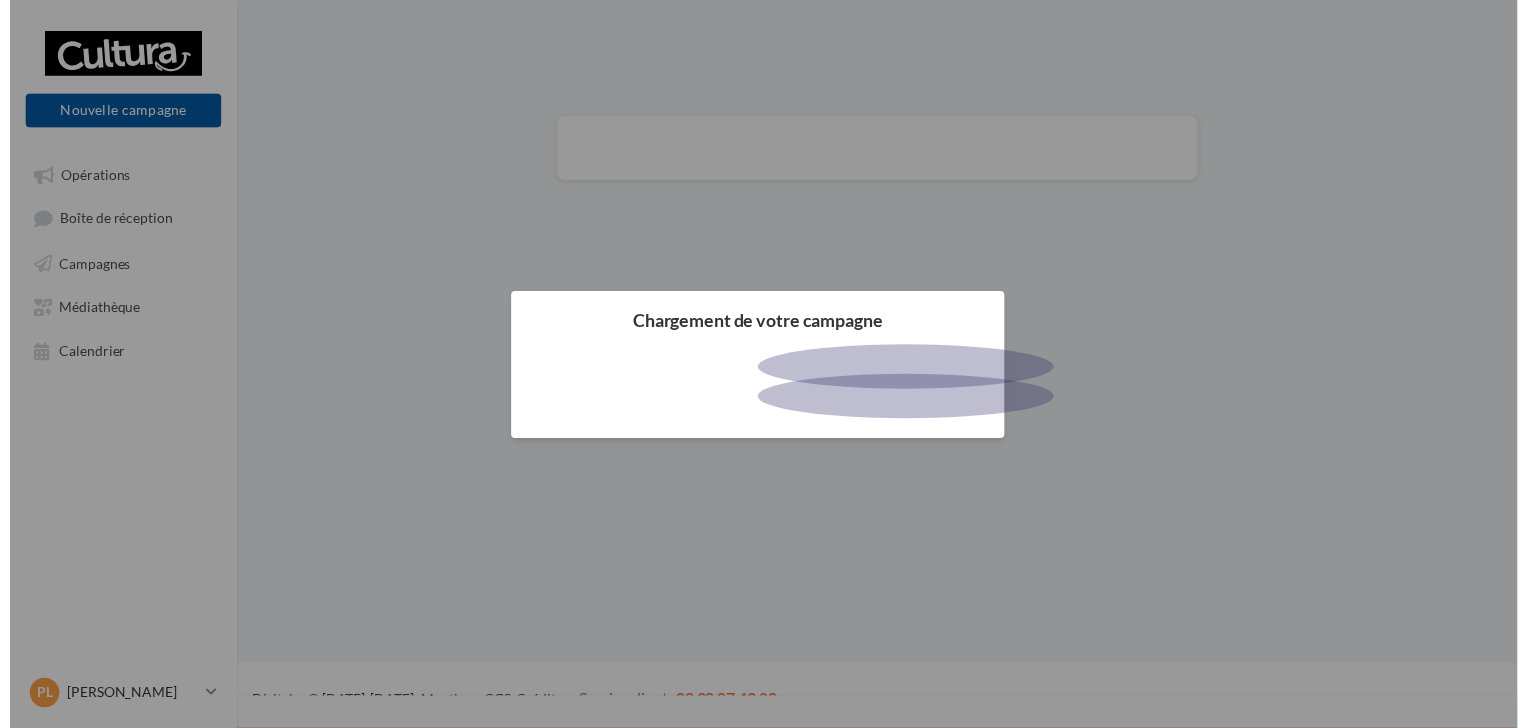 scroll, scrollTop: 0, scrollLeft: 0, axis: both 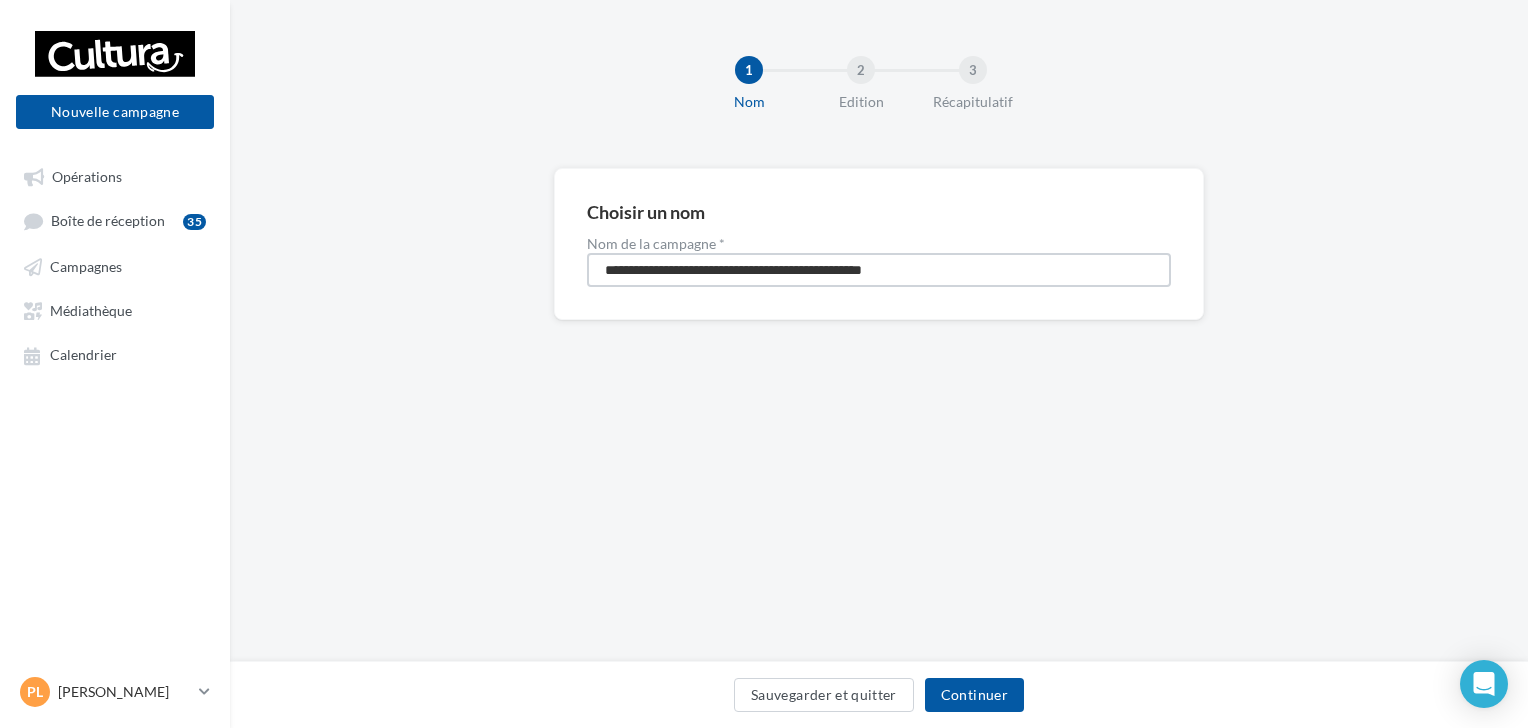 click on "**********" at bounding box center [879, 270] 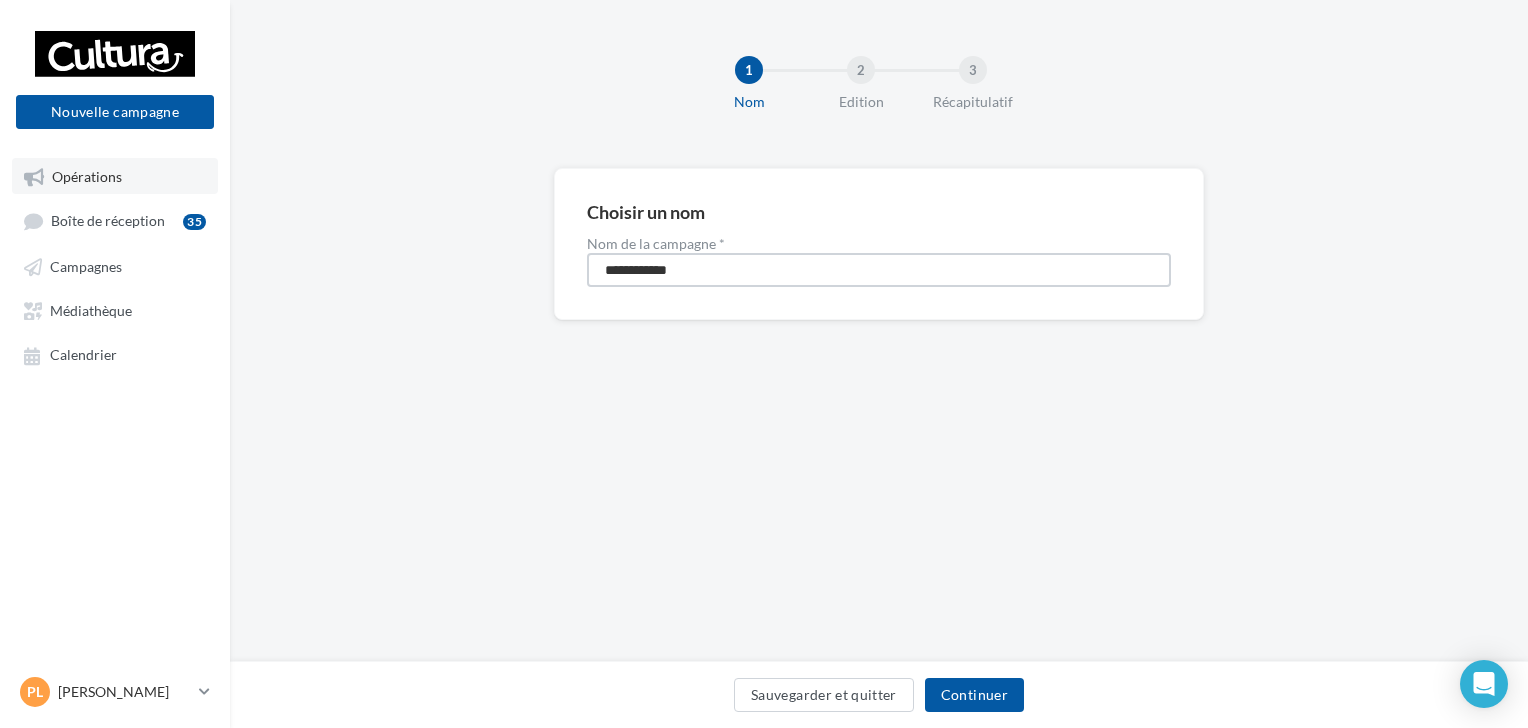 type on "**********" 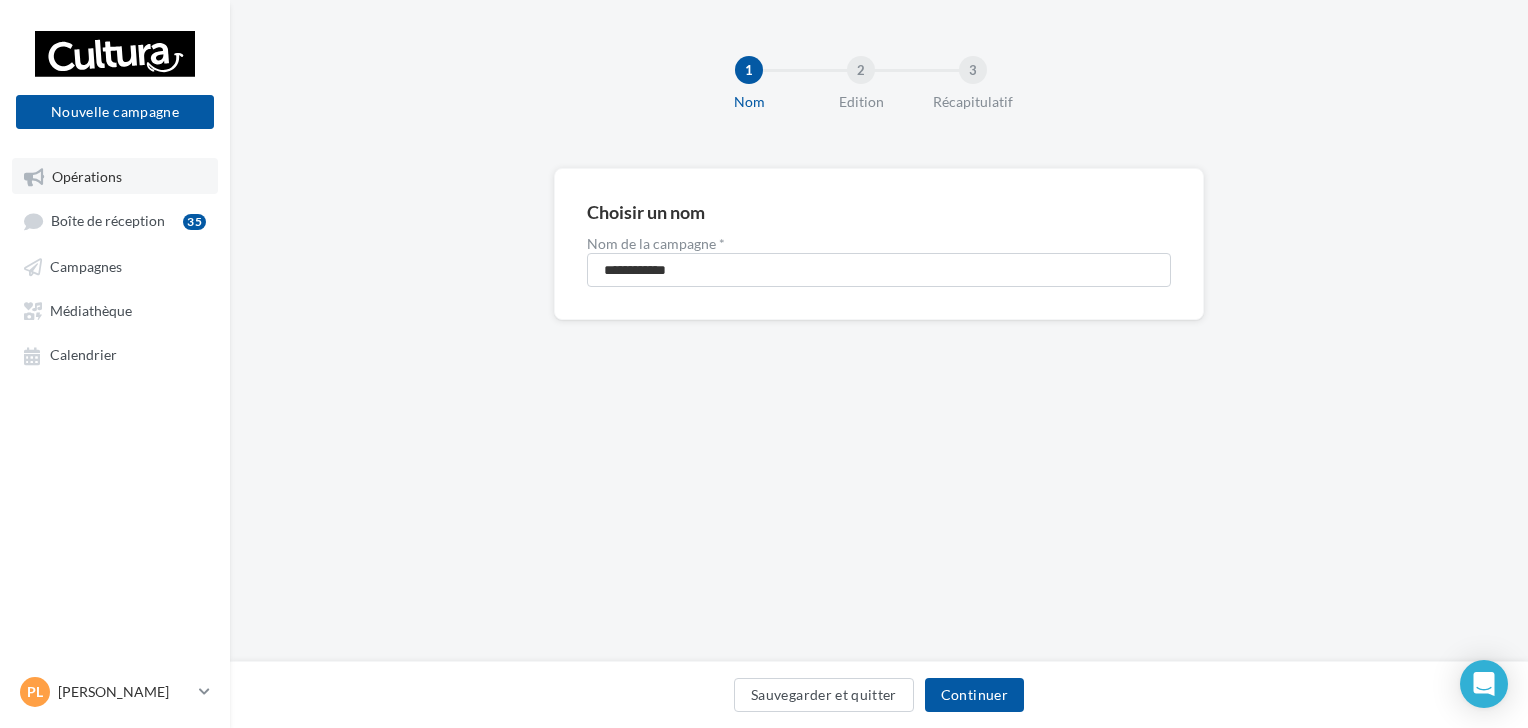click on "Opérations" at bounding box center (87, 176) 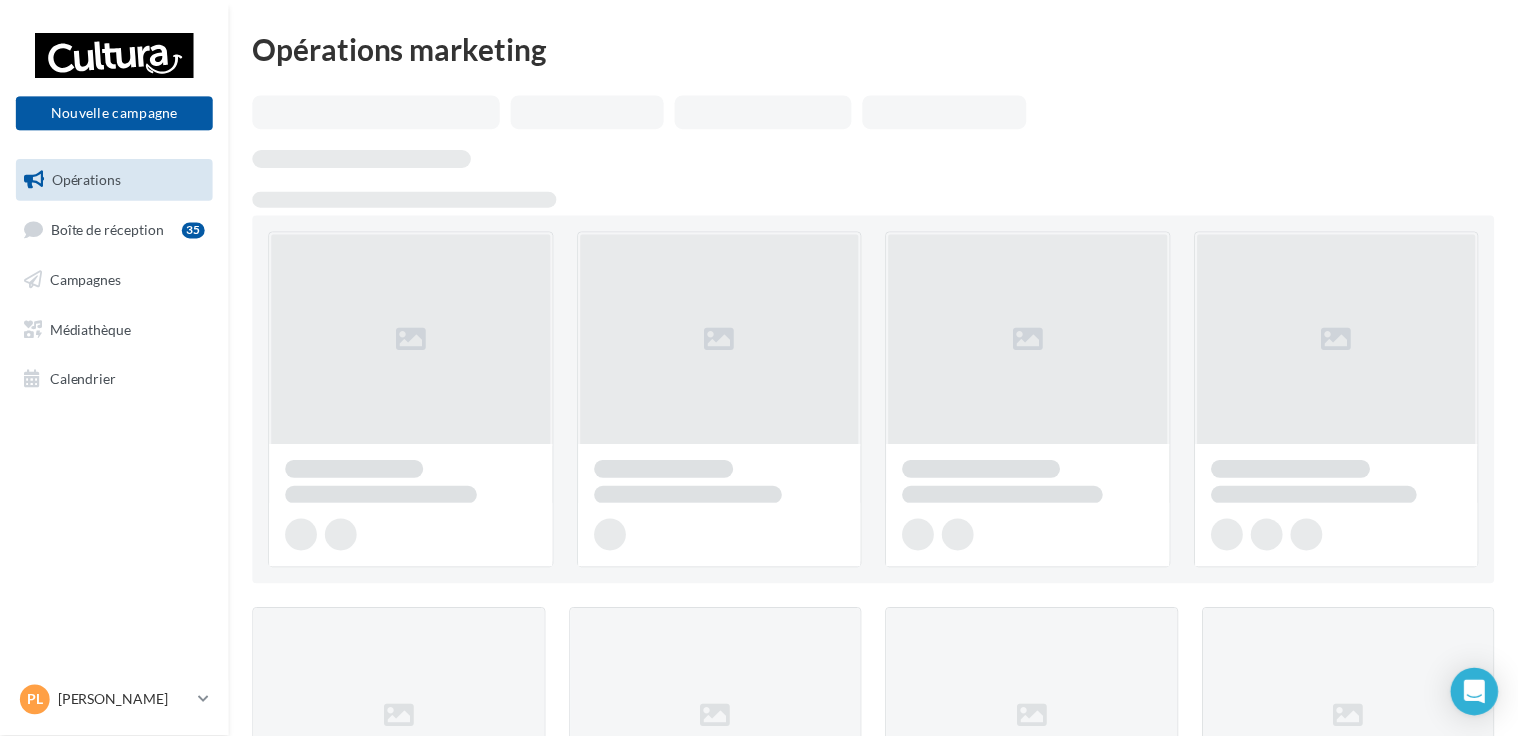 scroll, scrollTop: 0, scrollLeft: 0, axis: both 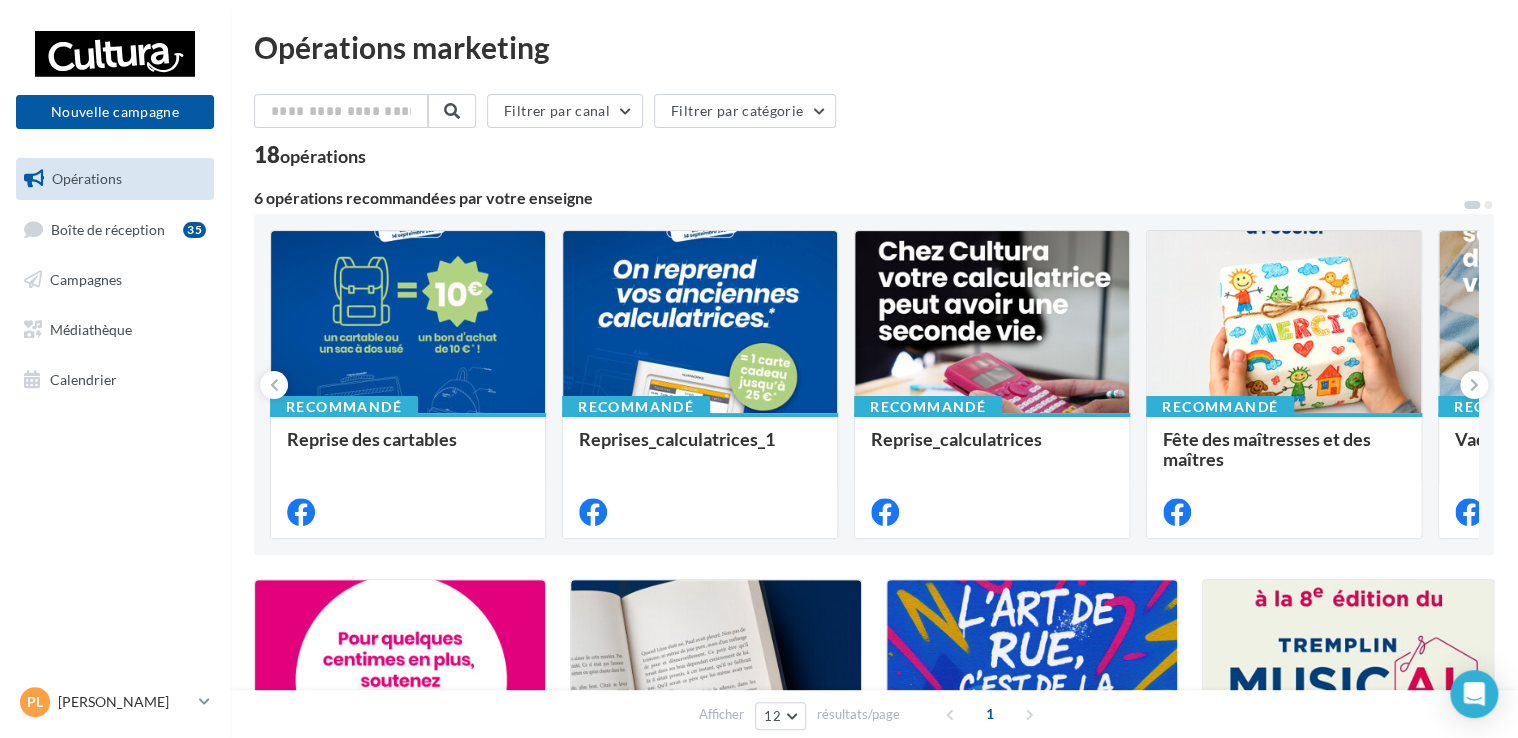 click on "Campagnes" at bounding box center [86, 279] 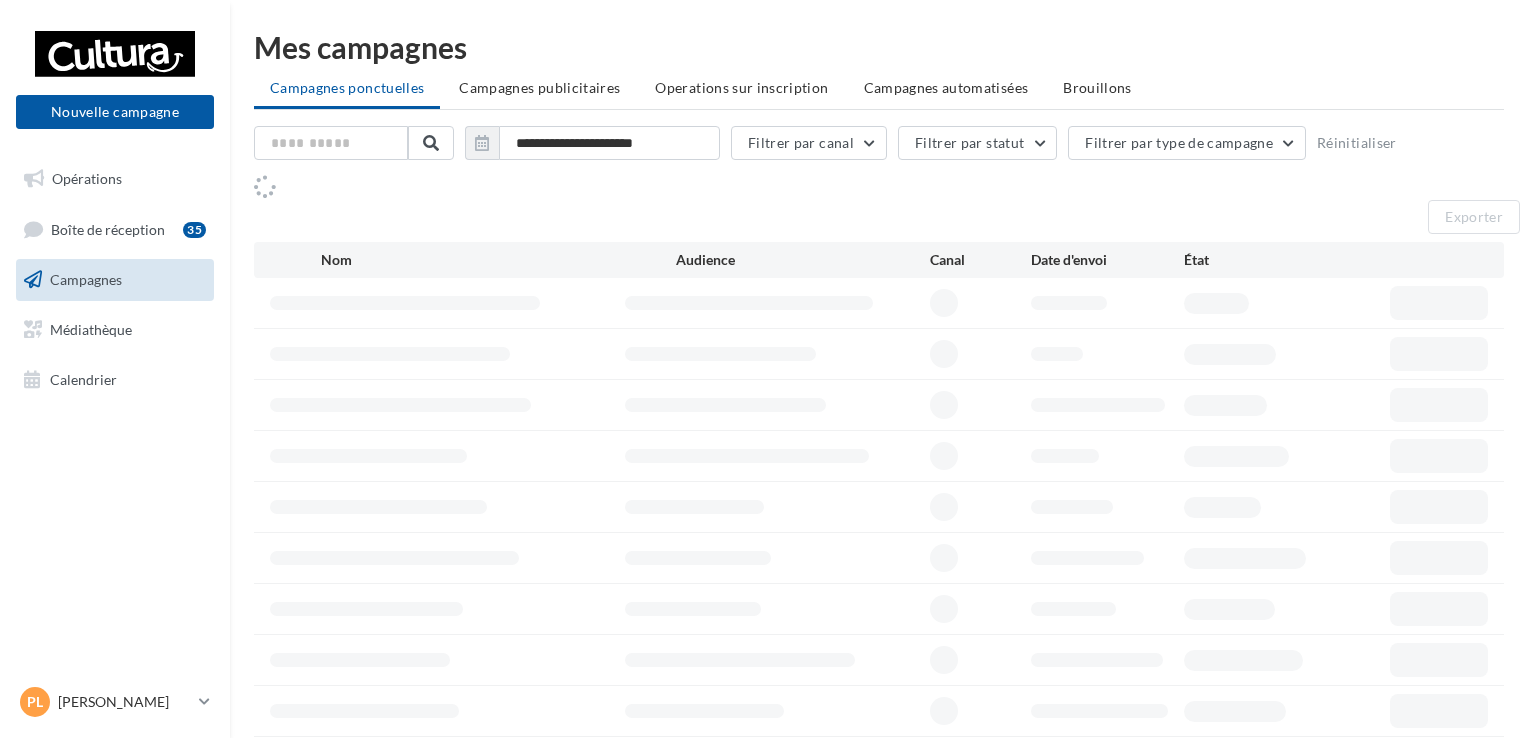 scroll, scrollTop: 0, scrollLeft: 0, axis: both 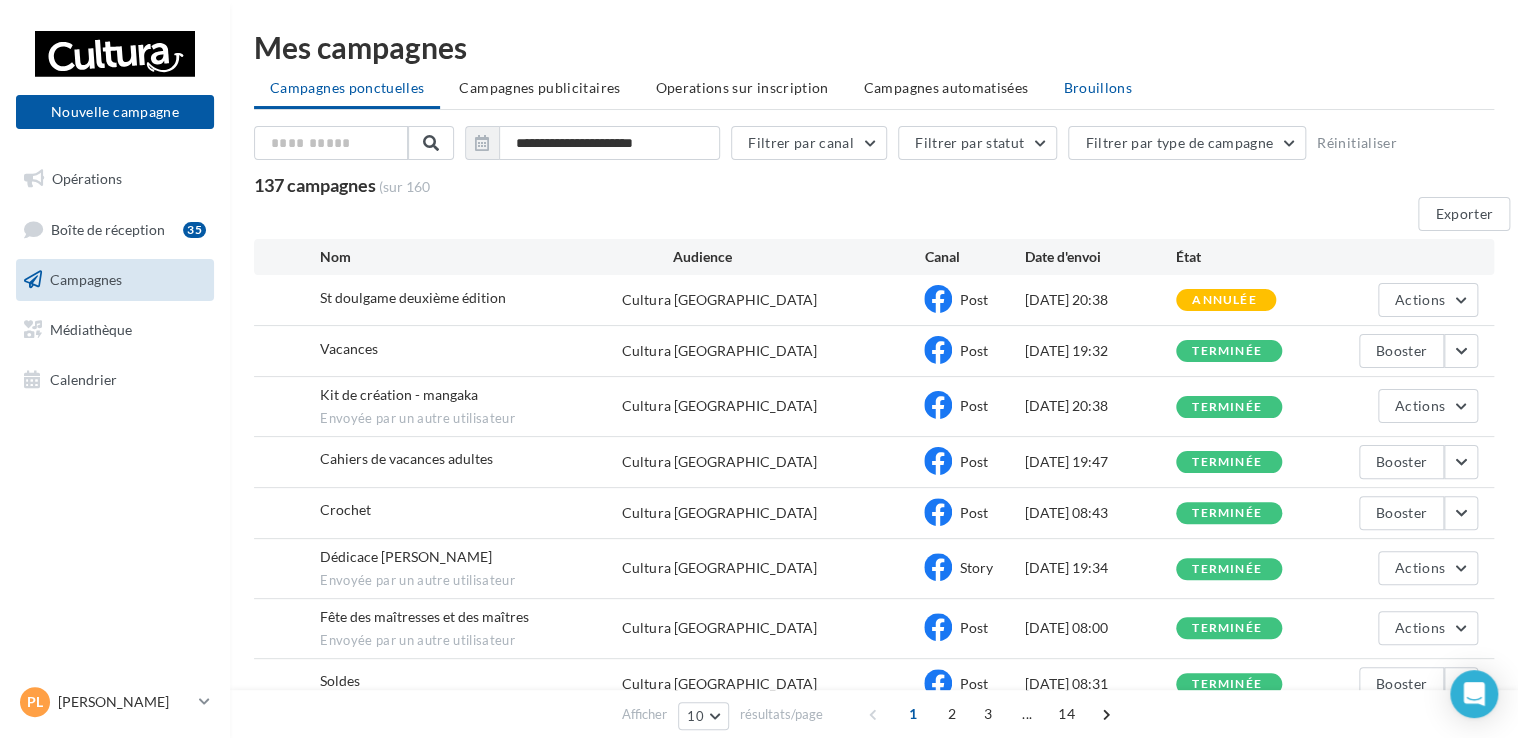 click on "Brouillons" at bounding box center [1097, 87] 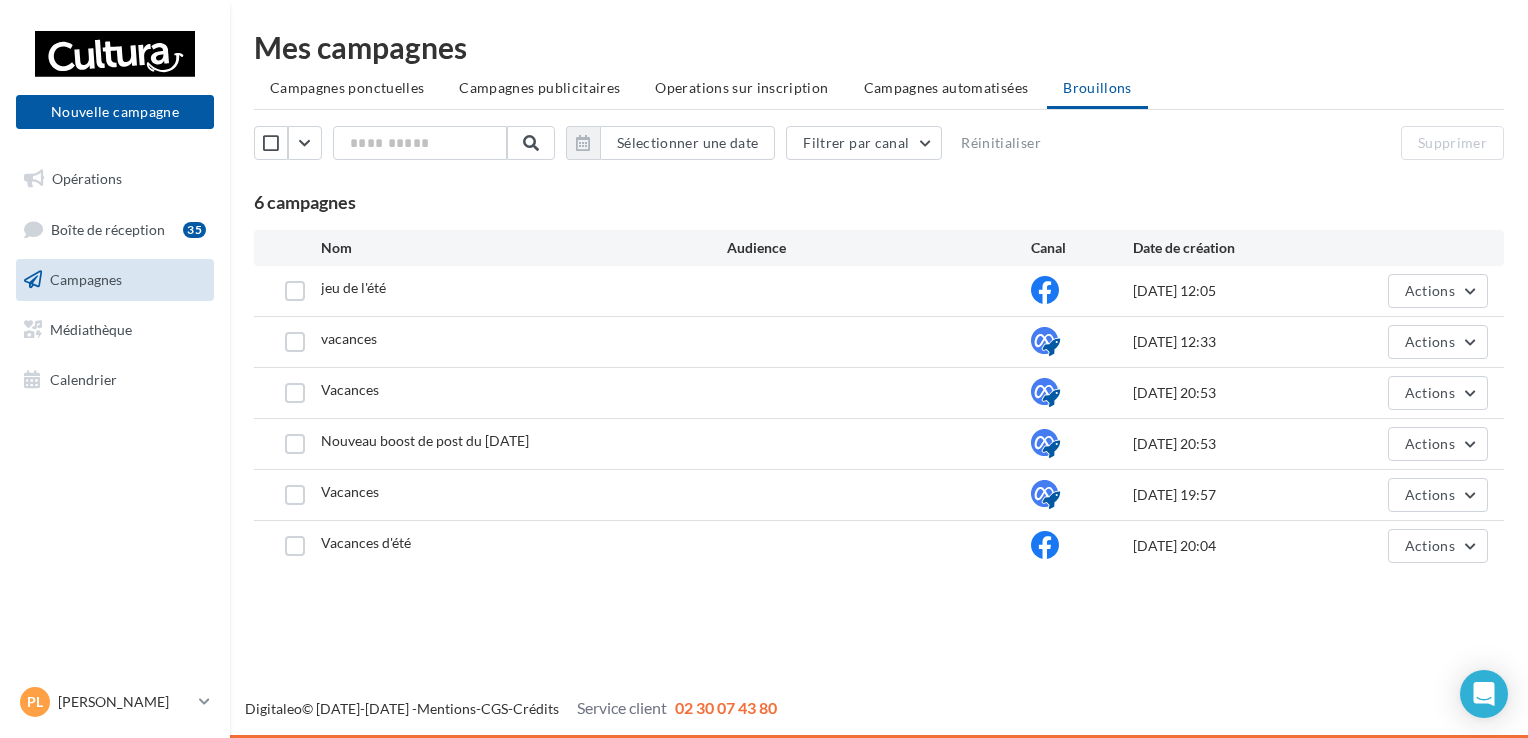 click at bounding box center (879, 291) 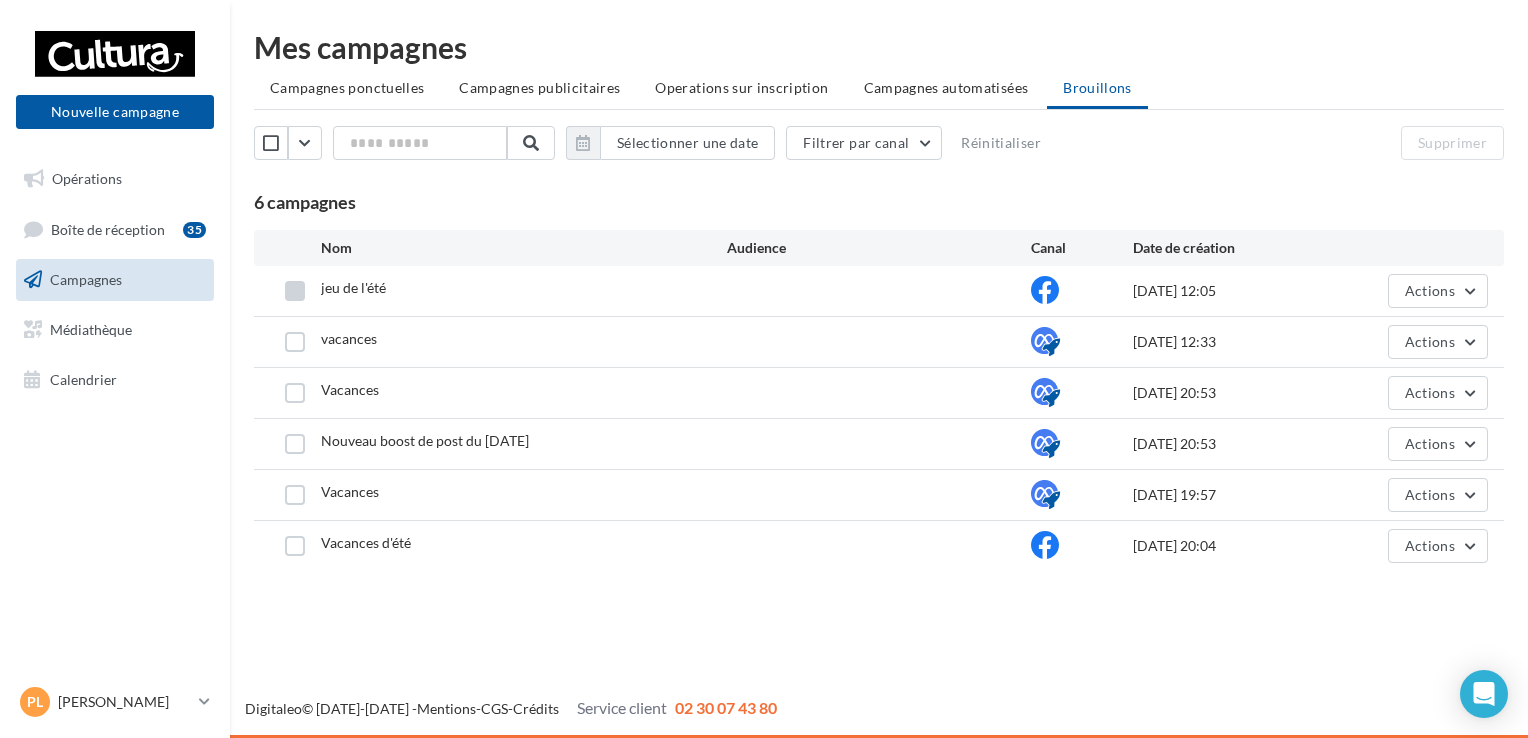 click at bounding box center (295, 291) 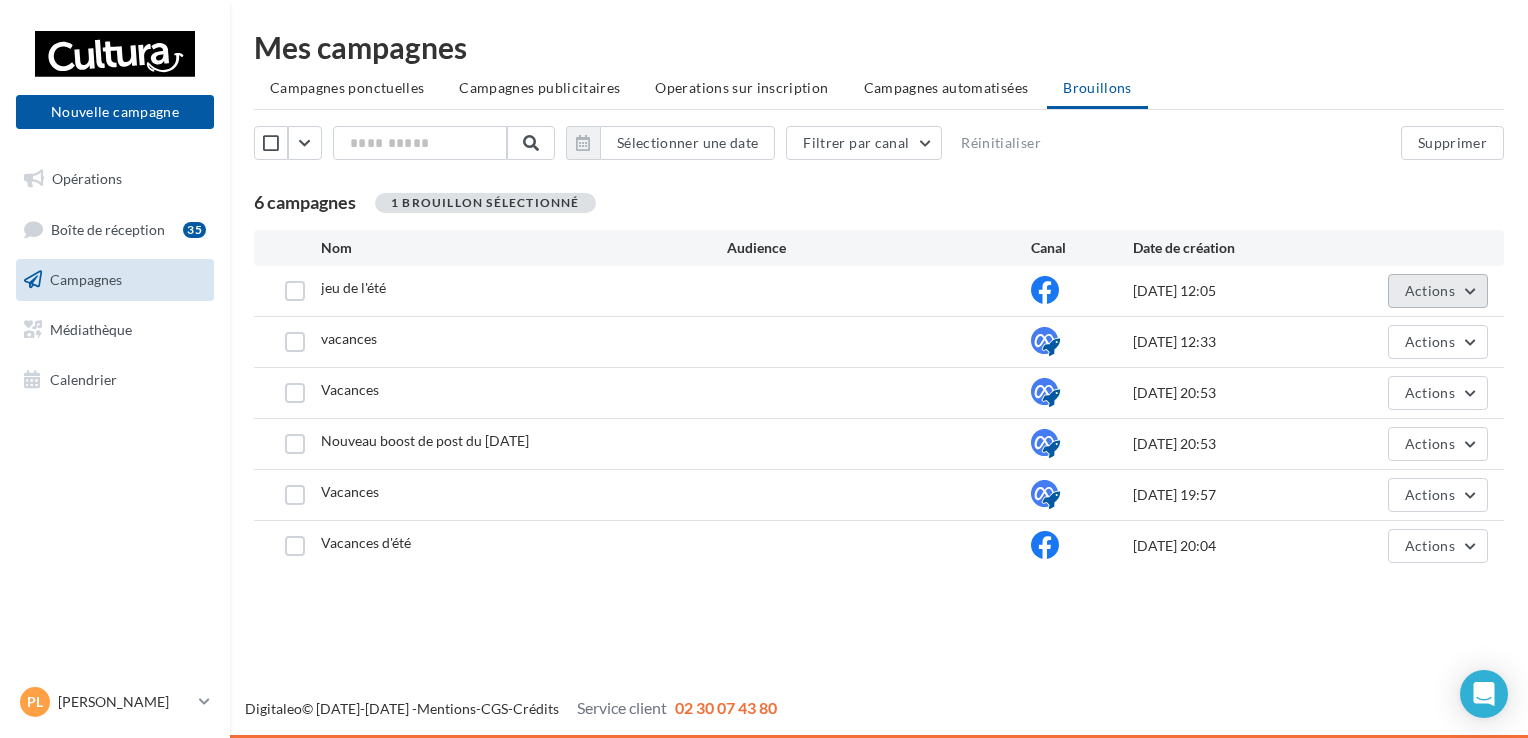 click on "Actions" at bounding box center [1438, 291] 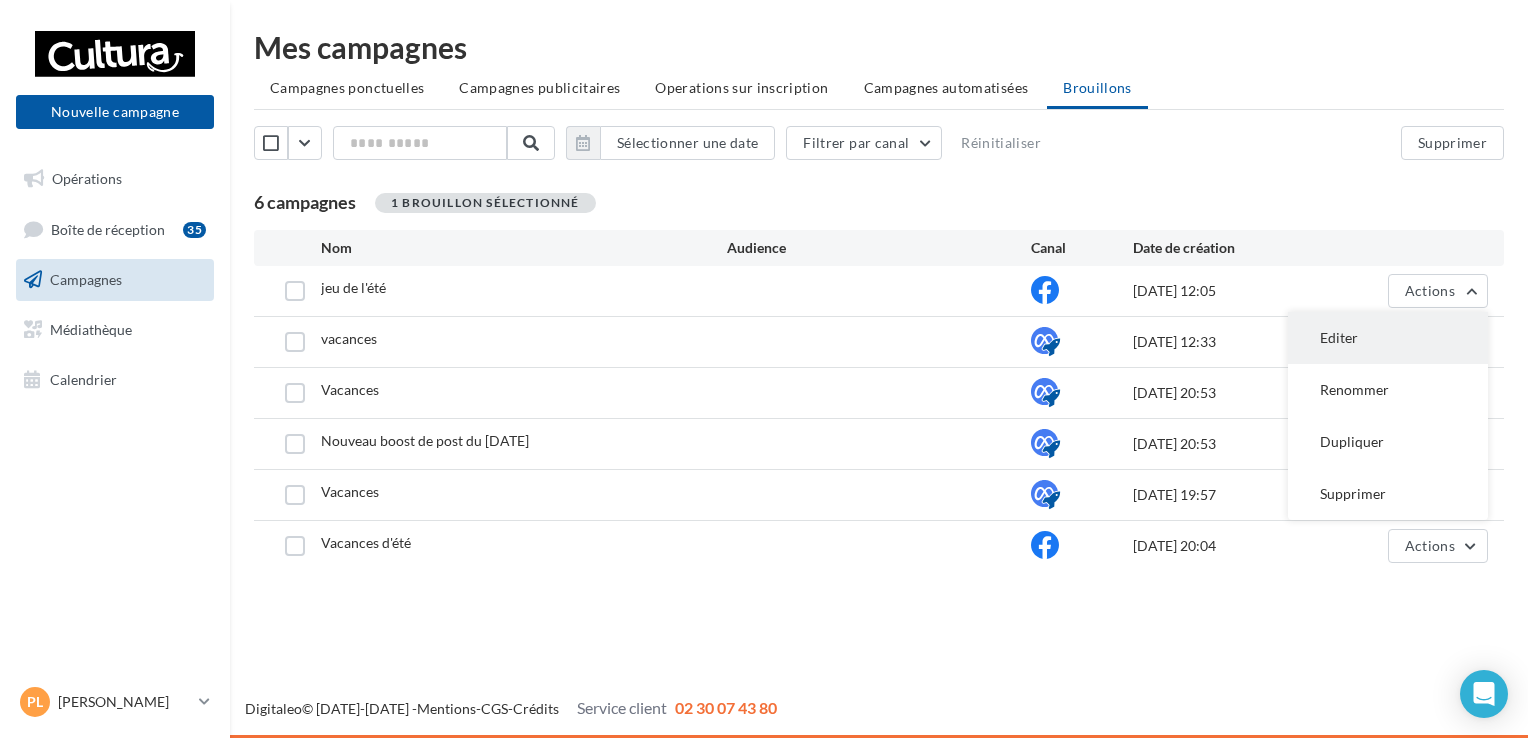 click on "Editer" at bounding box center (1388, 338) 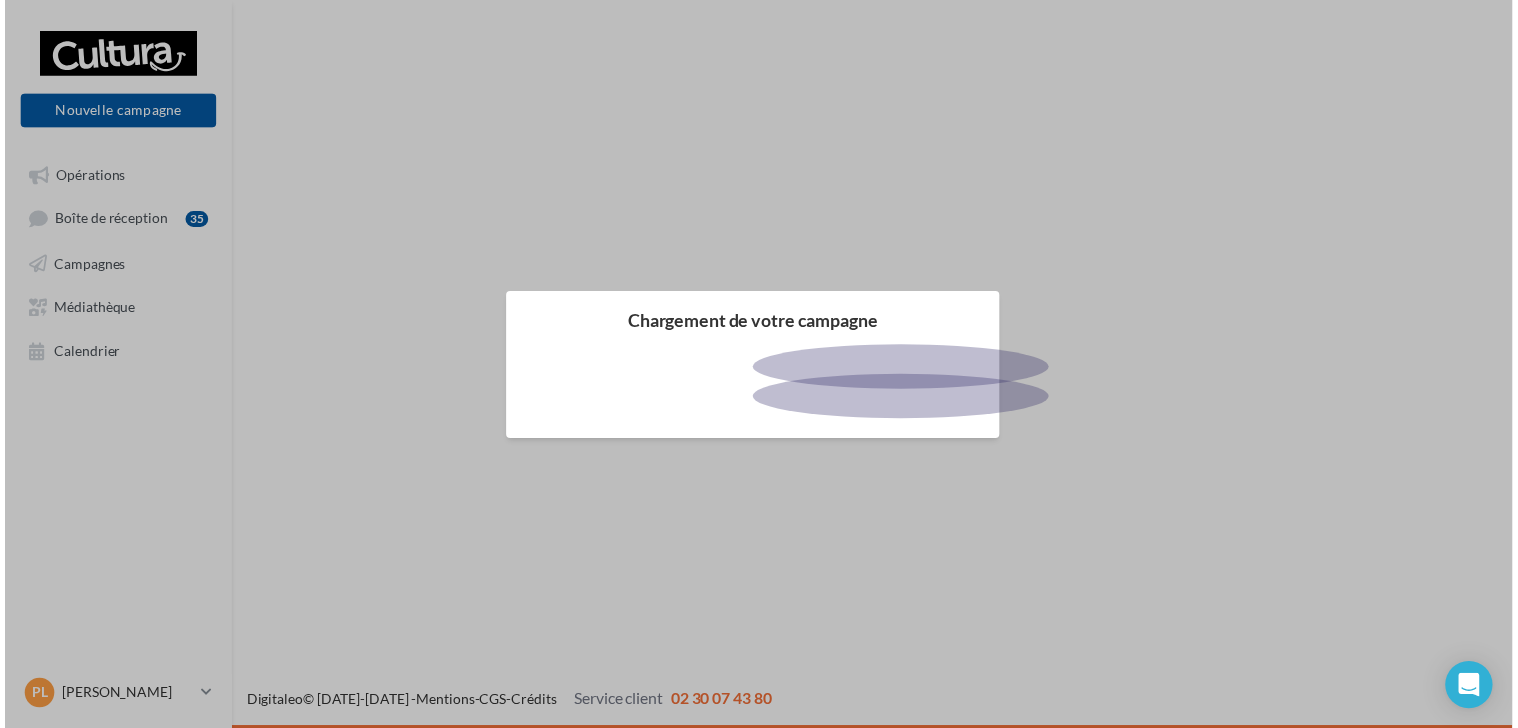 scroll, scrollTop: 0, scrollLeft: 0, axis: both 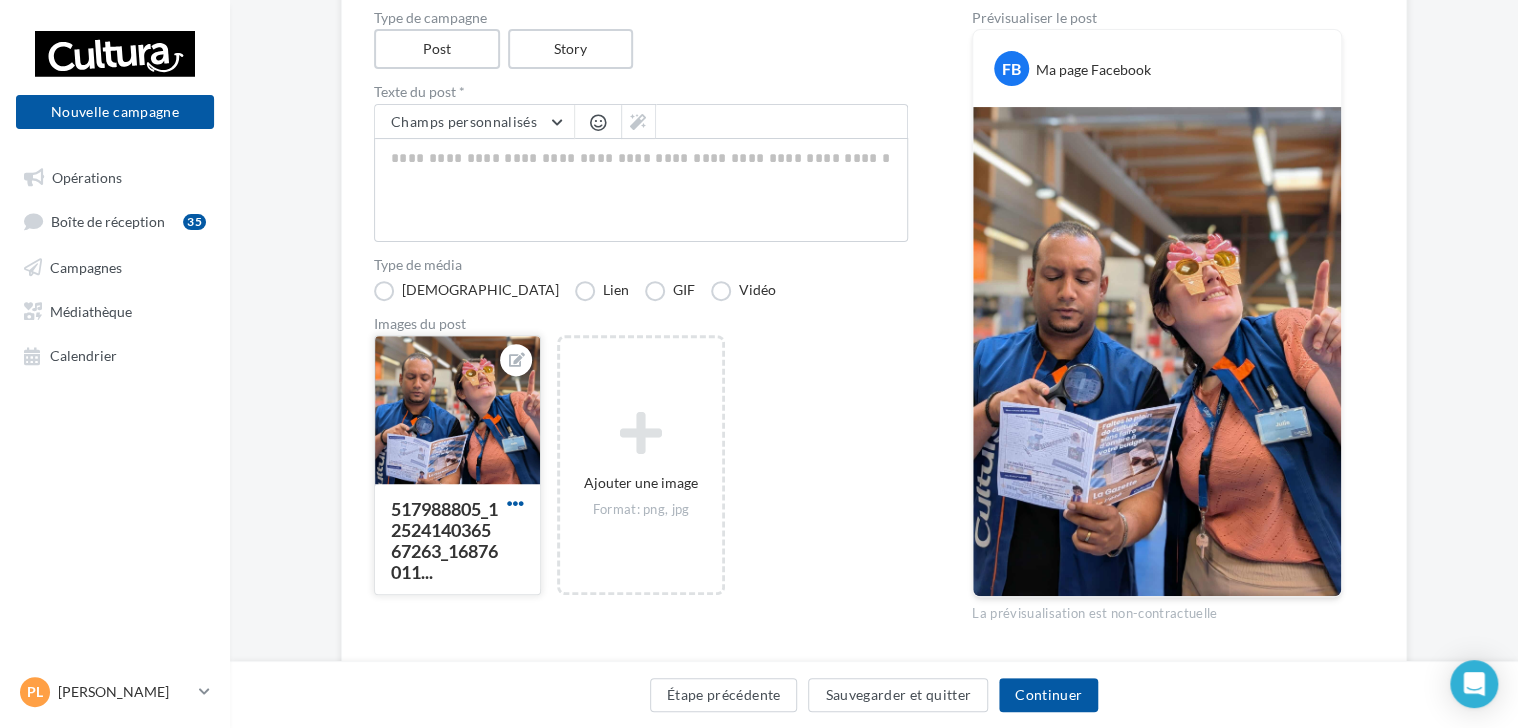 click at bounding box center (515, 503) 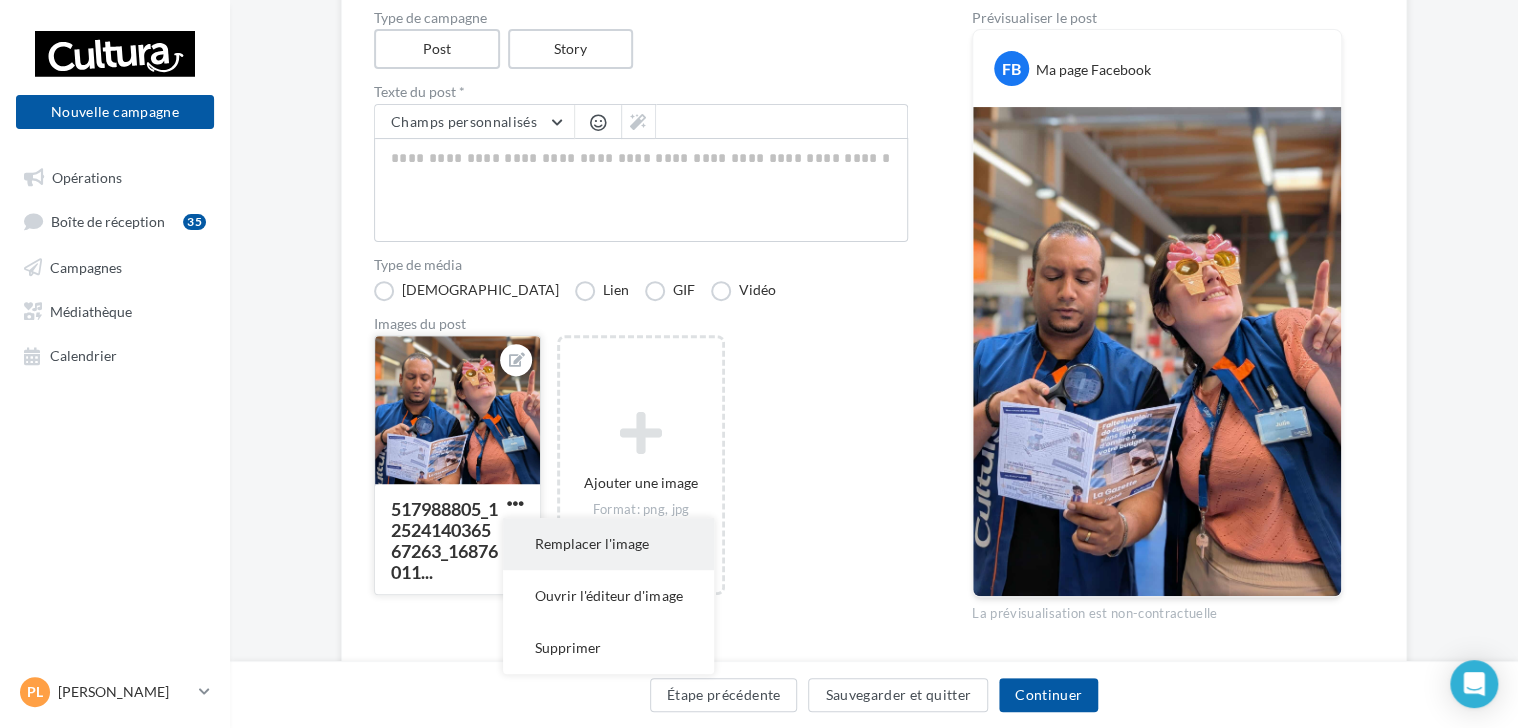 click on "Remplacer l'image" at bounding box center [608, 544] 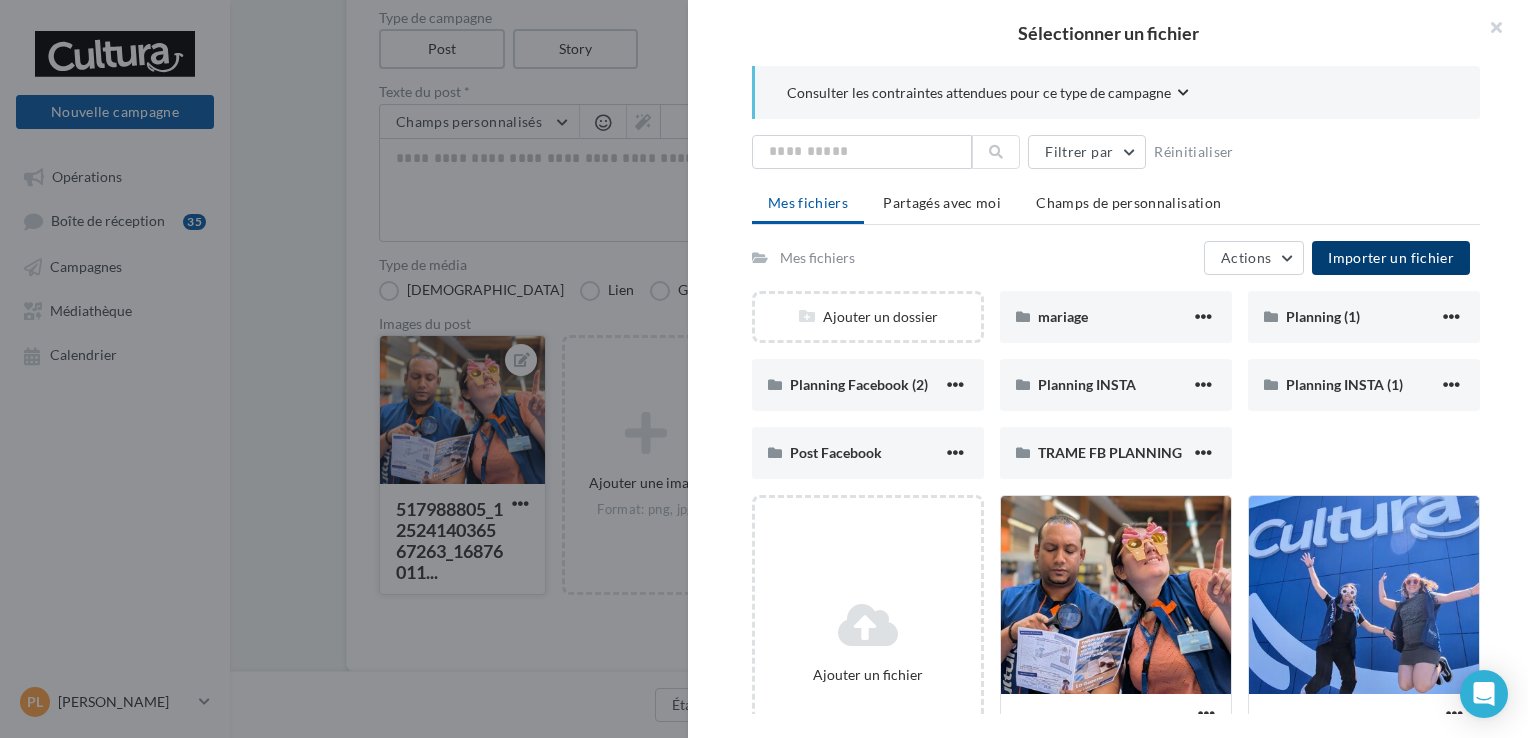 click on "Importer un fichier" at bounding box center (1391, 257) 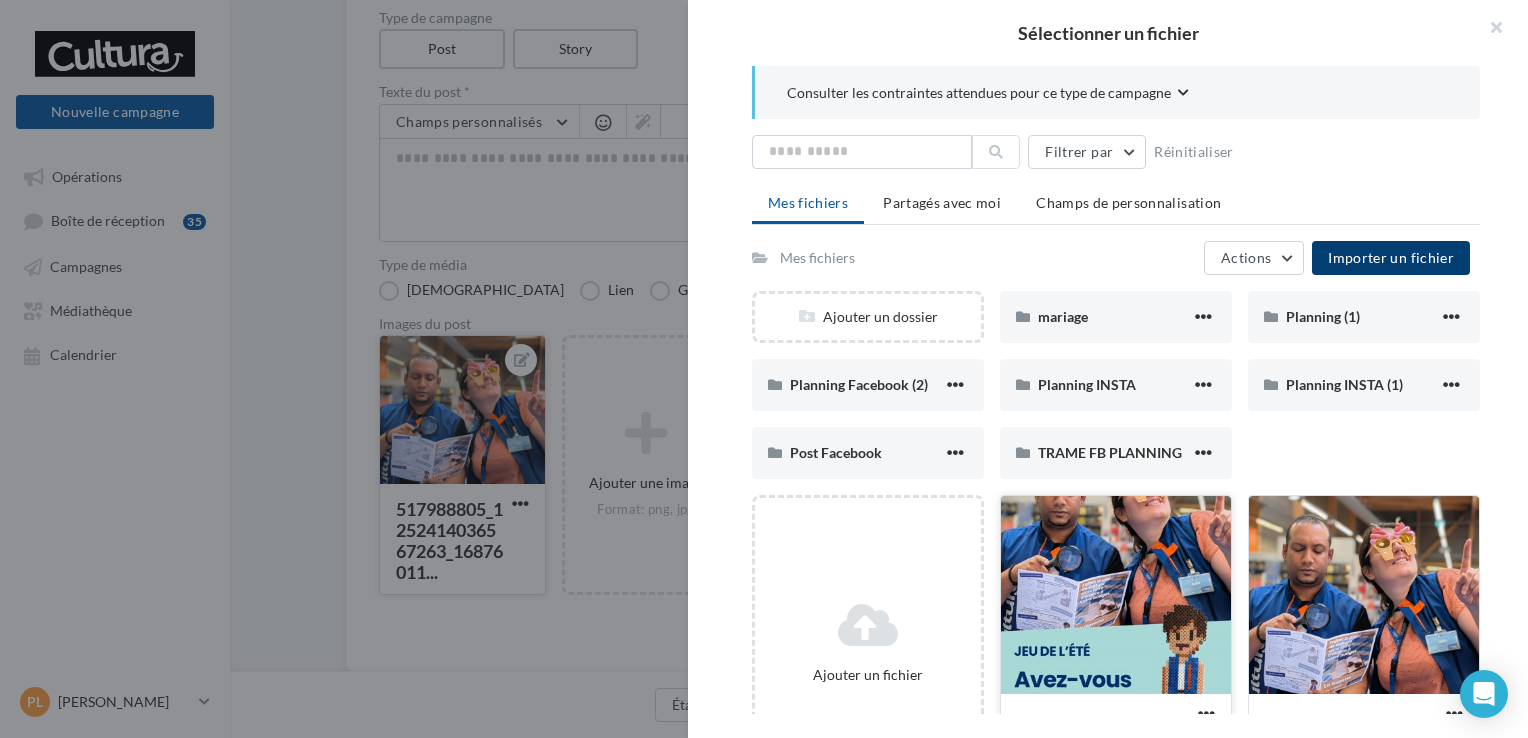 click at bounding box center (1116, 596) 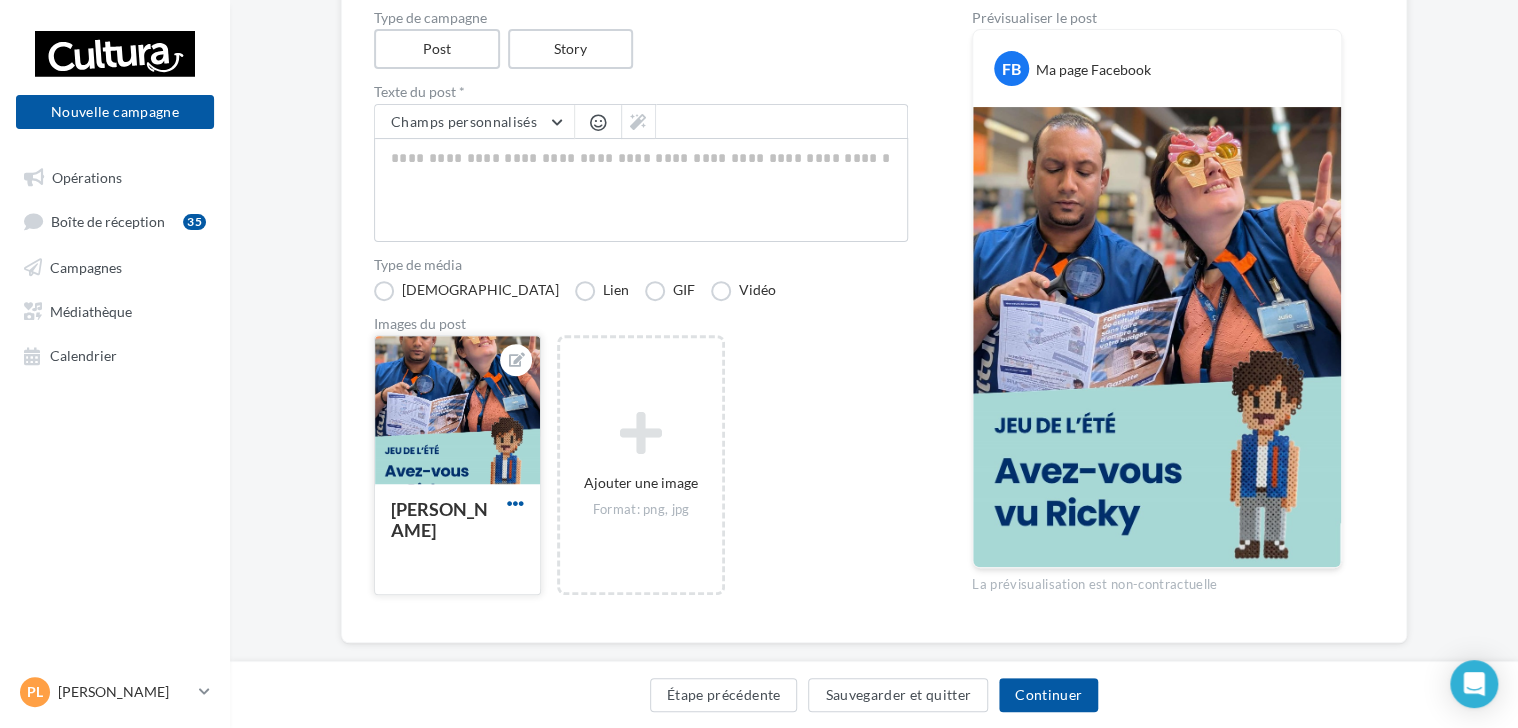 click at bounding box center (515, 503) 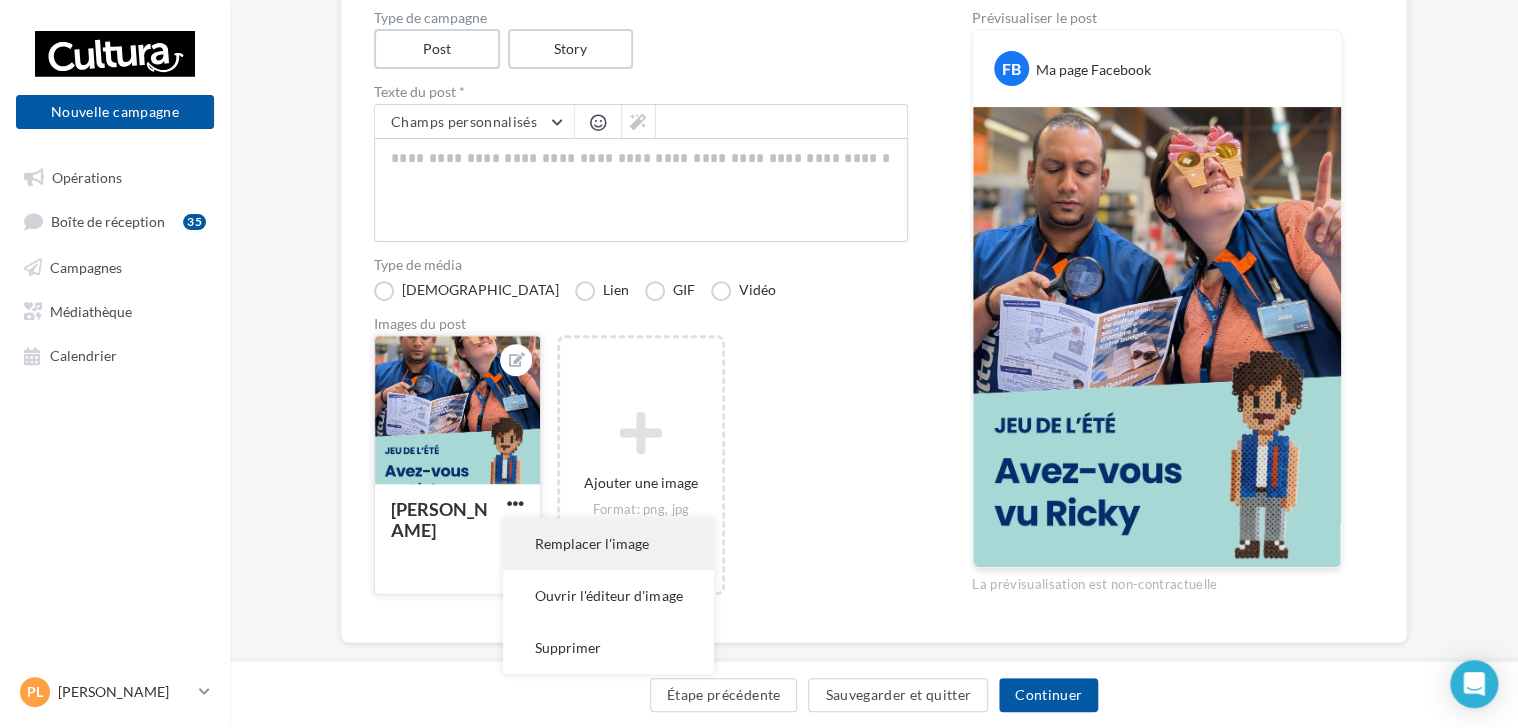click on "Remplacer l'image" at bounding box center [608, 544] 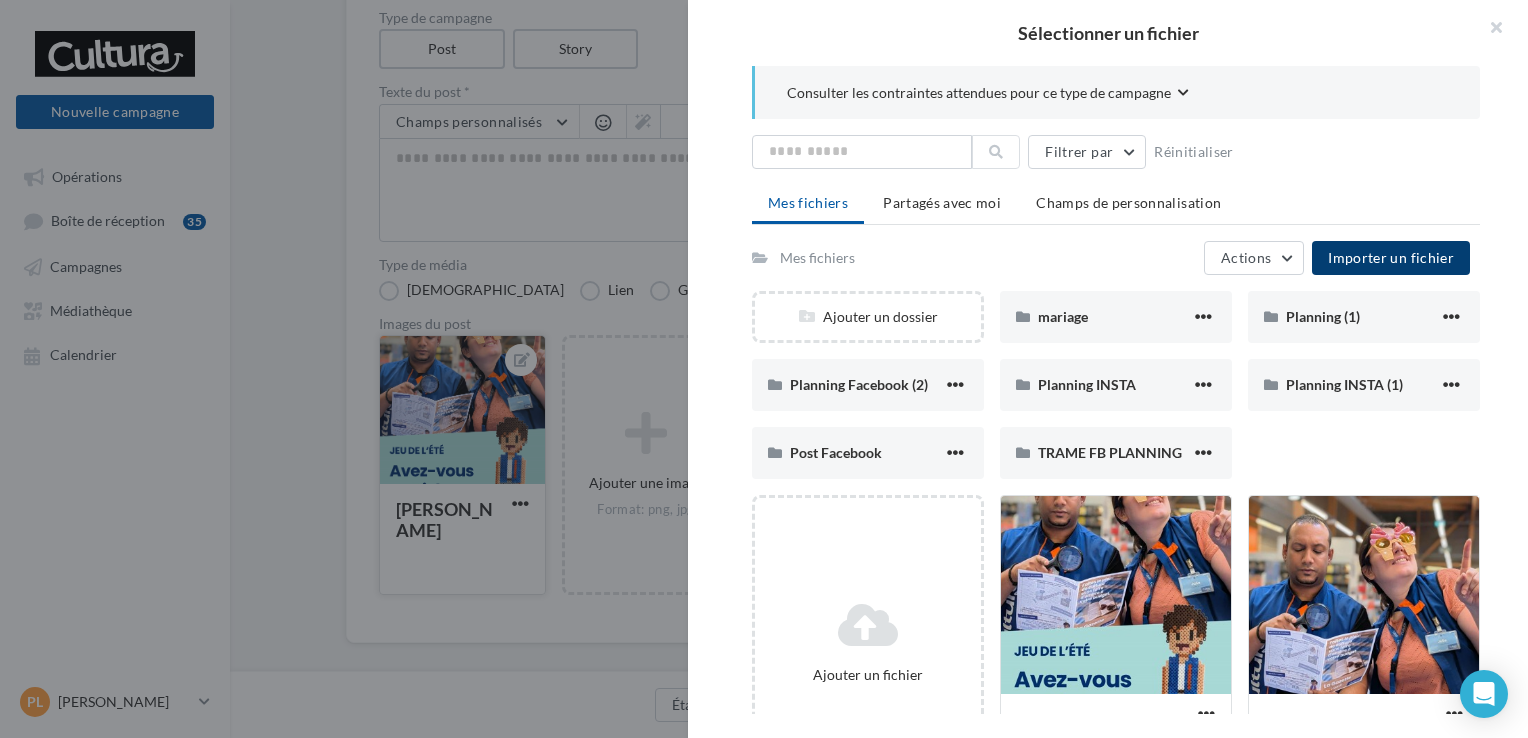 click on "Importer un fichier" at bounding box center (1391, 257) 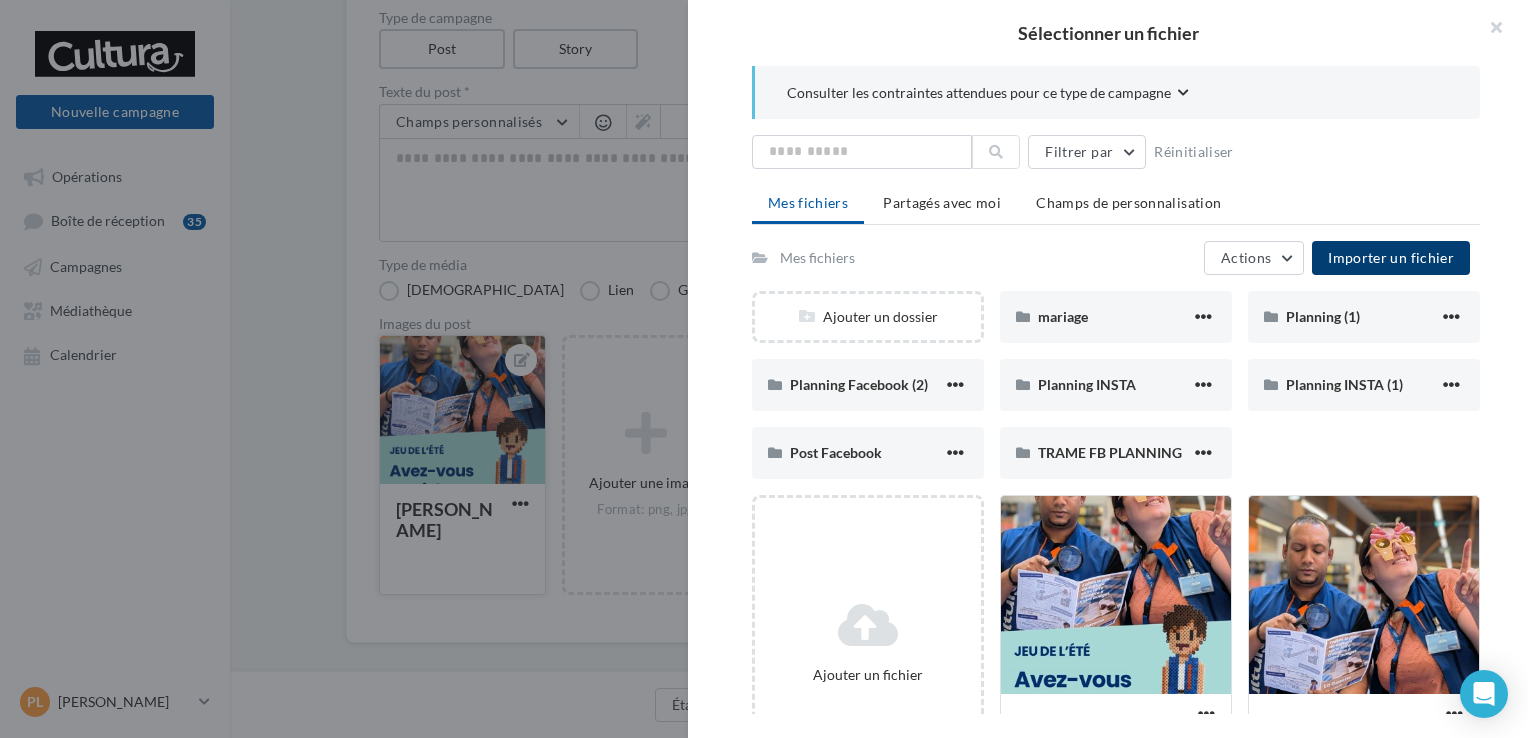 click on "Importer un fichier" at bounding box center [1391, 257] 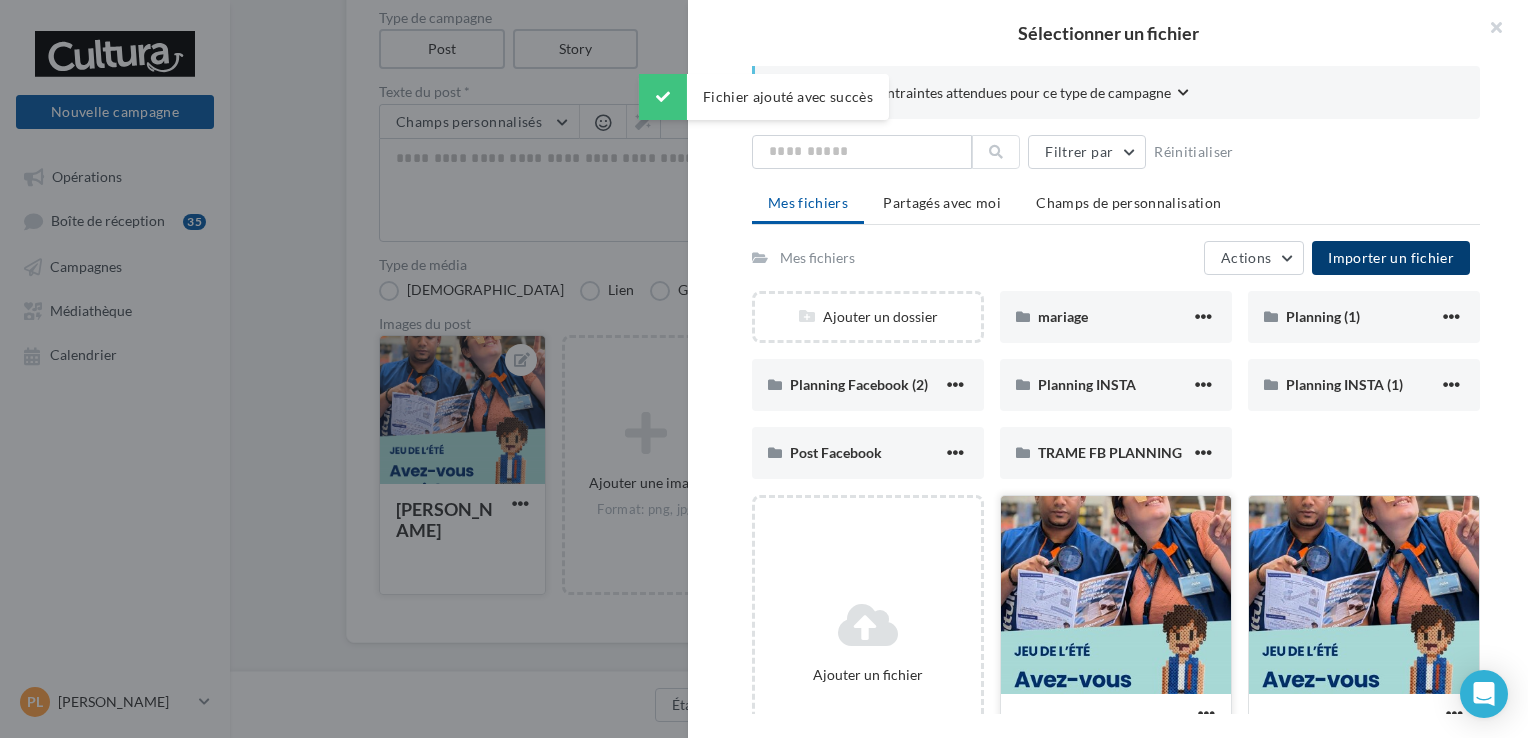 click at bounding box center (1116, 596) 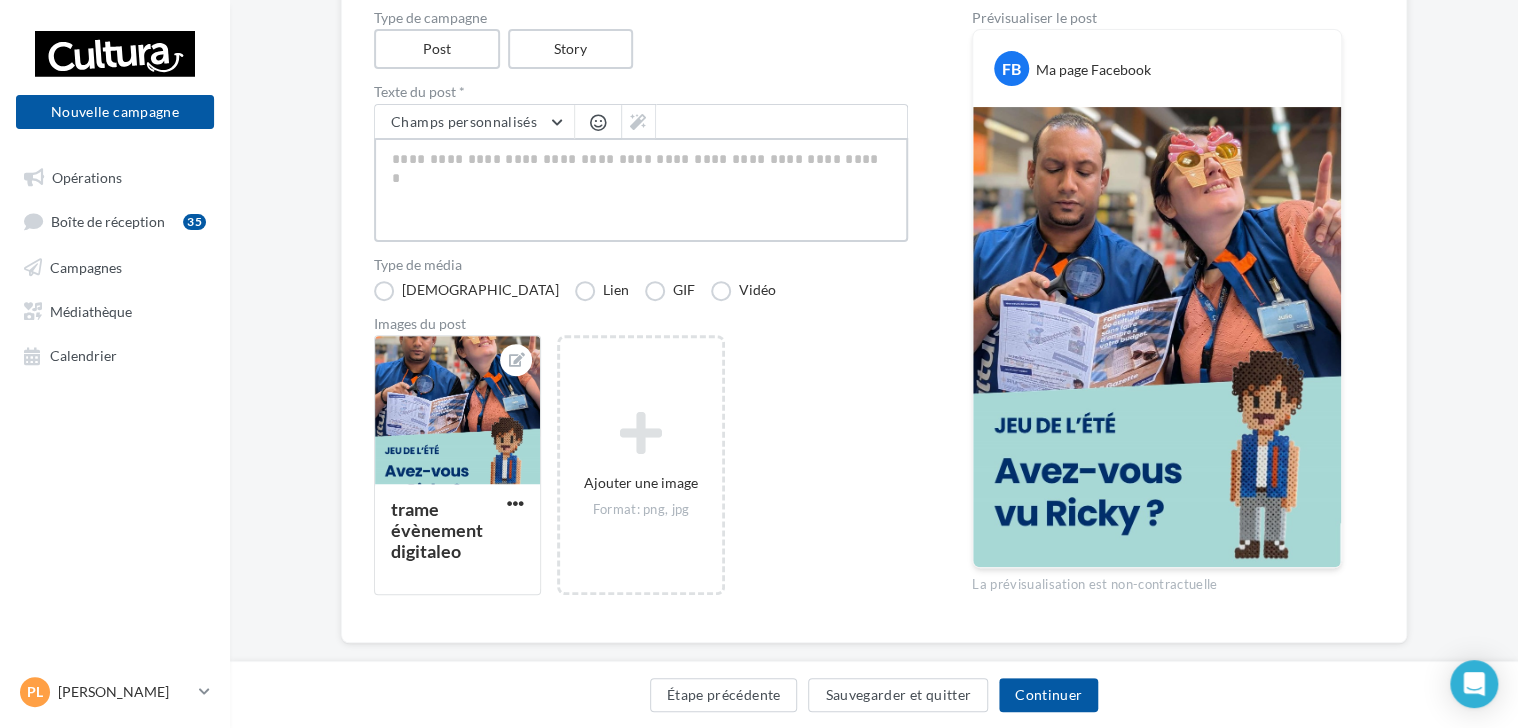 click at bounding box center [641, 190] 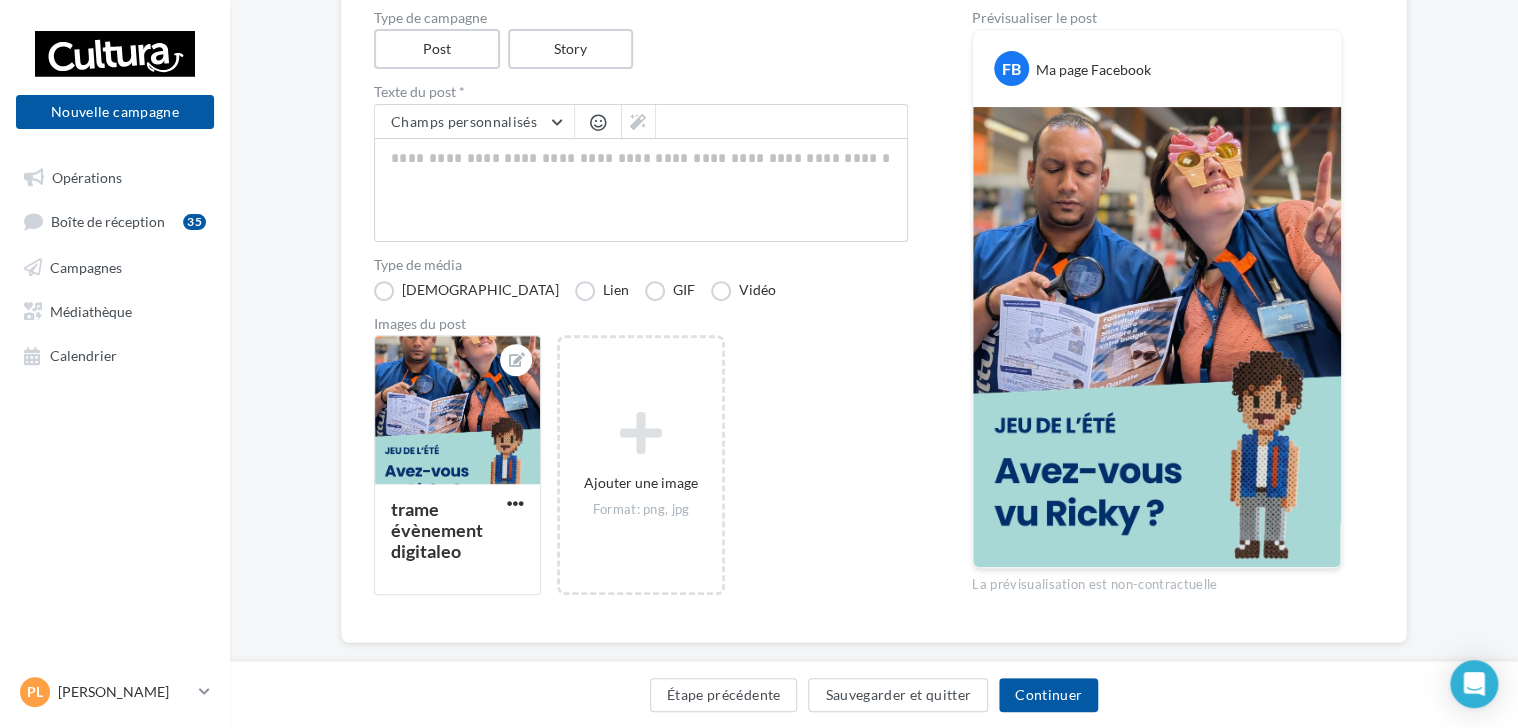 click at bounding box center [598, 122] 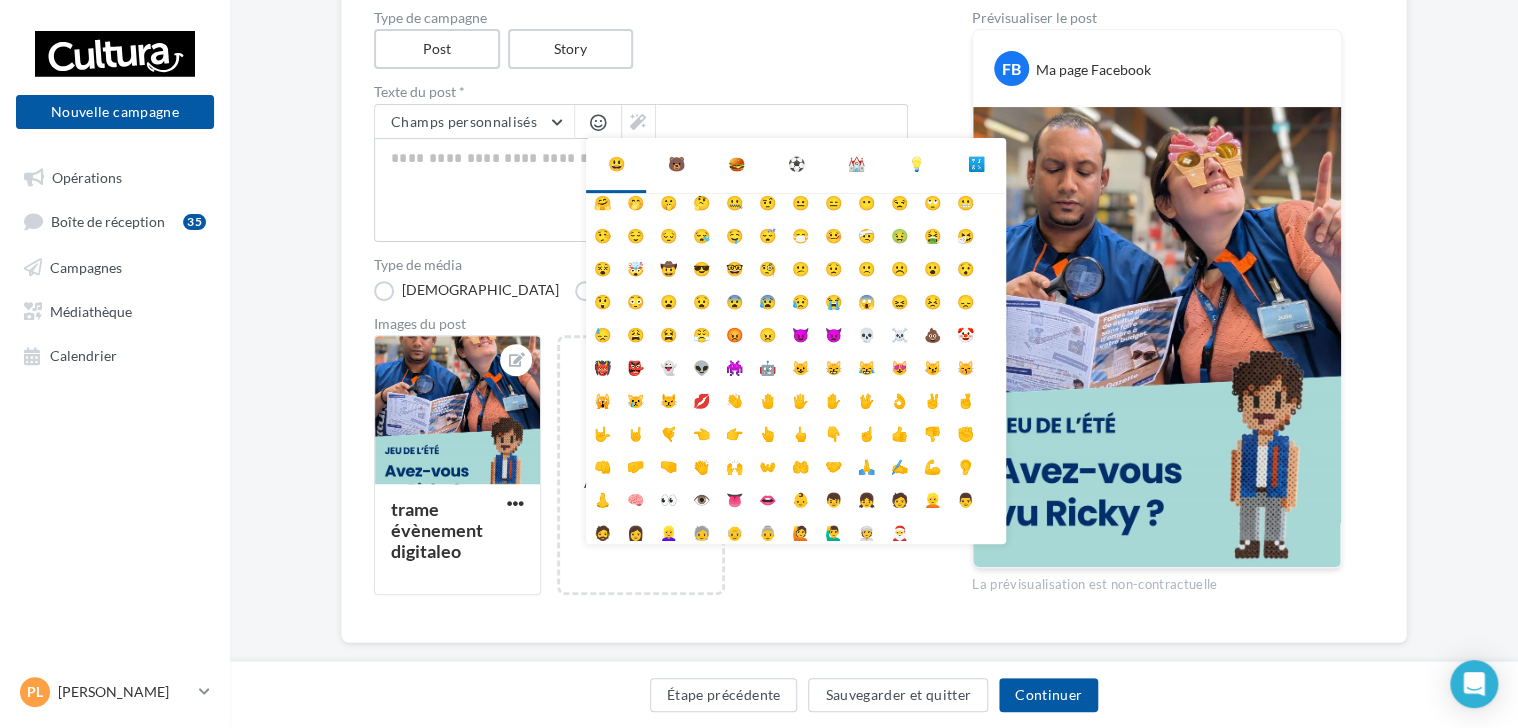 scroll, scrollTop: 78, scrollLeft: 0, axis: vertical 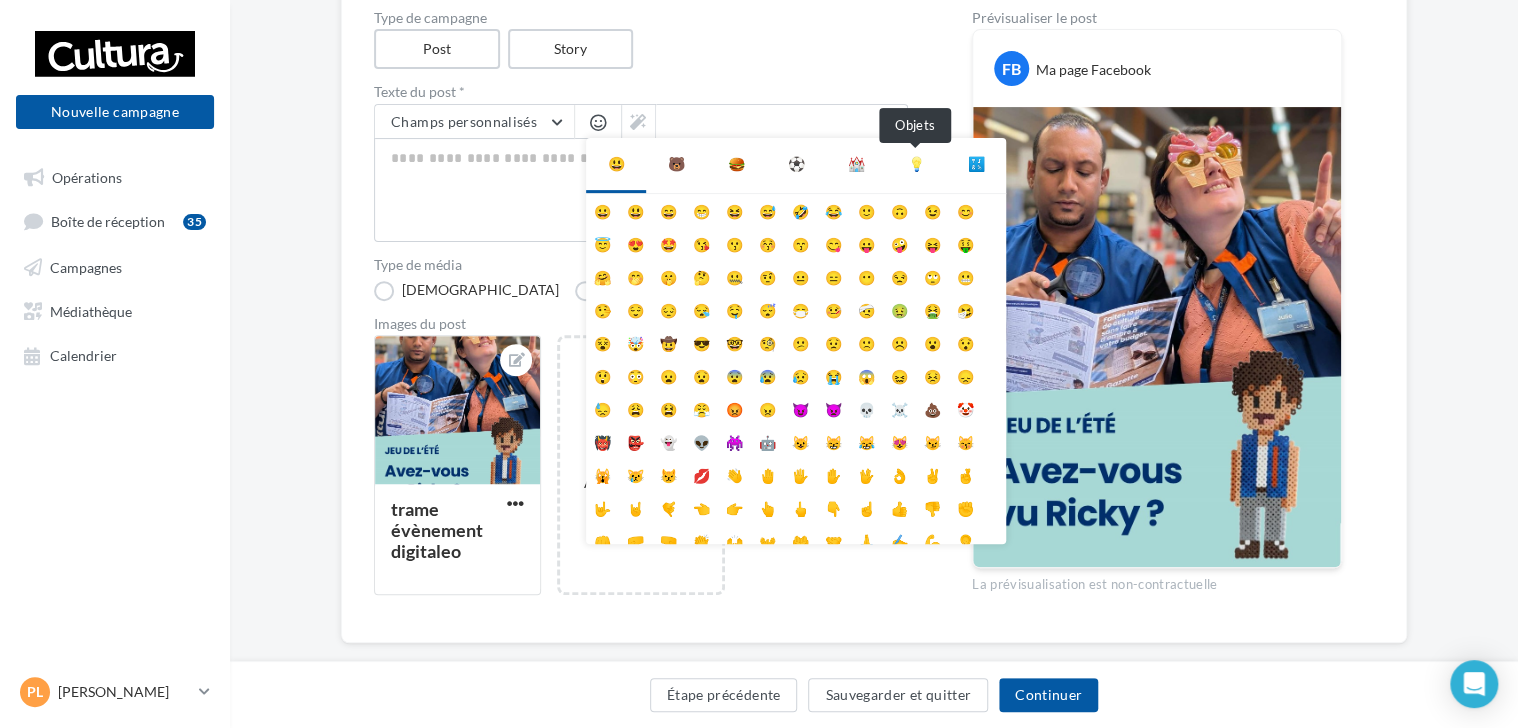 click on "💡" at bounding box center [916, 164] 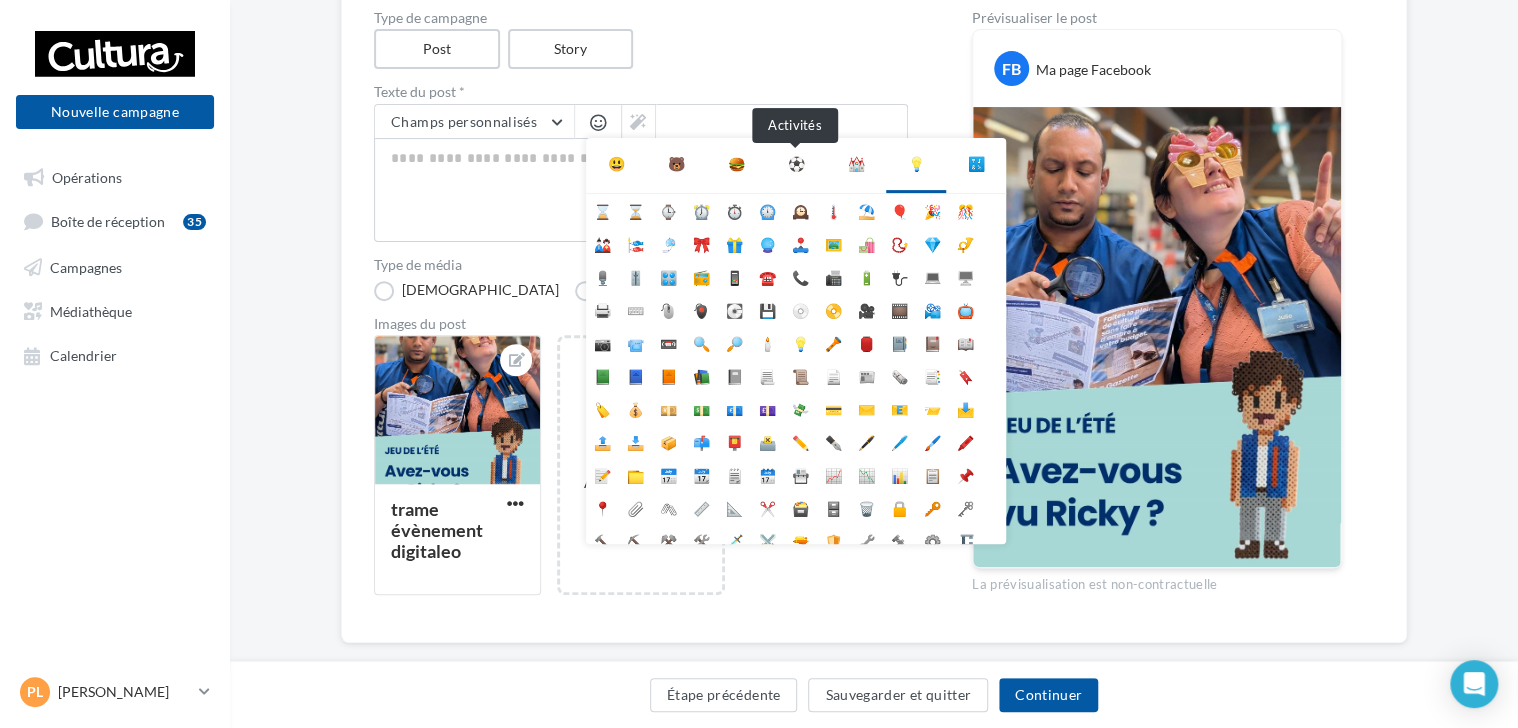 click on "⚽" at bounding box center [796, 164] 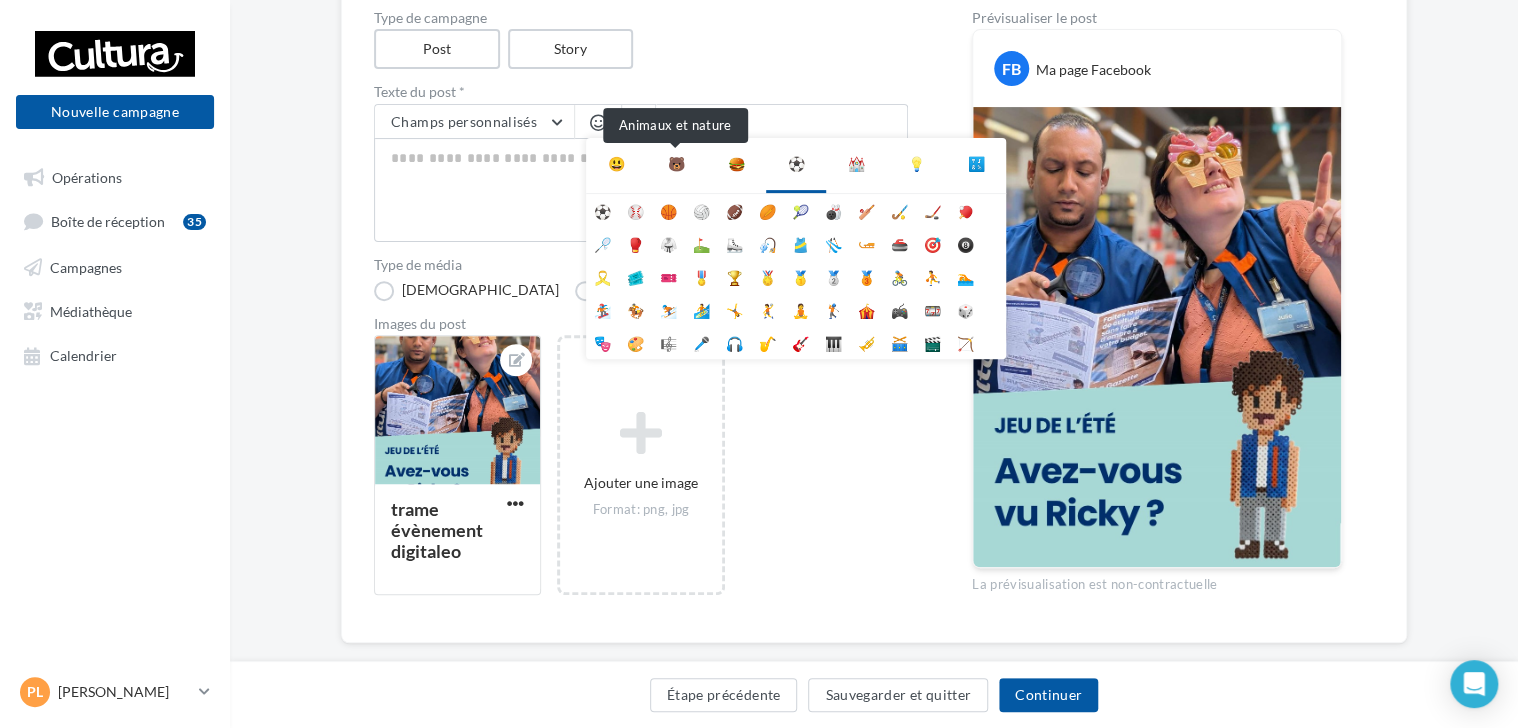 click on "🐻" at bounding box center [676, 164] 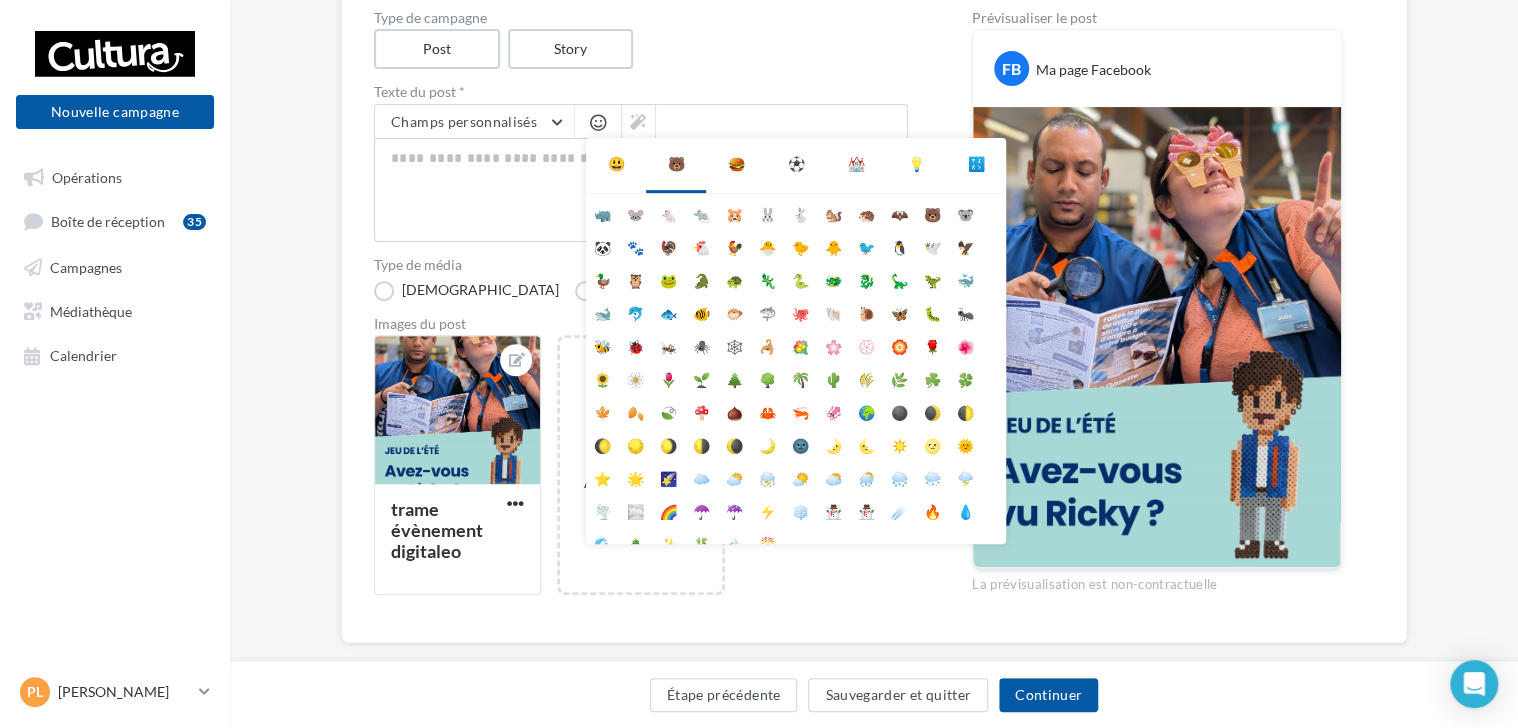 scroll, scrollTop: 112, scrollLeft: 0, axis: vertical 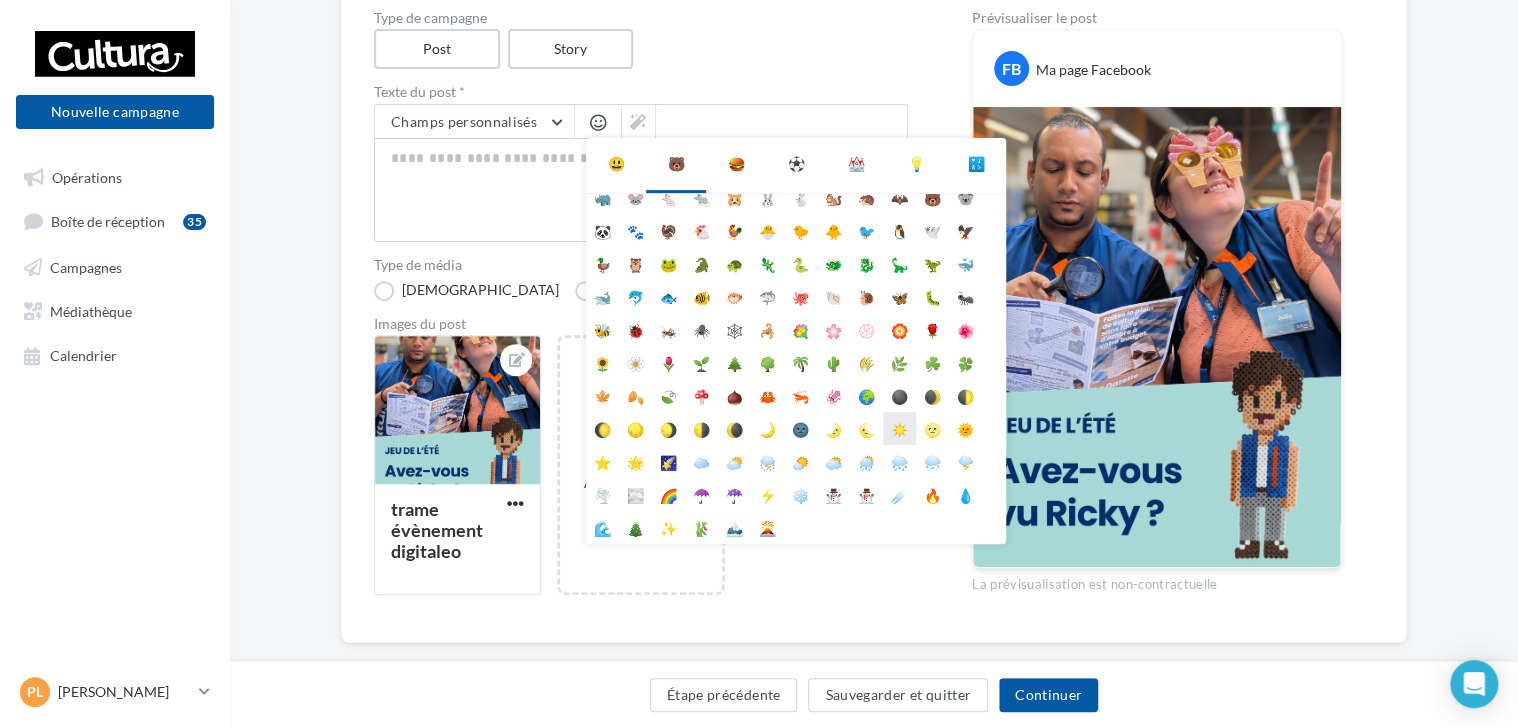 click on "☀️" at bounding box center (899, 428) 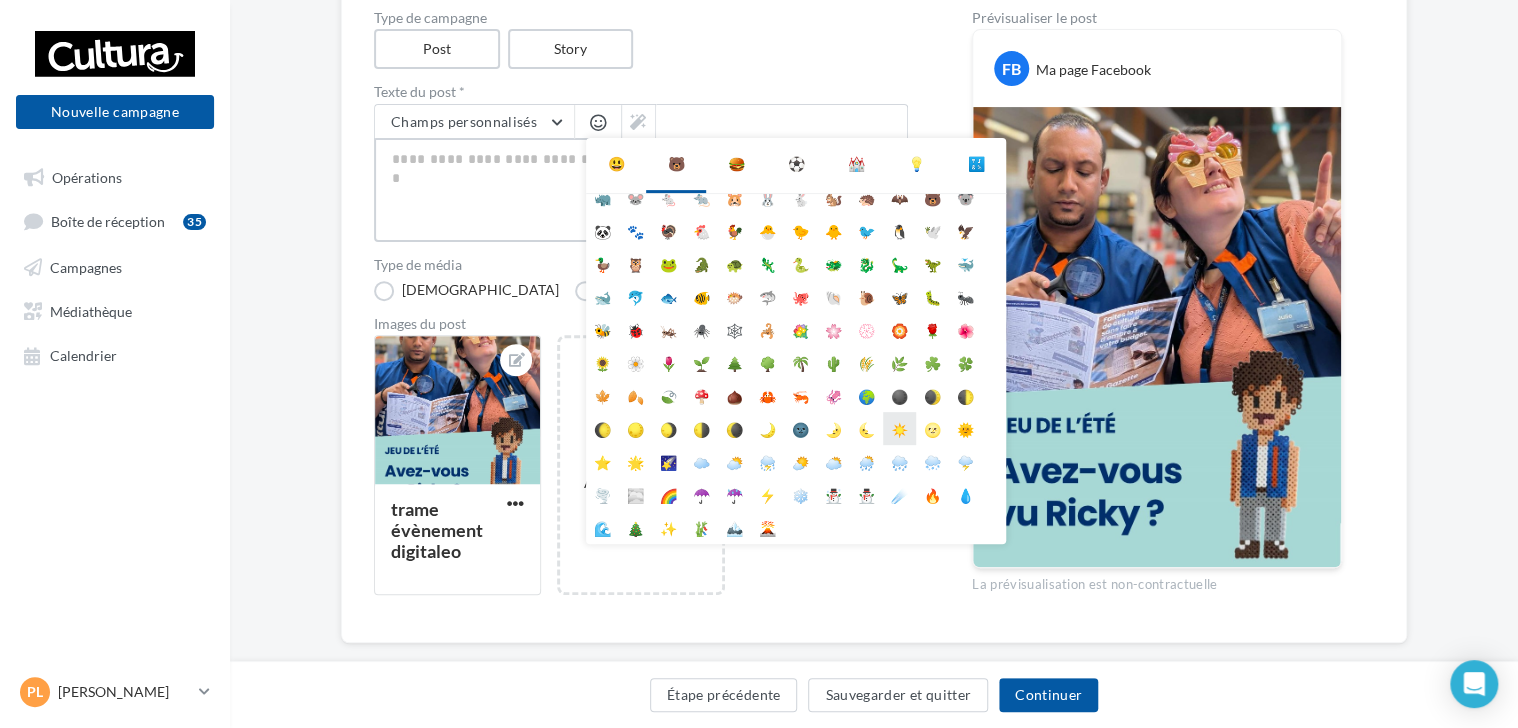 type on "**" 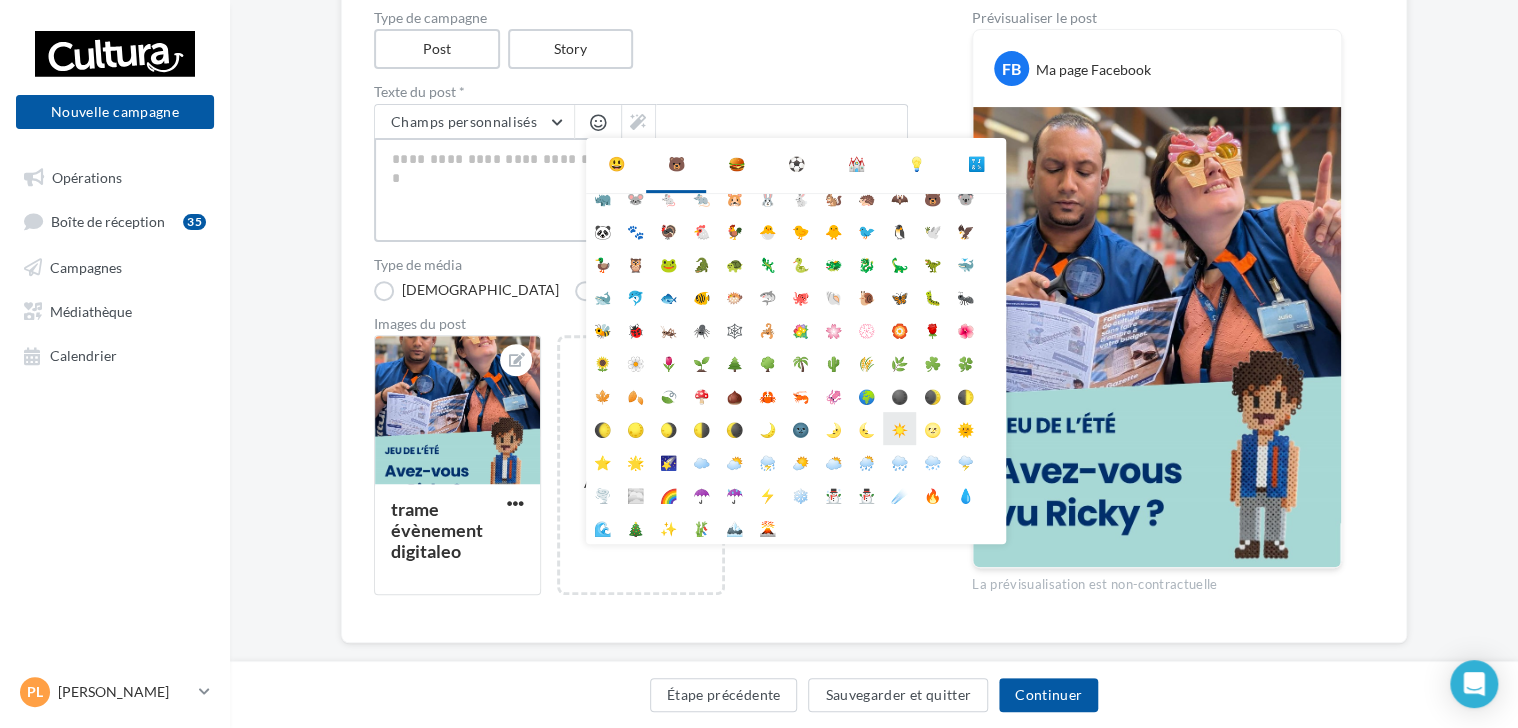 type on "**" 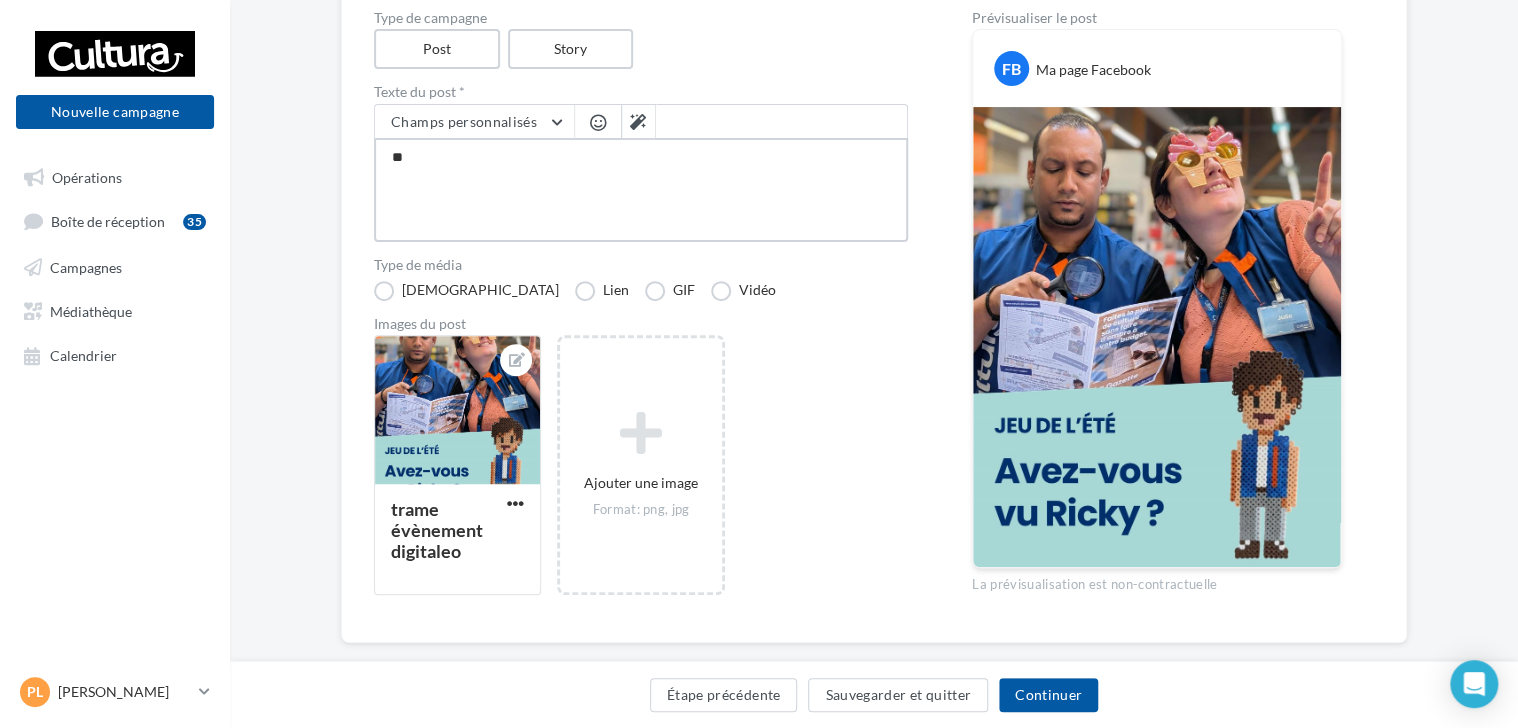 type on "***" 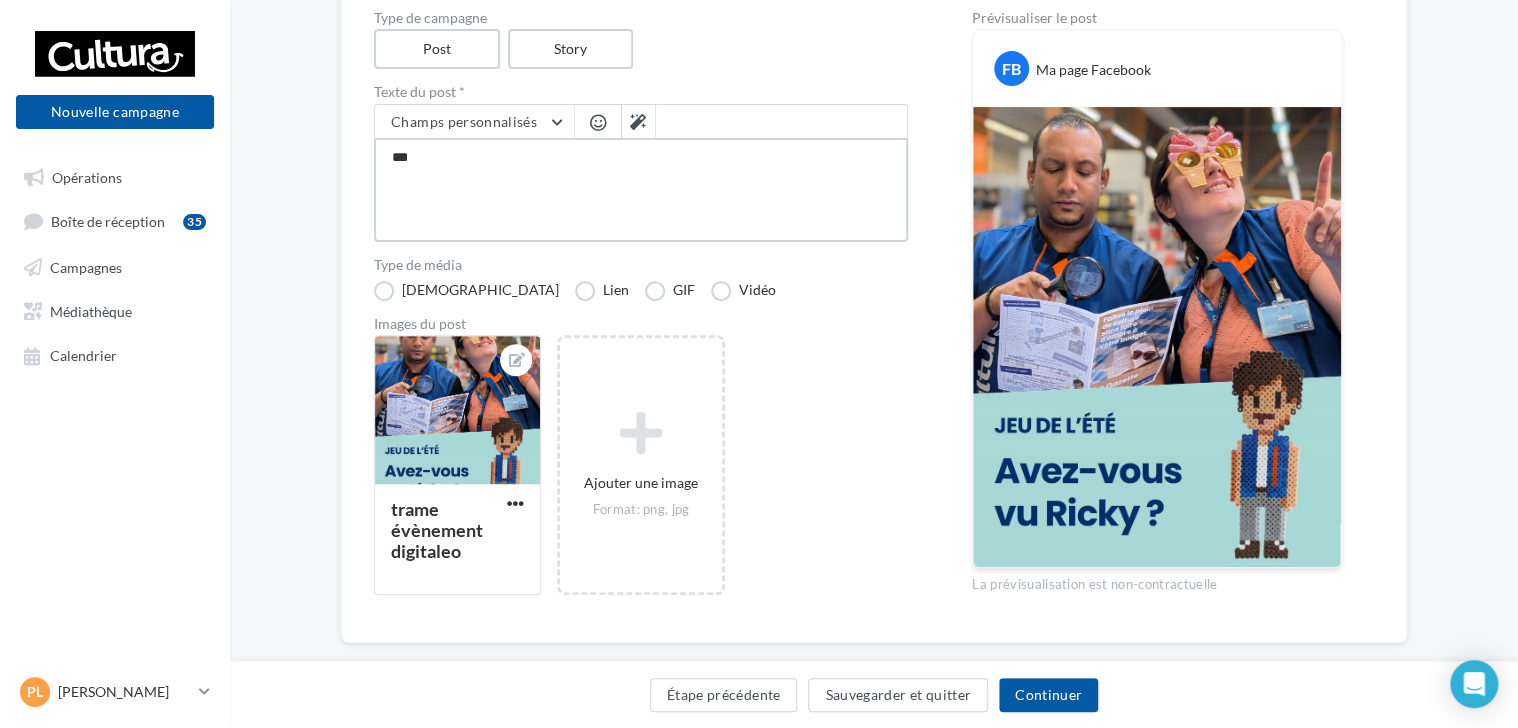 type on "****" 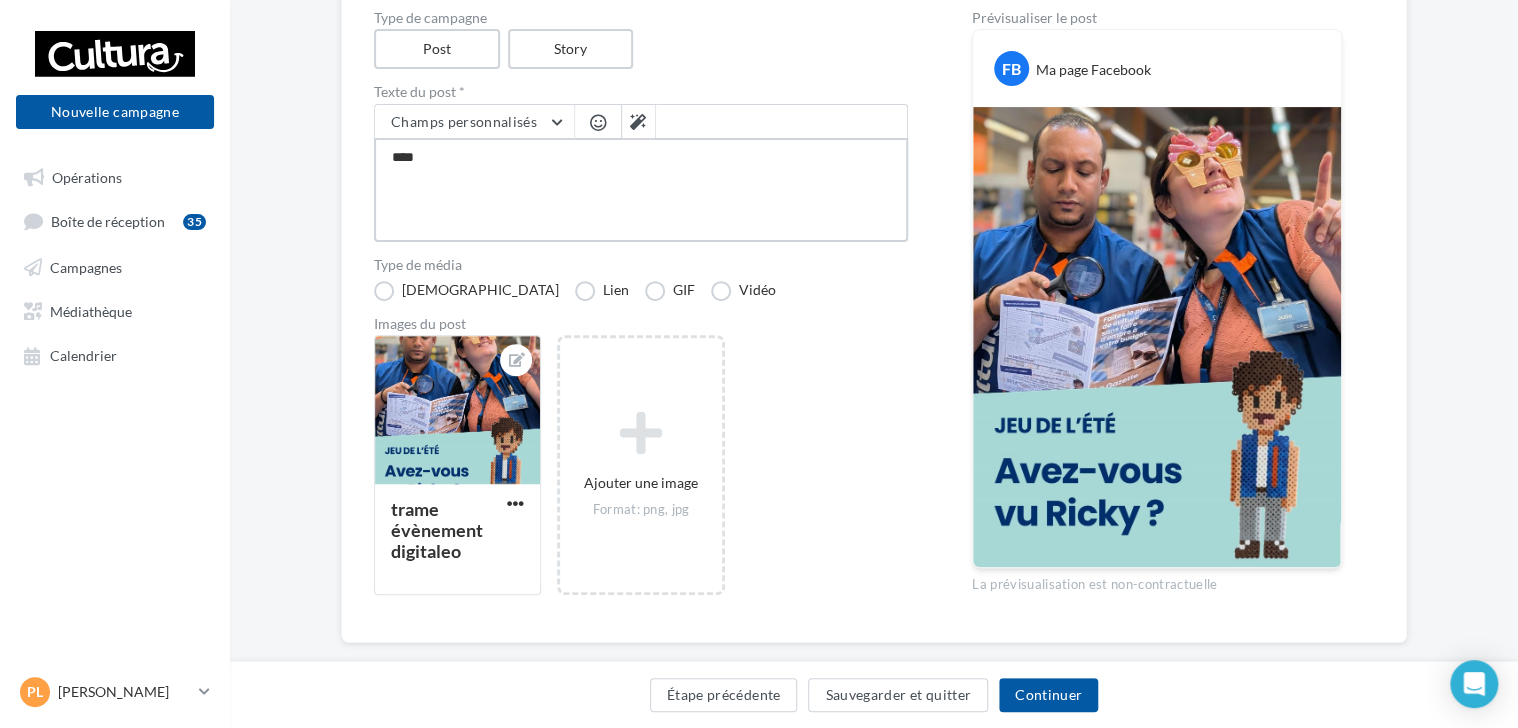 type on "*****" 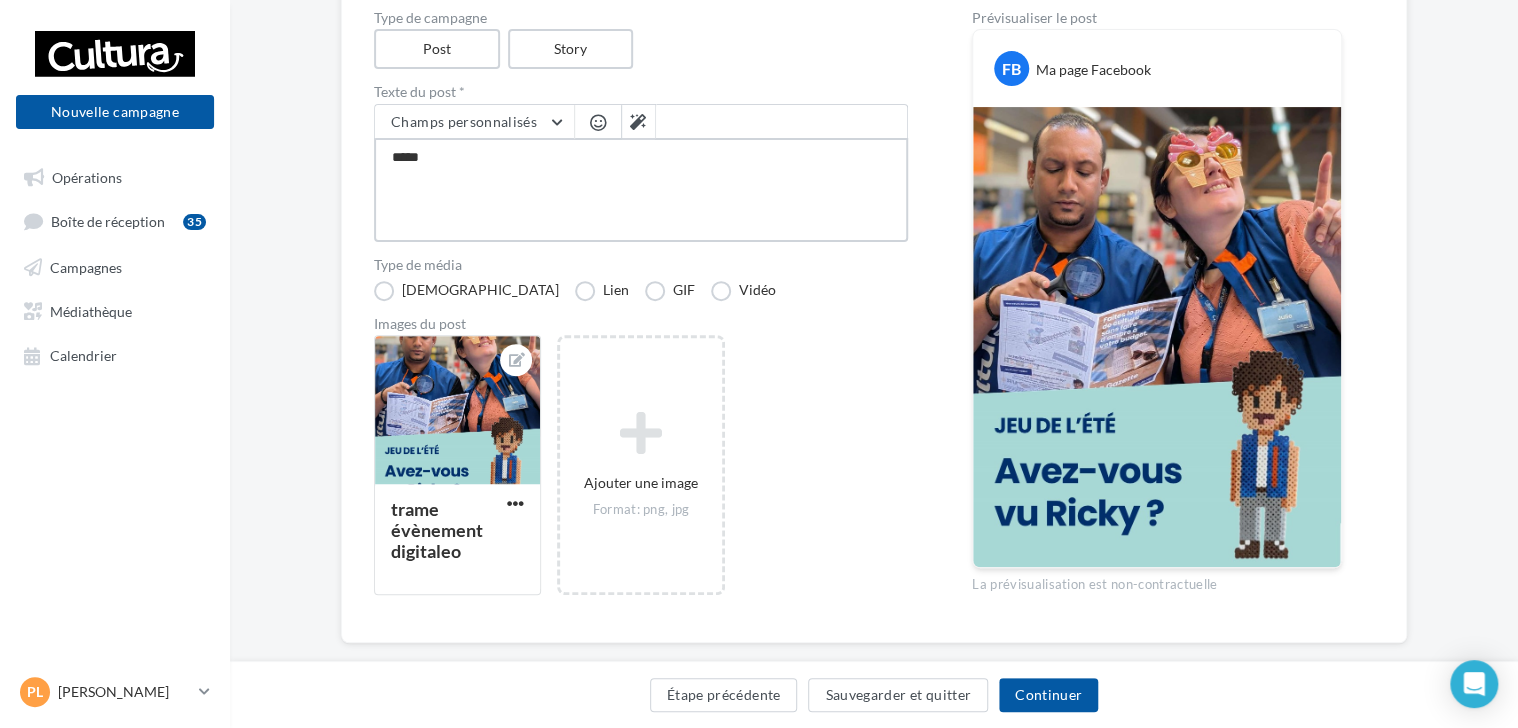 type on "*****" 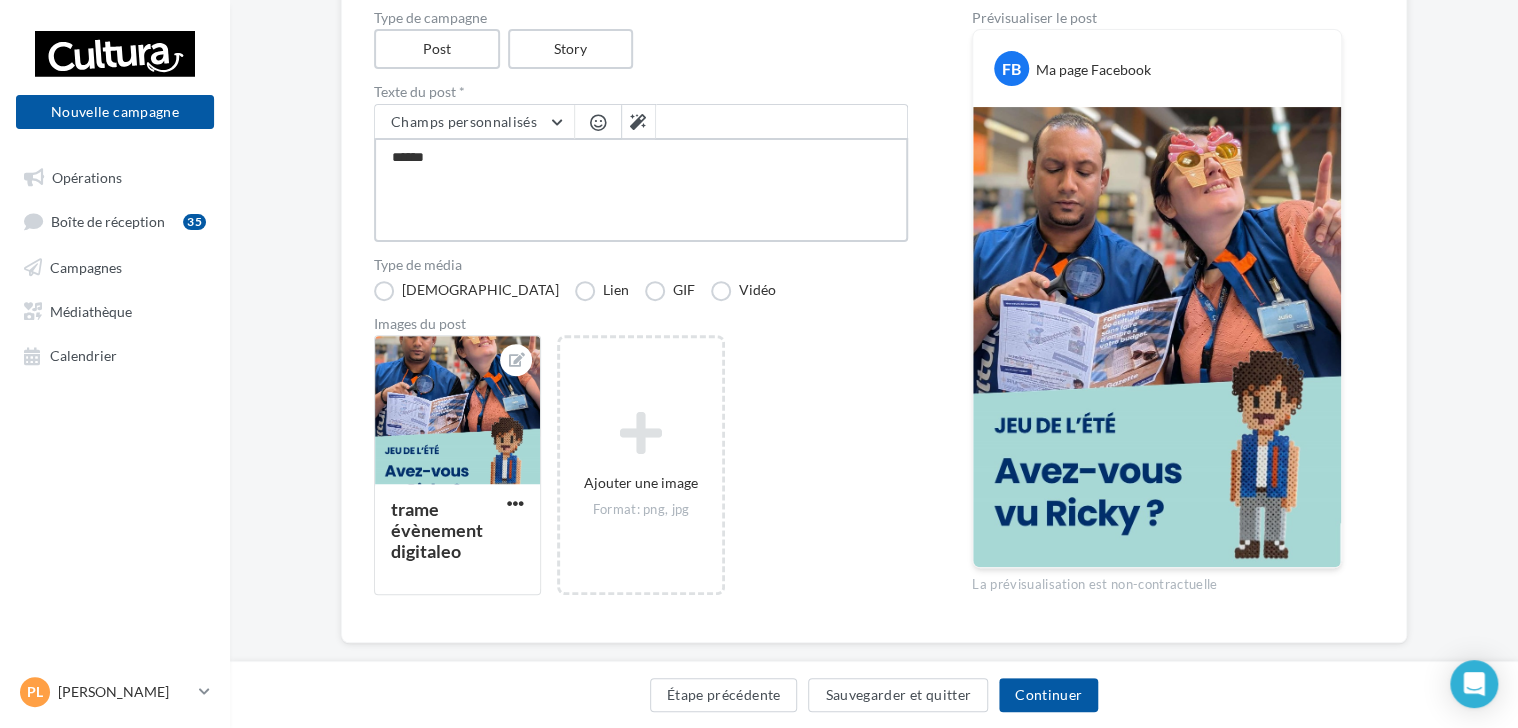 type on "*******" 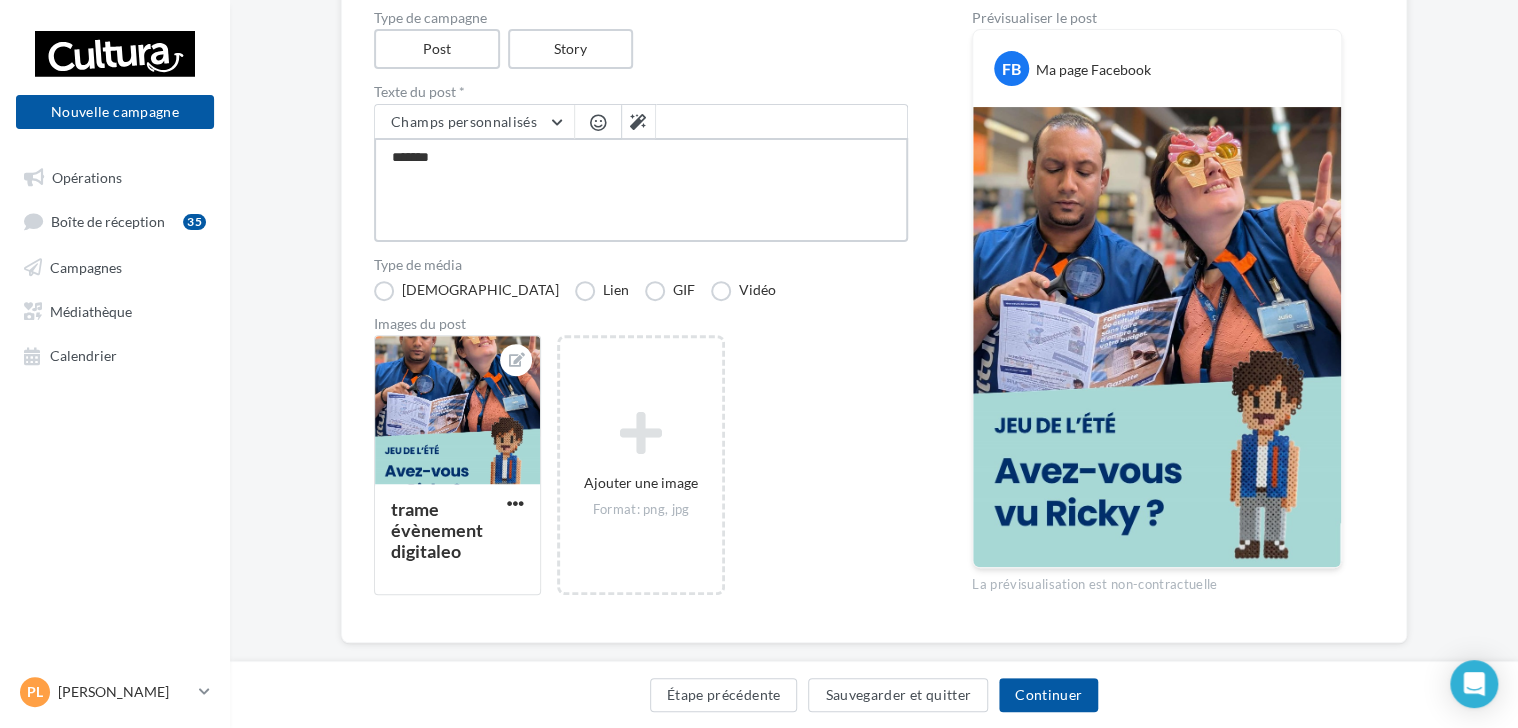 type on "********" 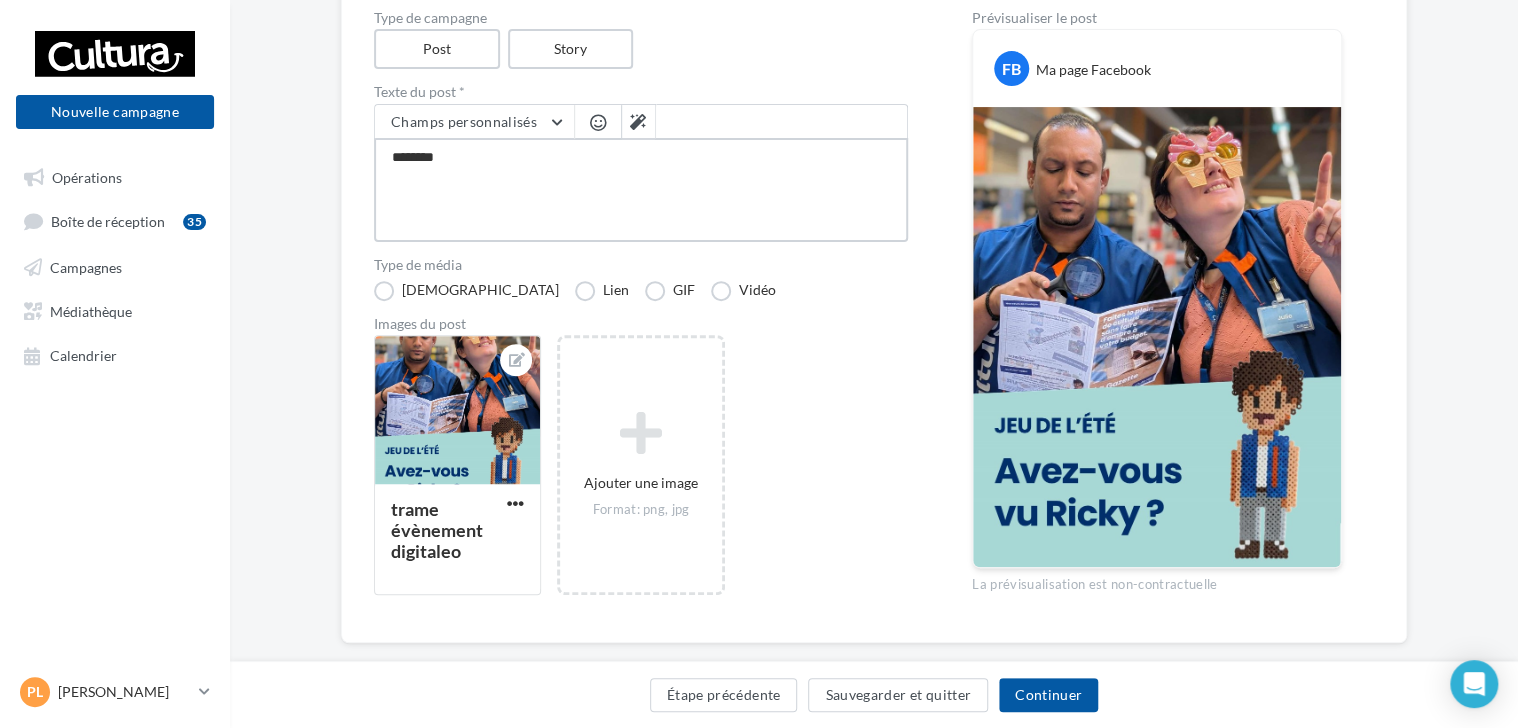 type on "********" 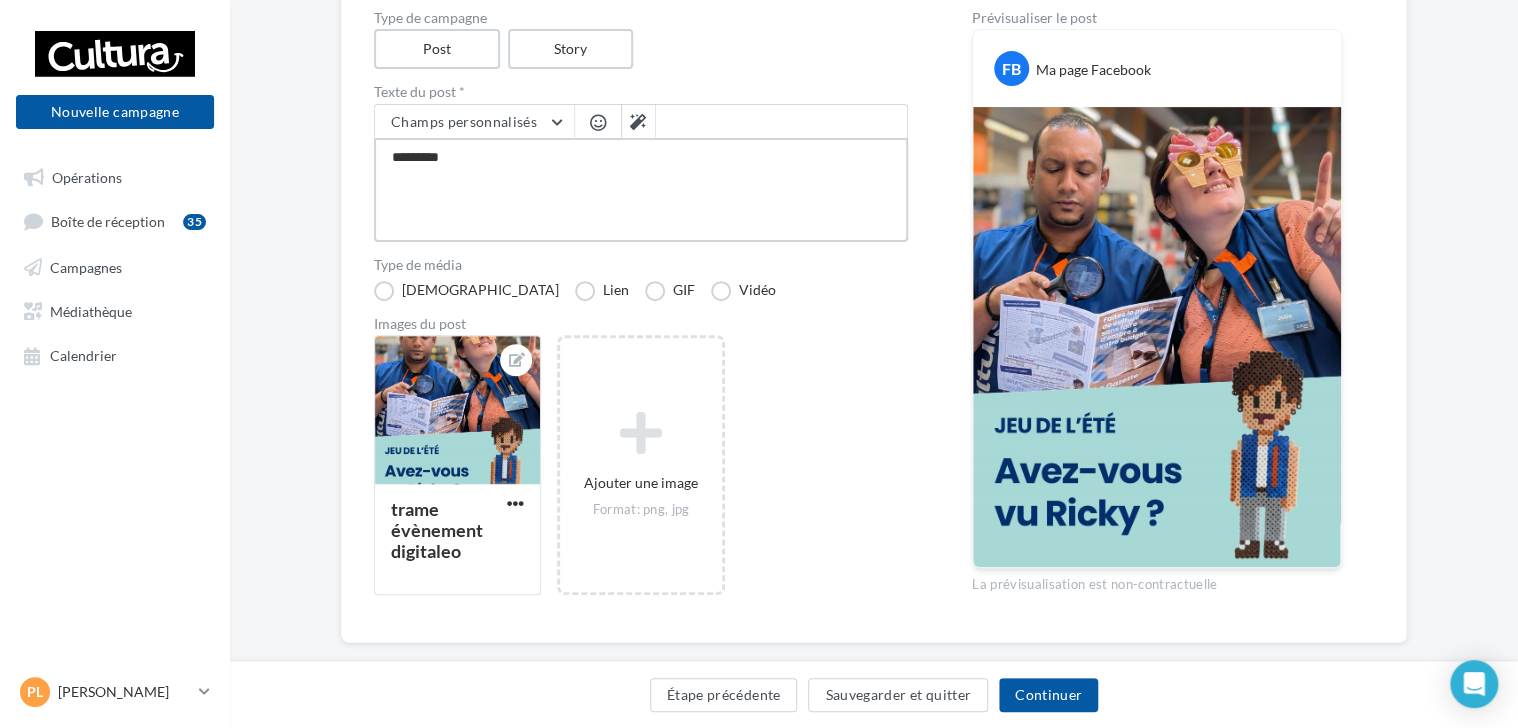 type on "**********" 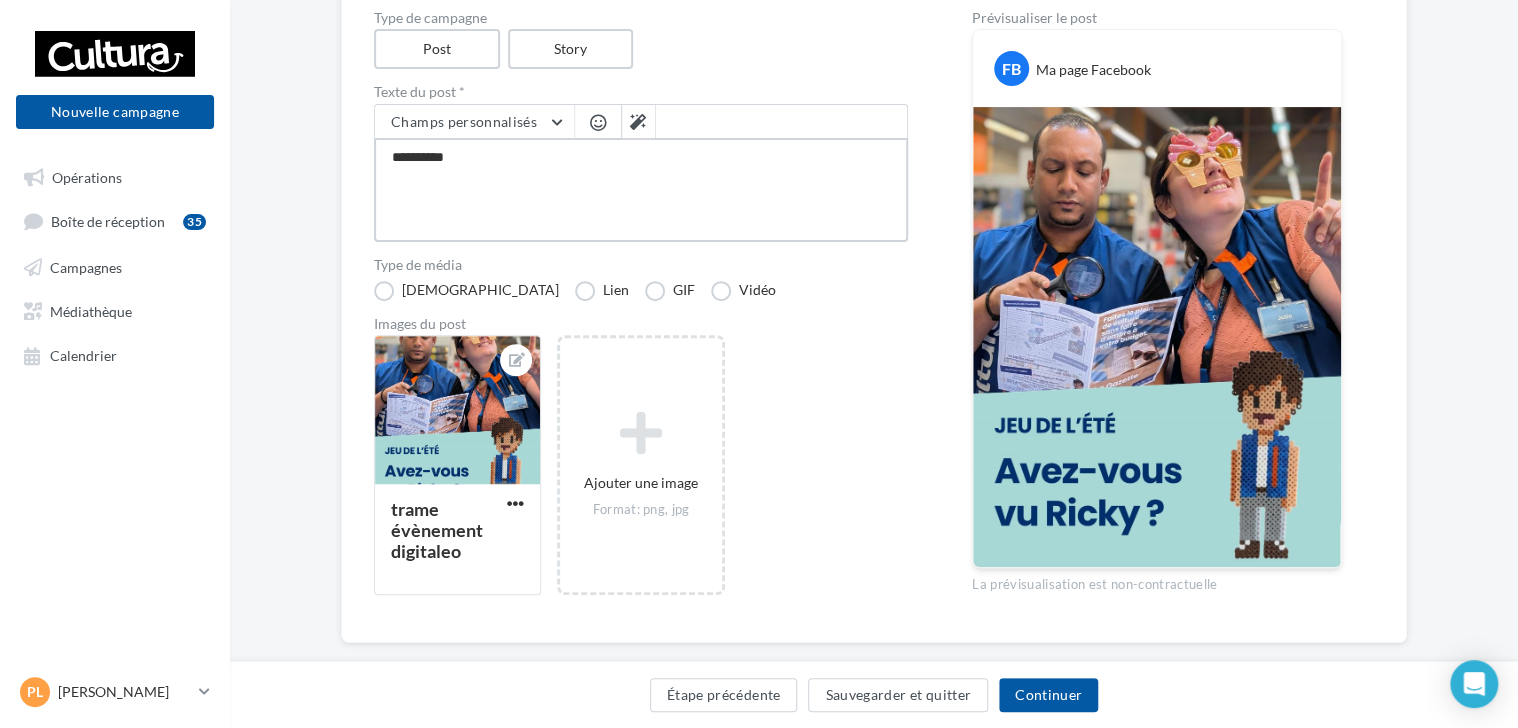 type on "**********" 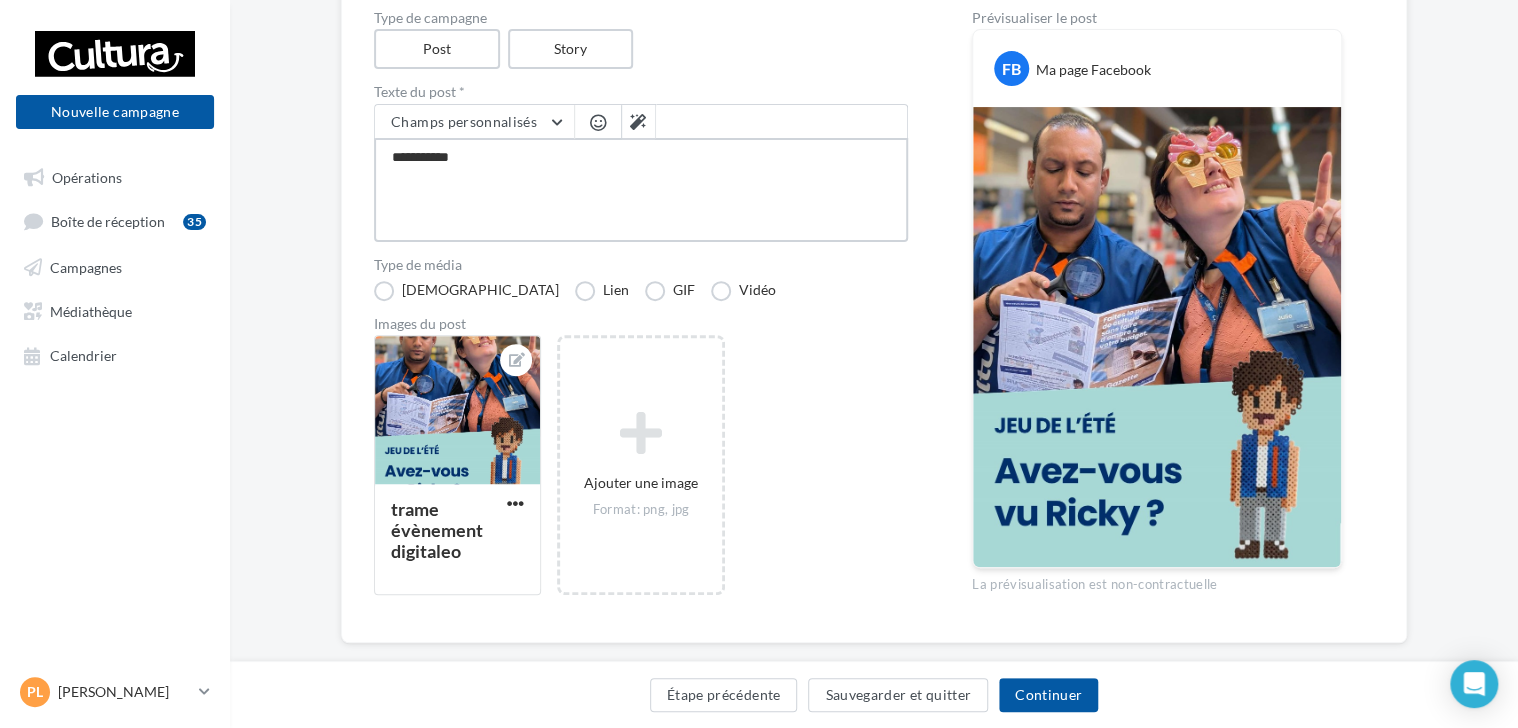type on "**********" 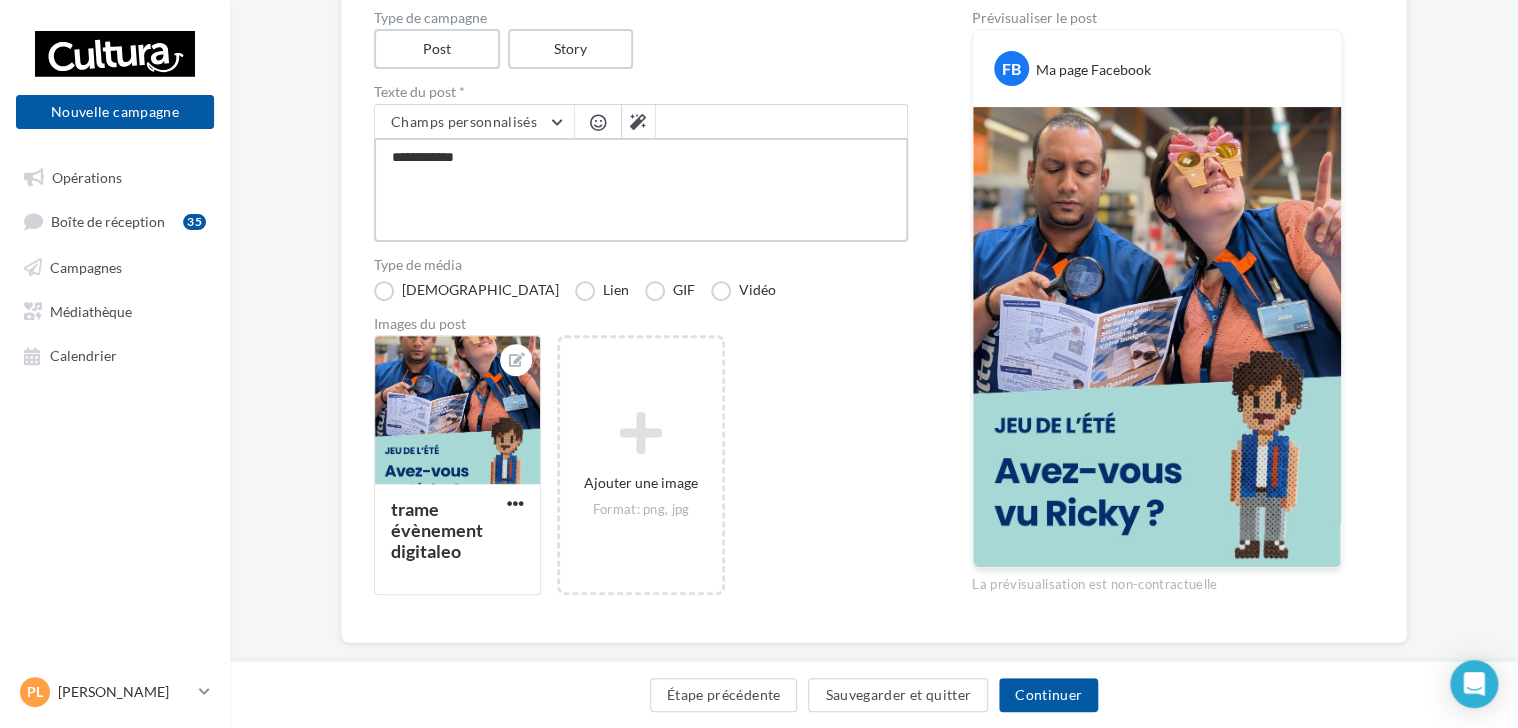type on "**********" 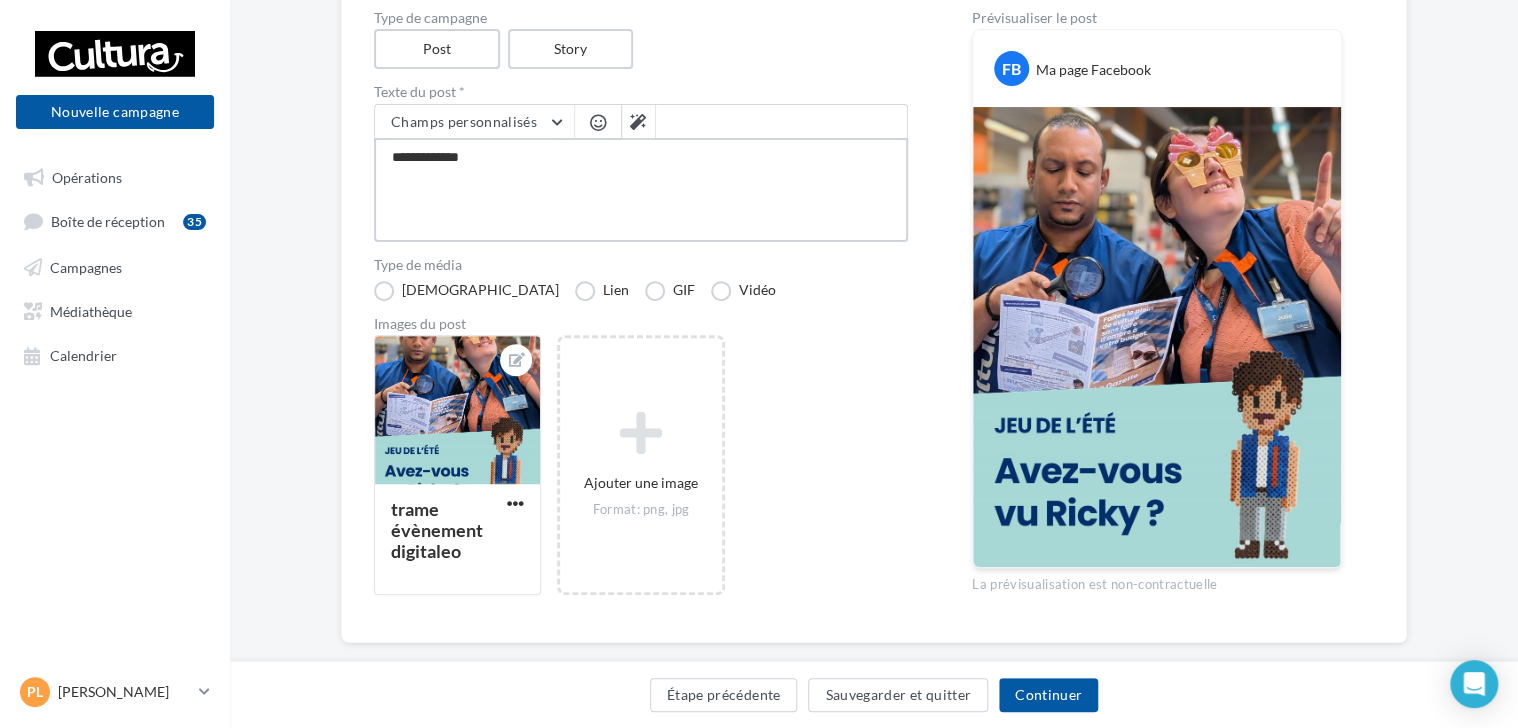 type on "**********" 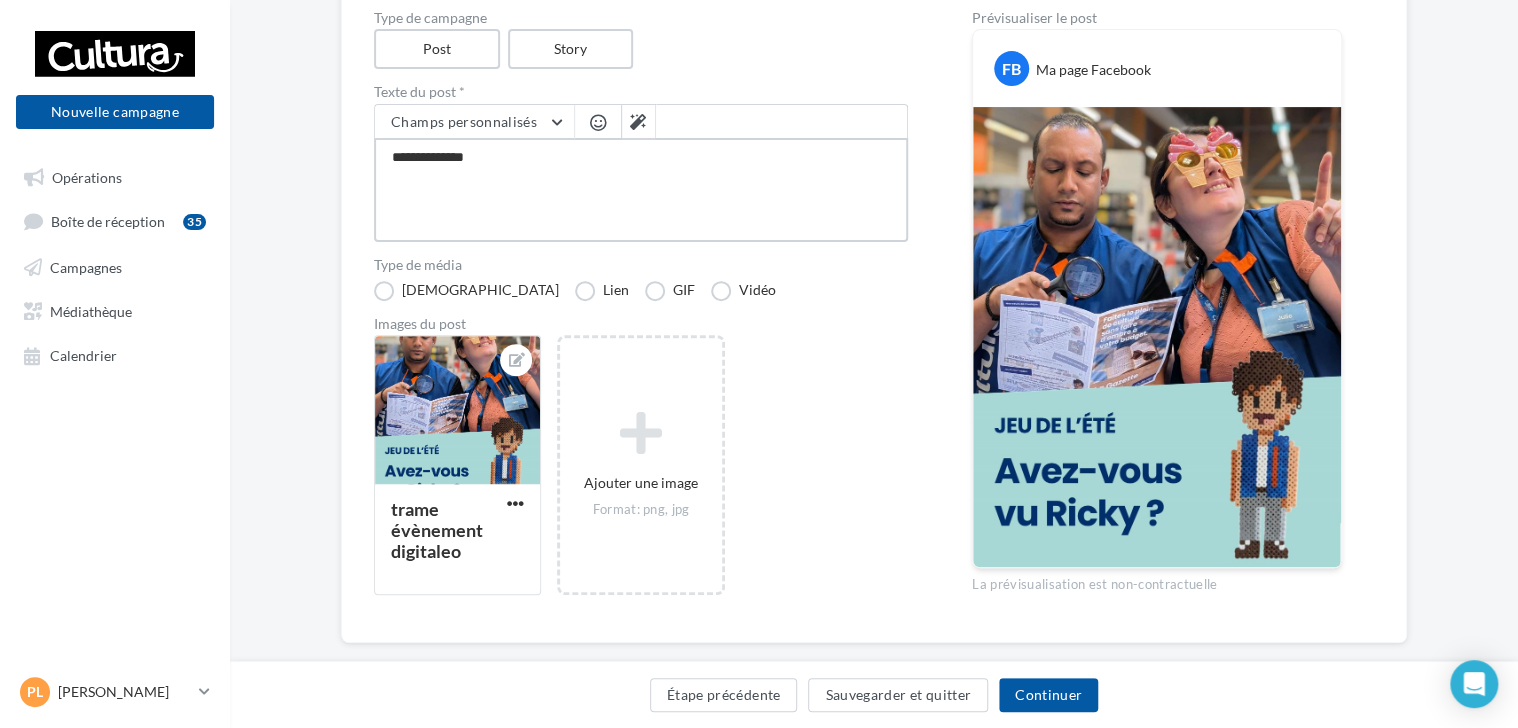 type on "**********" 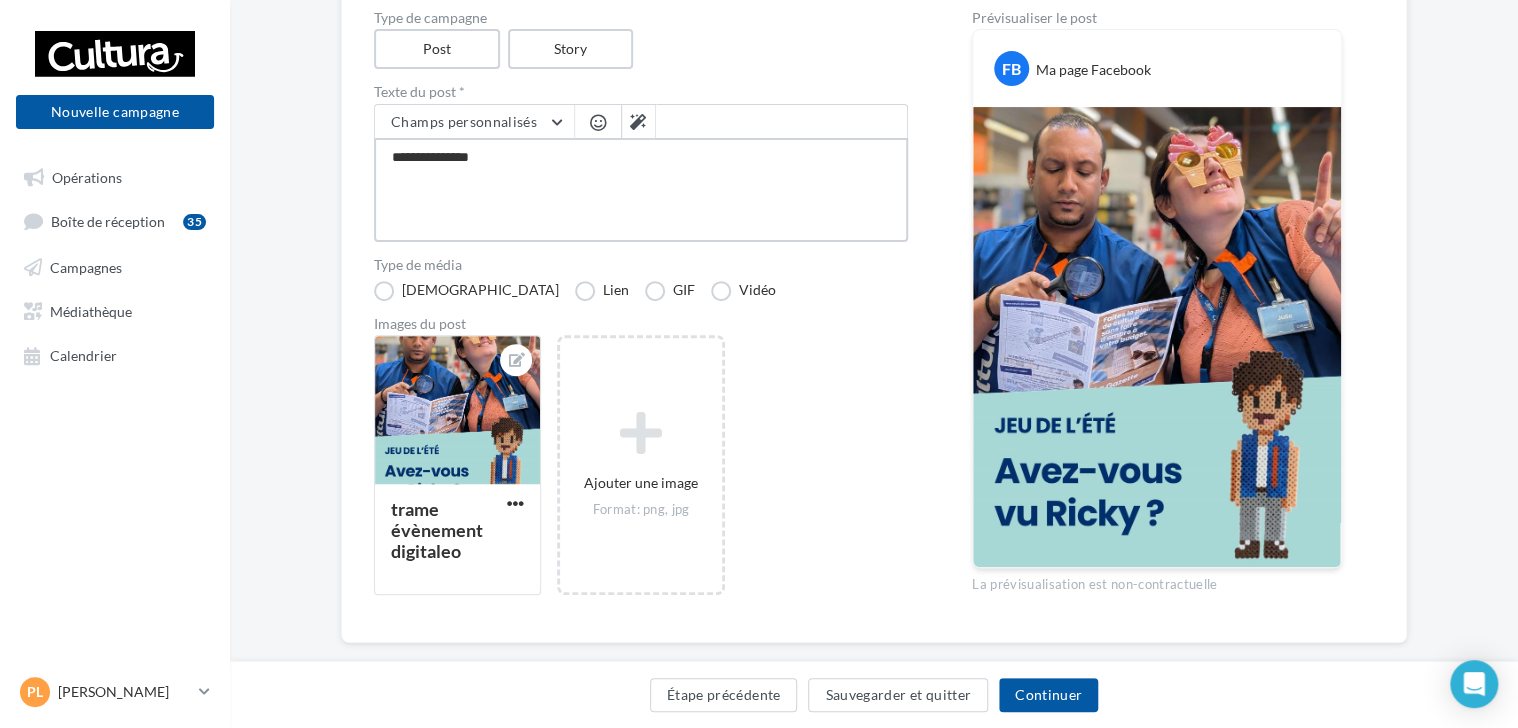 type on "**********" 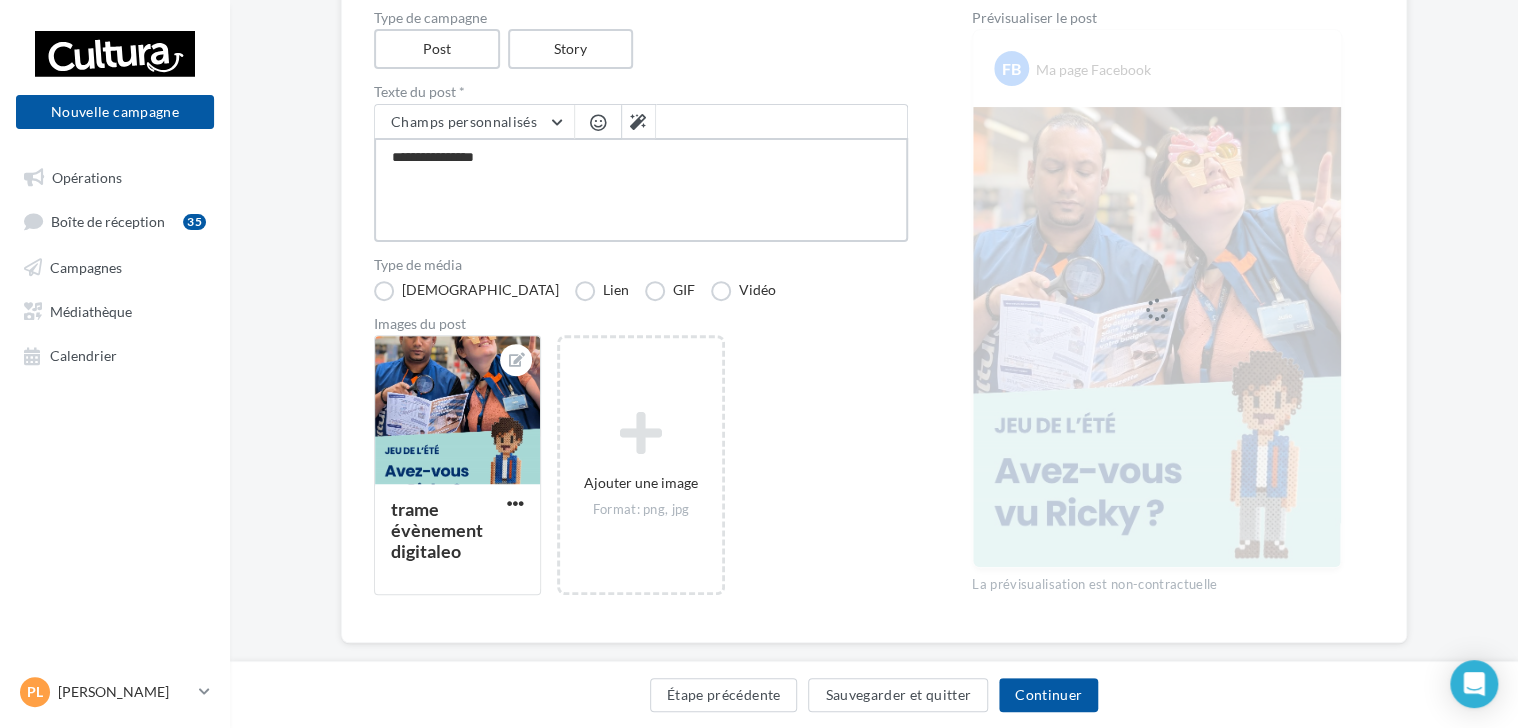 click on "**********" at bounding box center [641, 190] 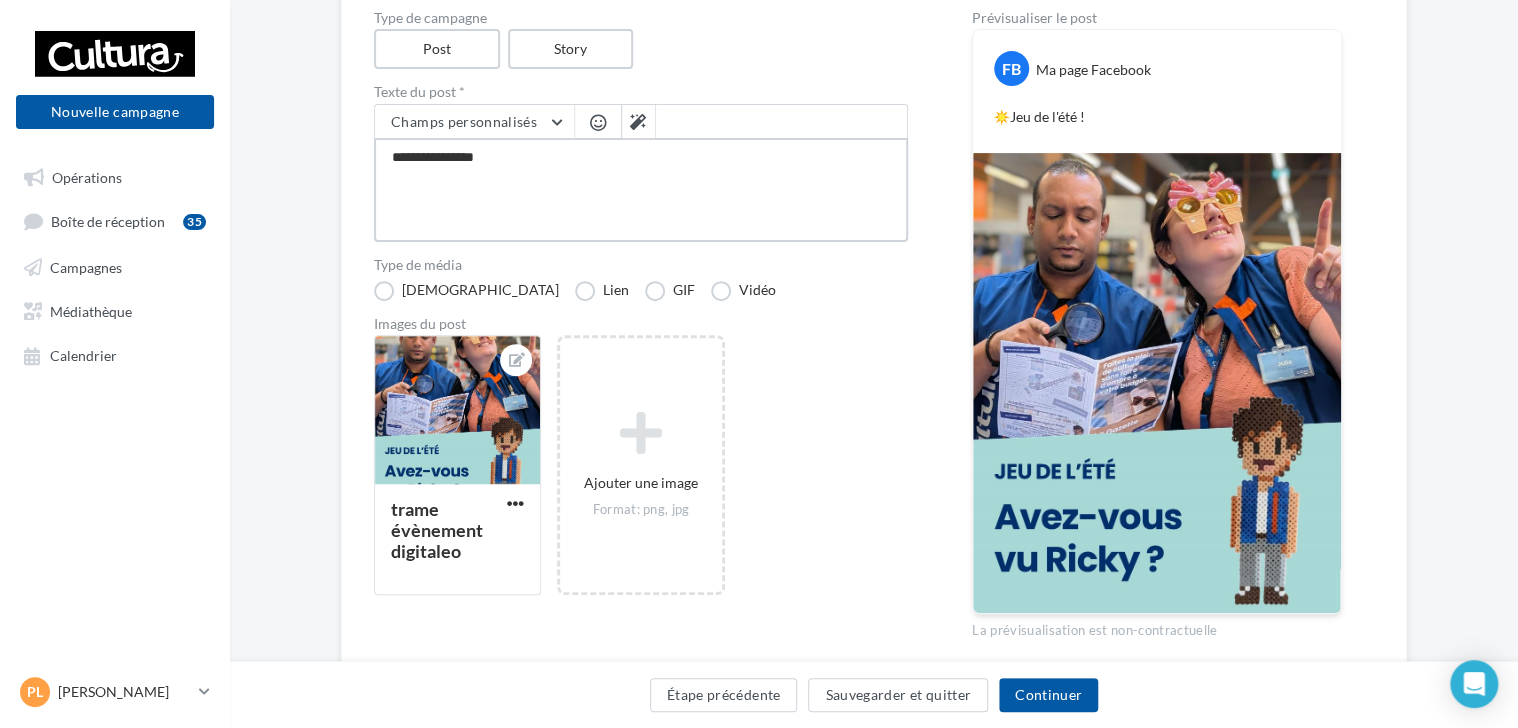 click on "**********" at bounding box center [641, 190] 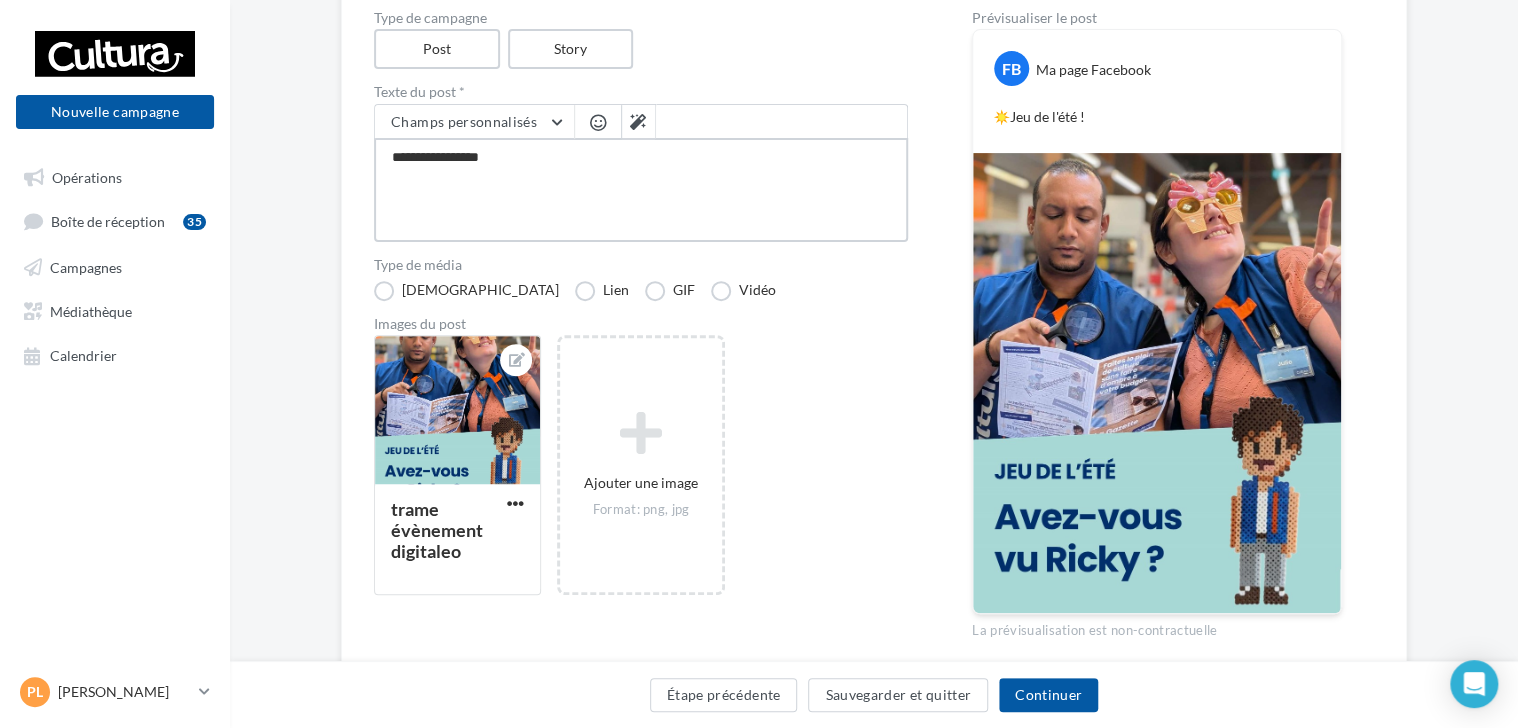 type on "**********" 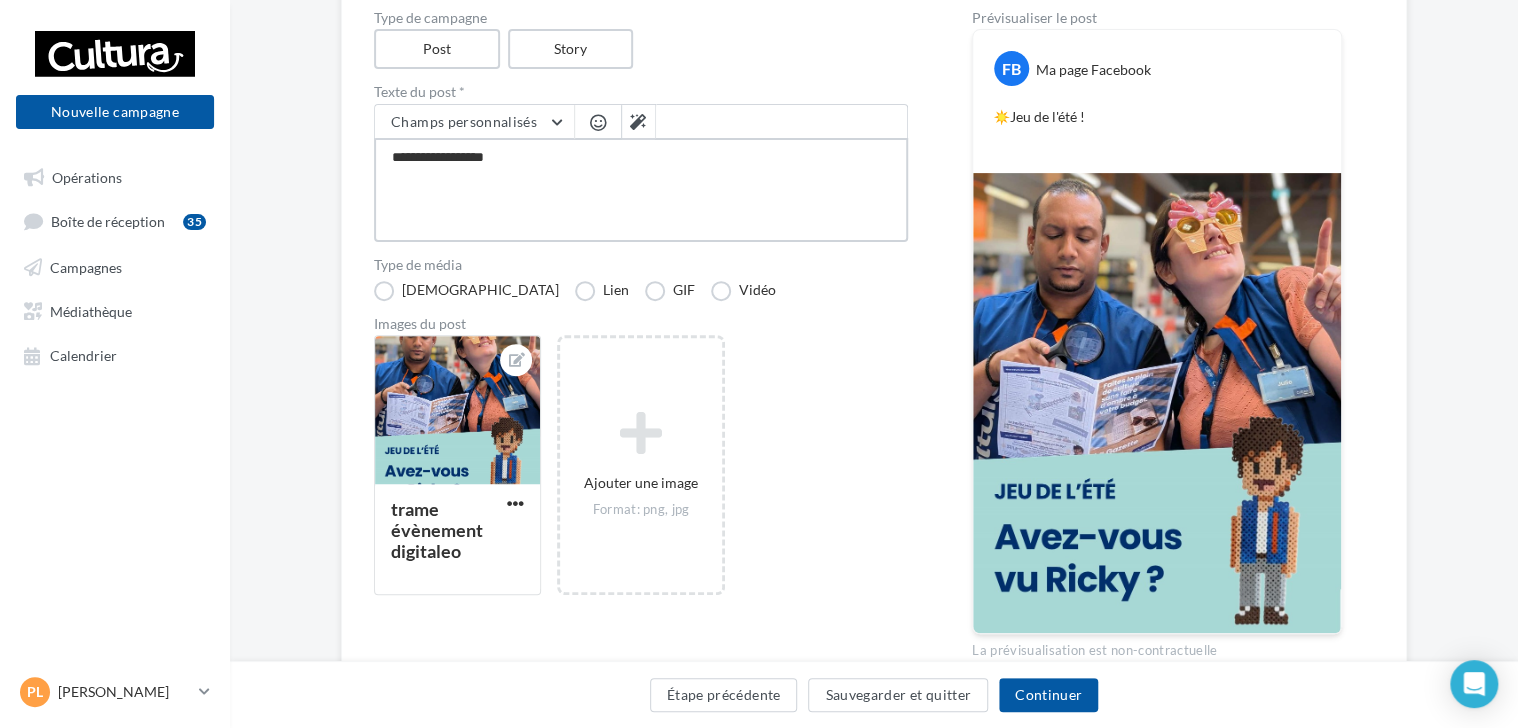 type on "**********" 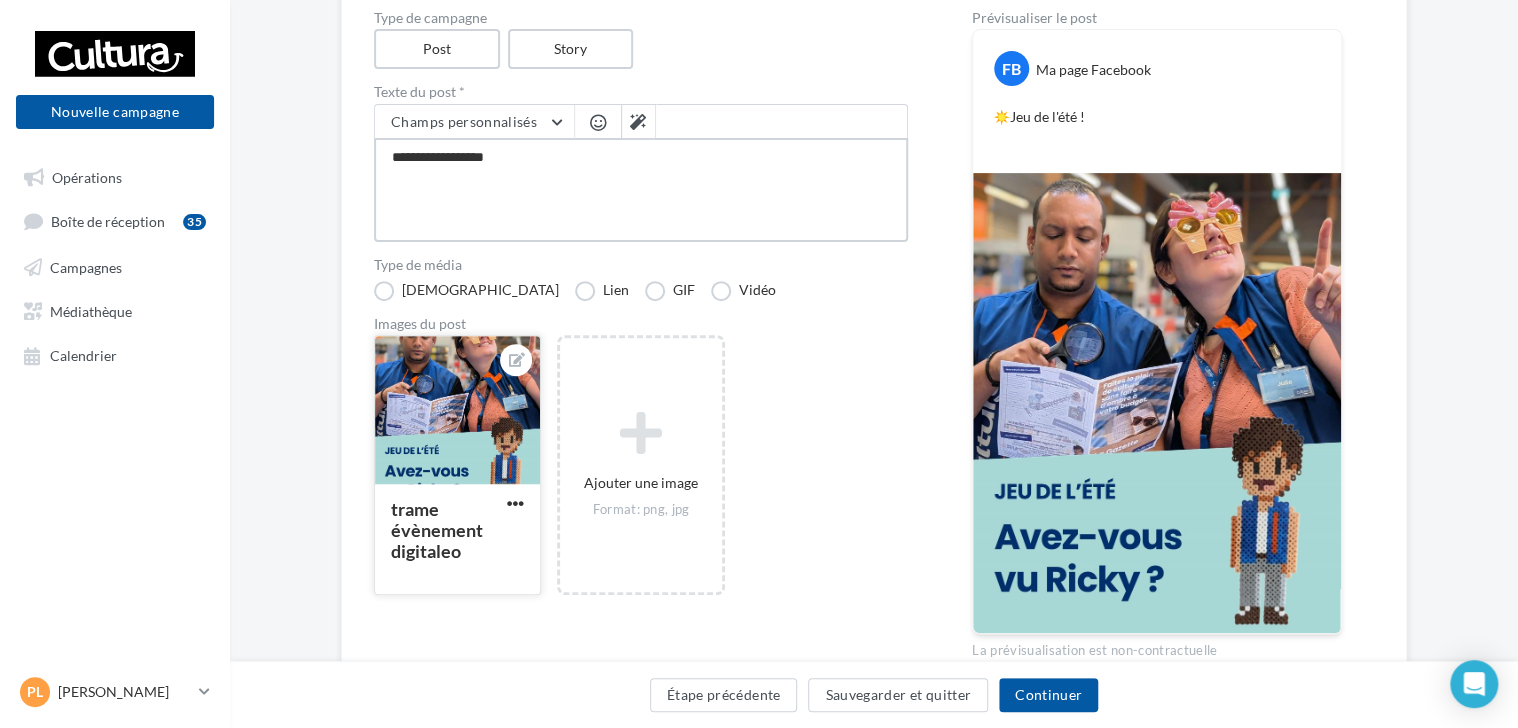 type on "**********" 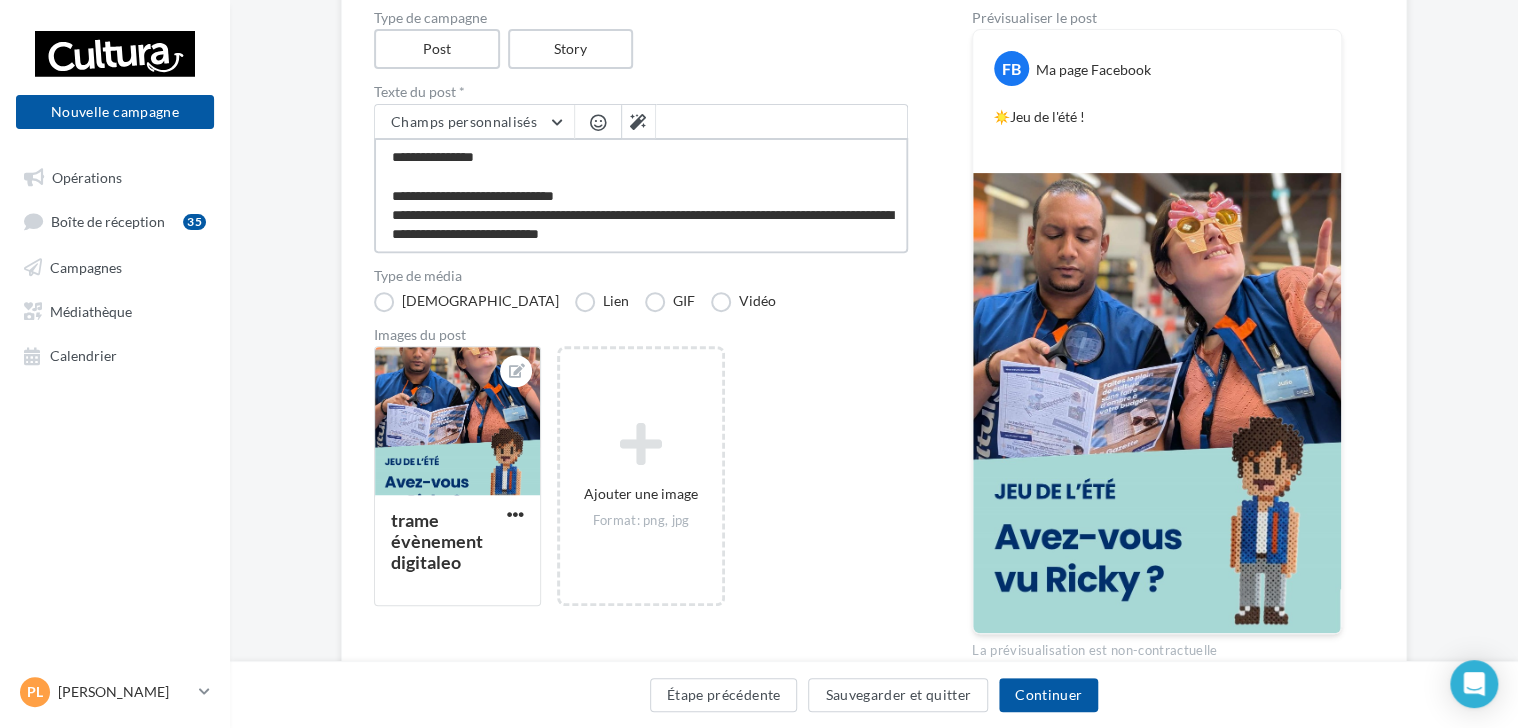 click on "**********" at bounding box center (641, 195) 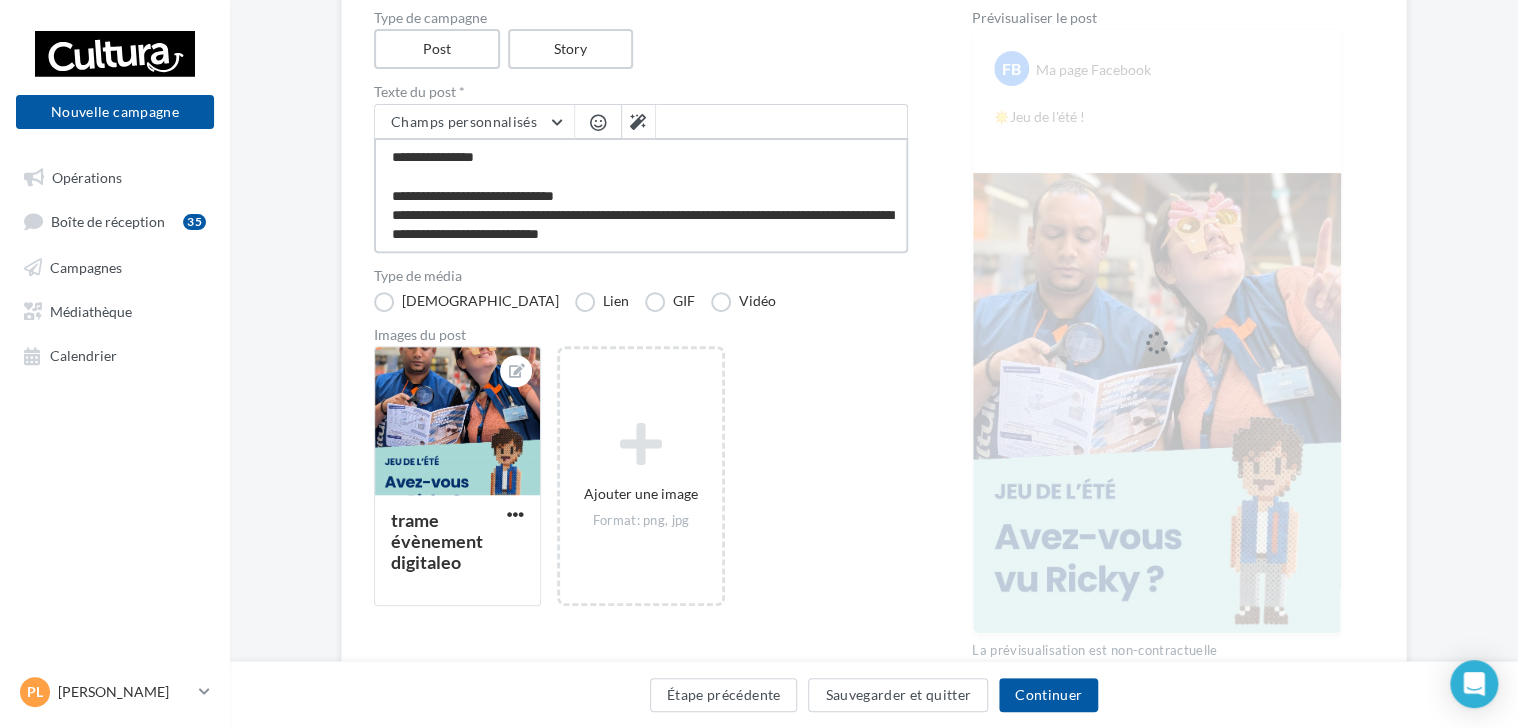 type on "**********" 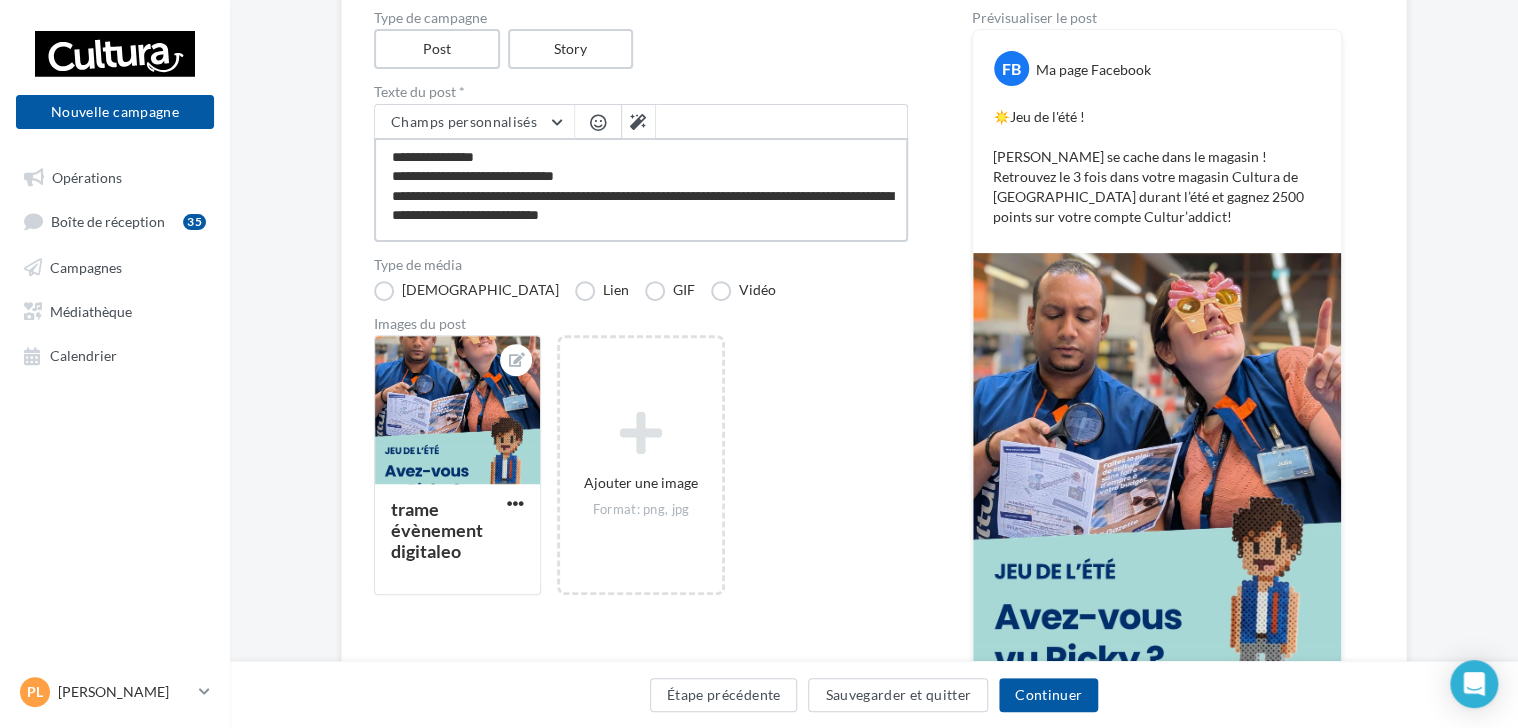 type on "**********" 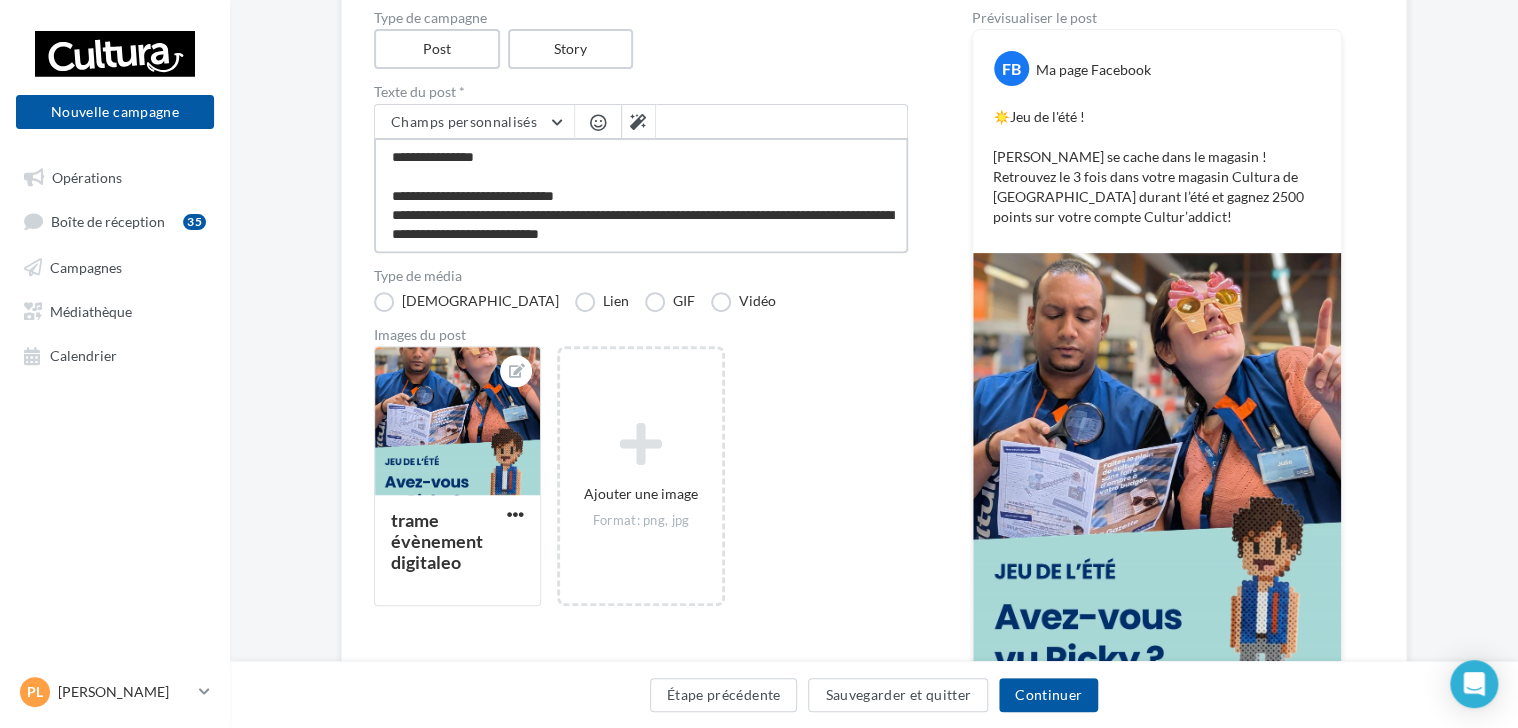 click on "**********" at bounding box center (641, 195) 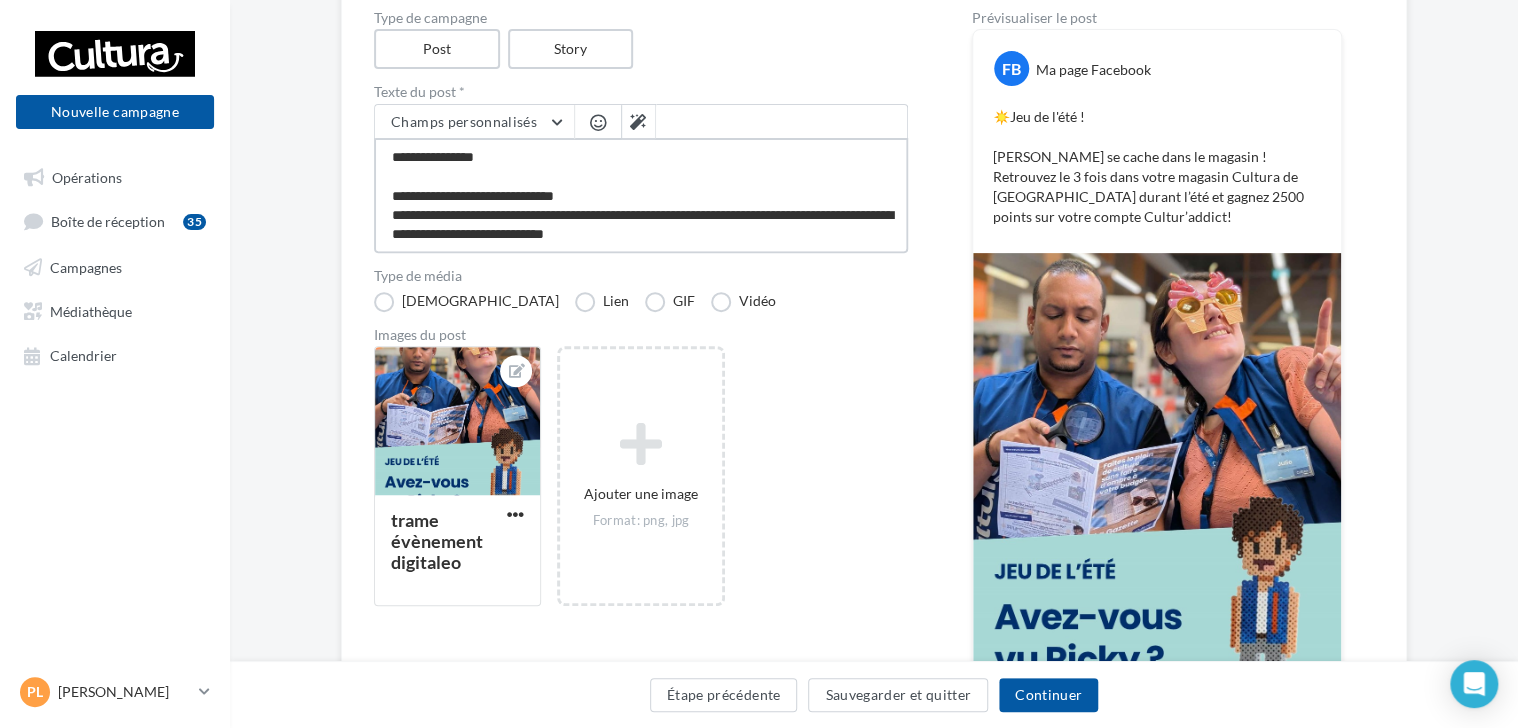 scroll, scrollTop: 10, scrollLeft: 0, axis: vertical 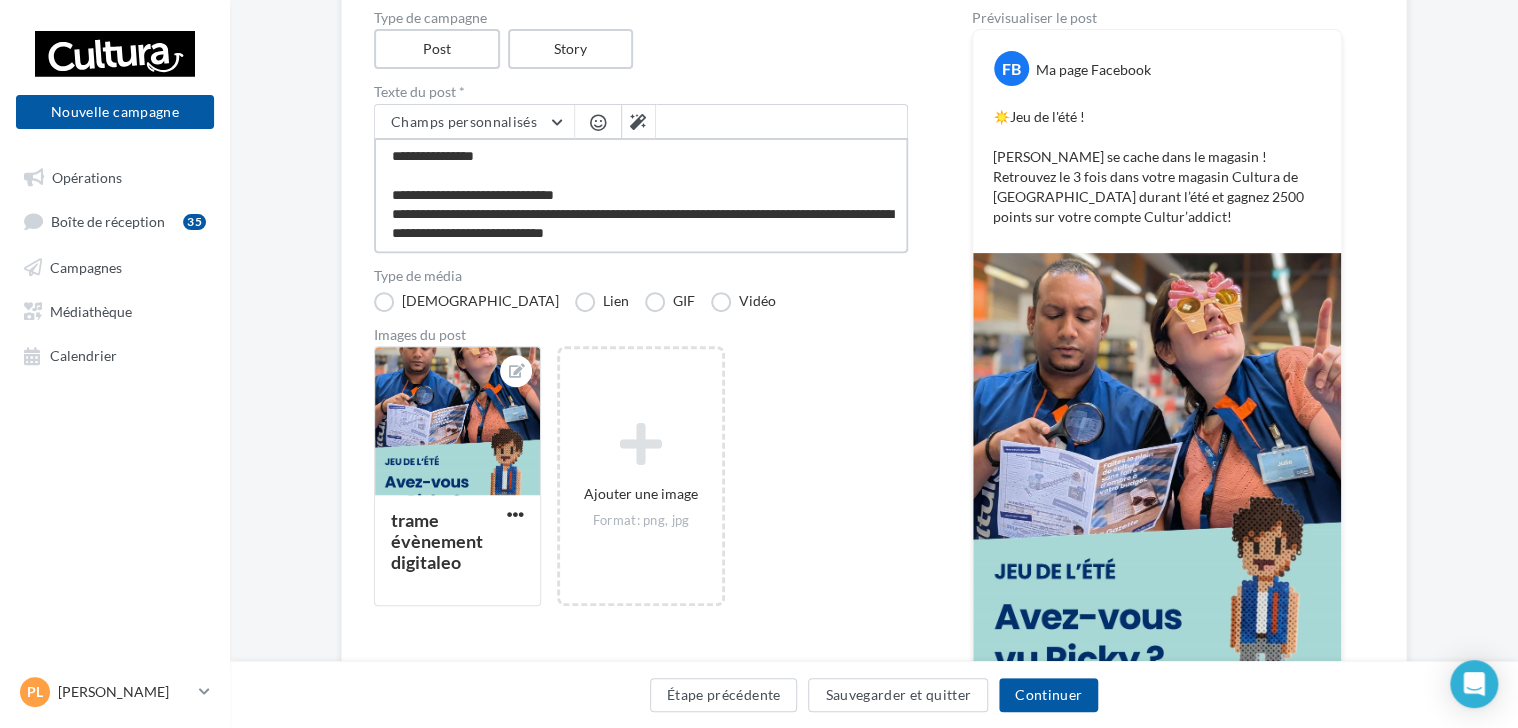 type on "**********" 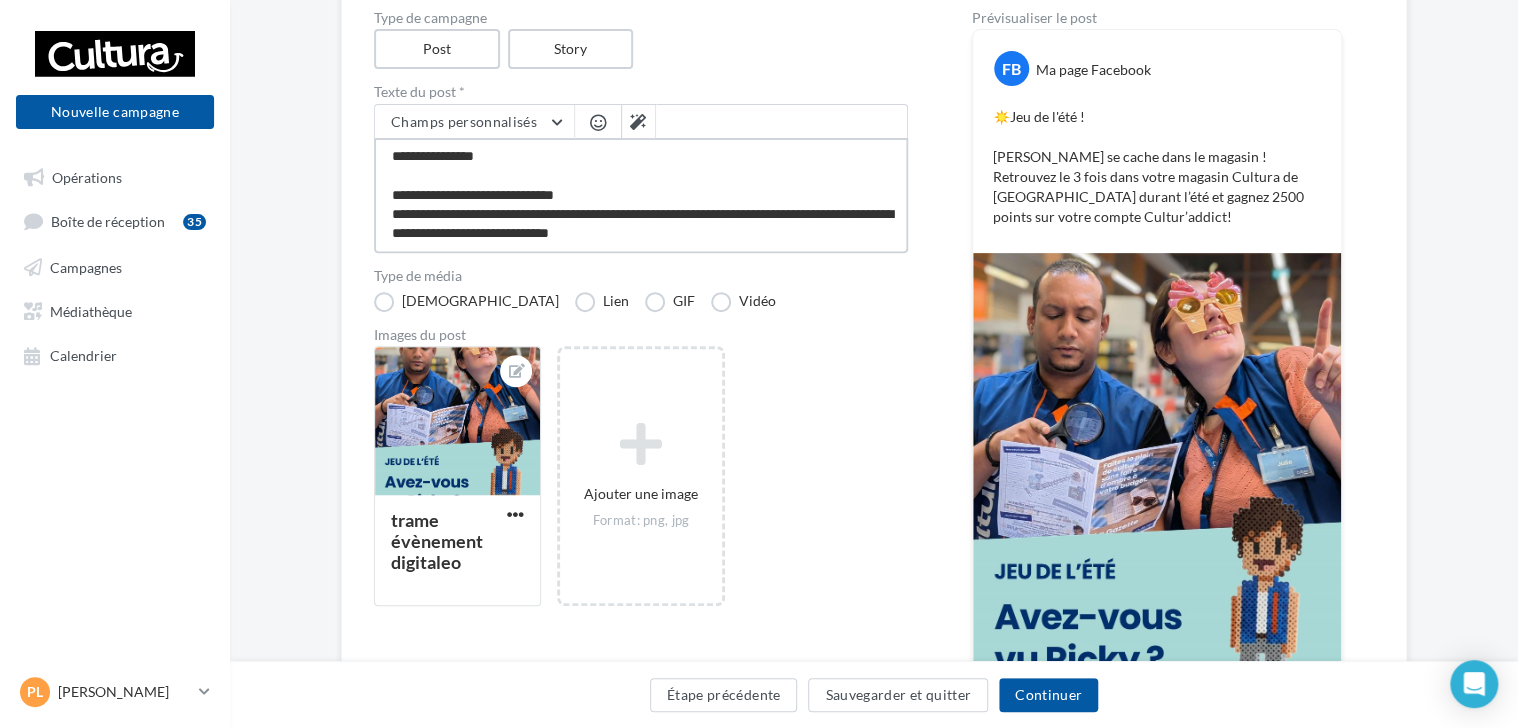 scroll, scrollTop: 29, scrollLeft: 0, axis: vertical 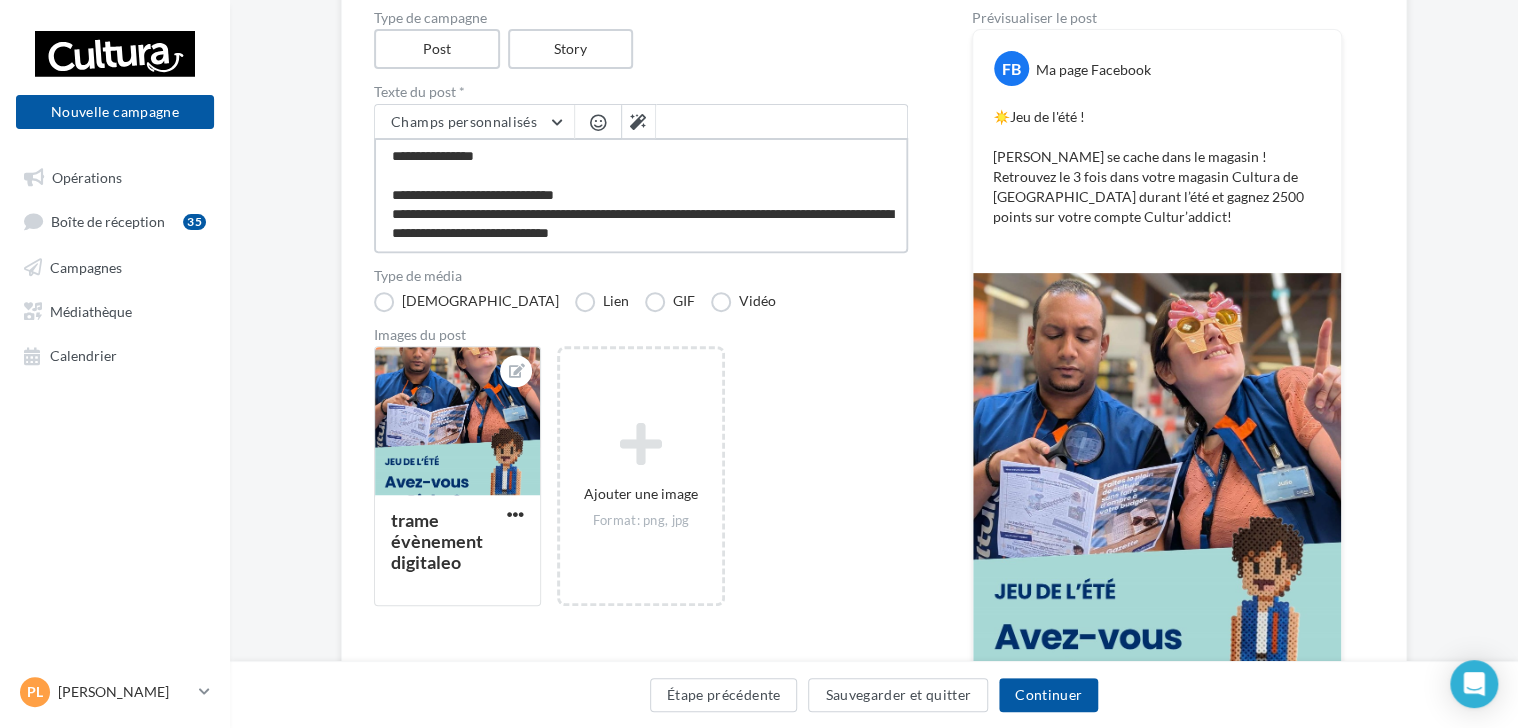 type on "**********" 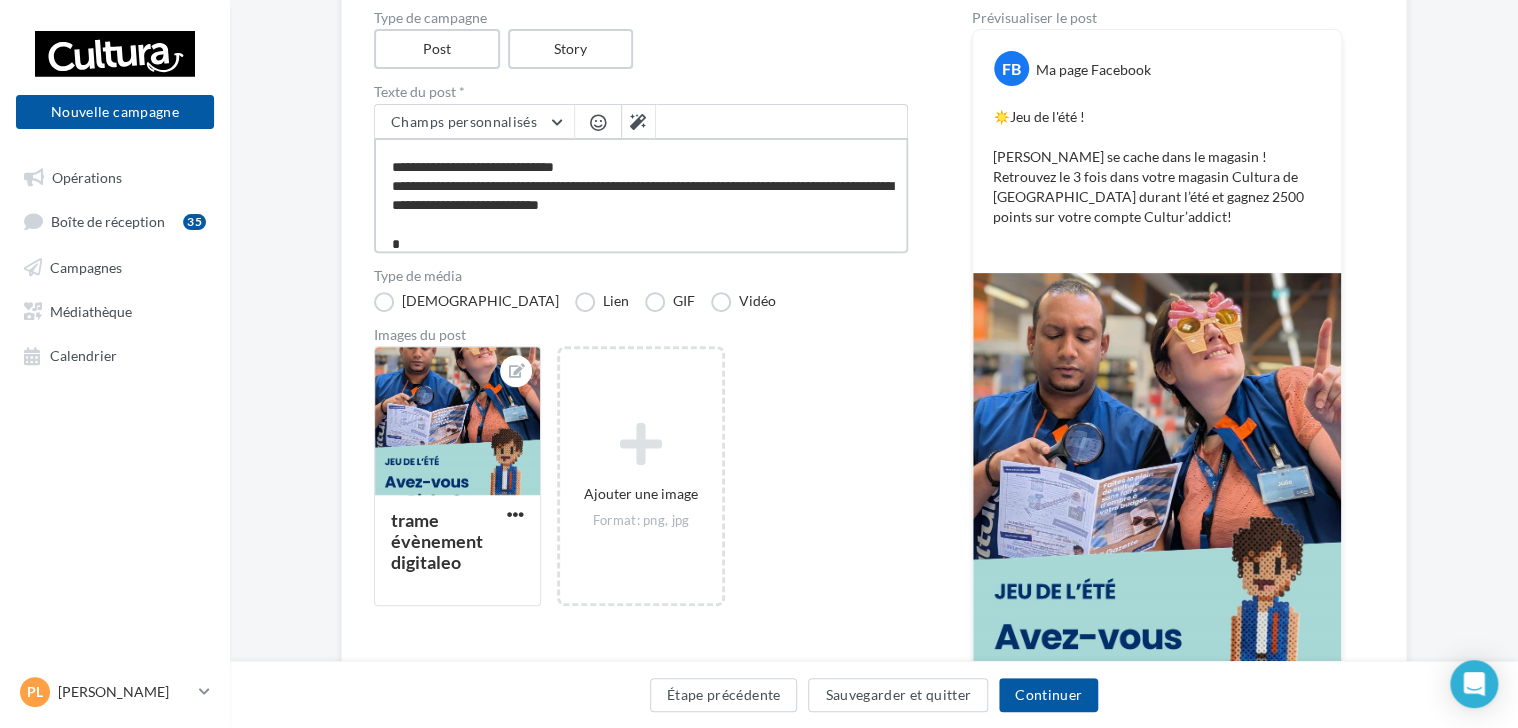 type on "**********" 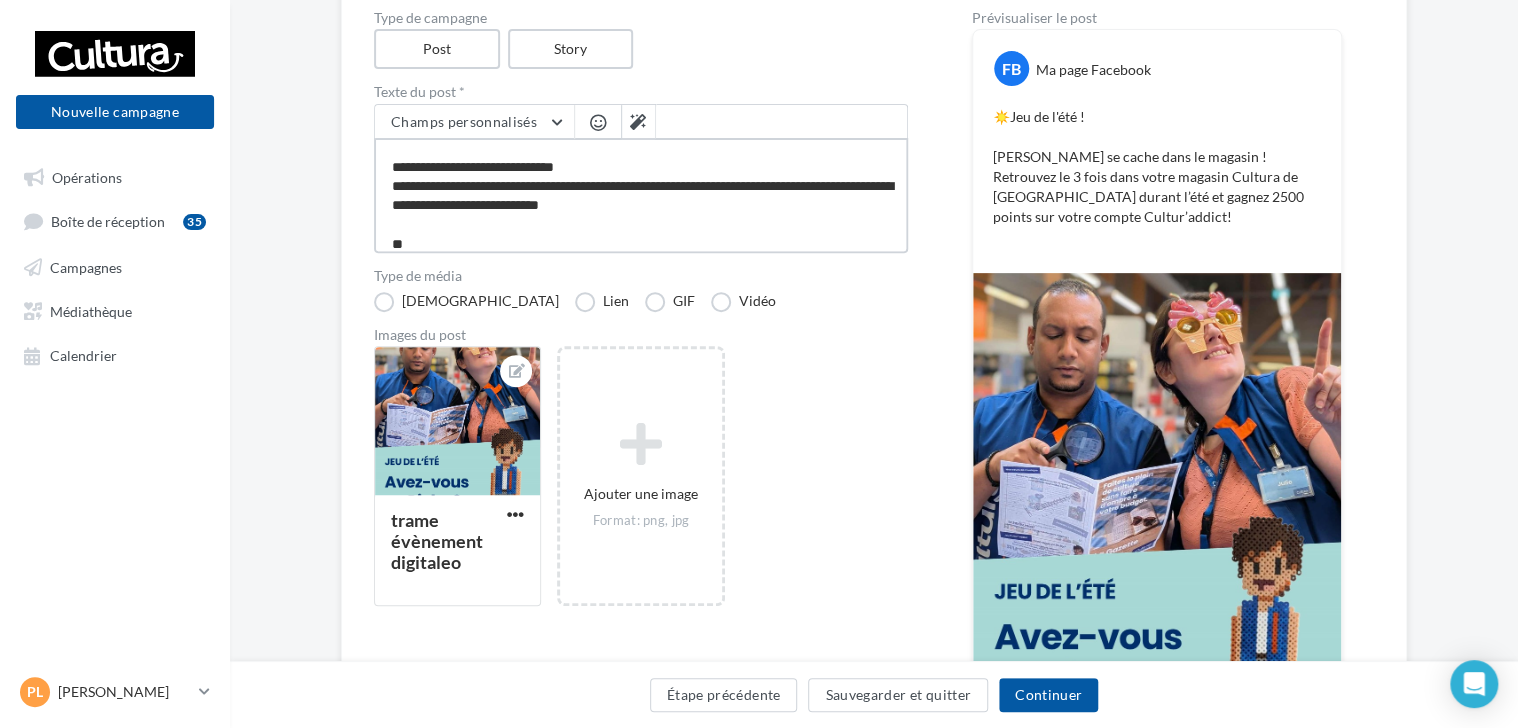 type on "**********" 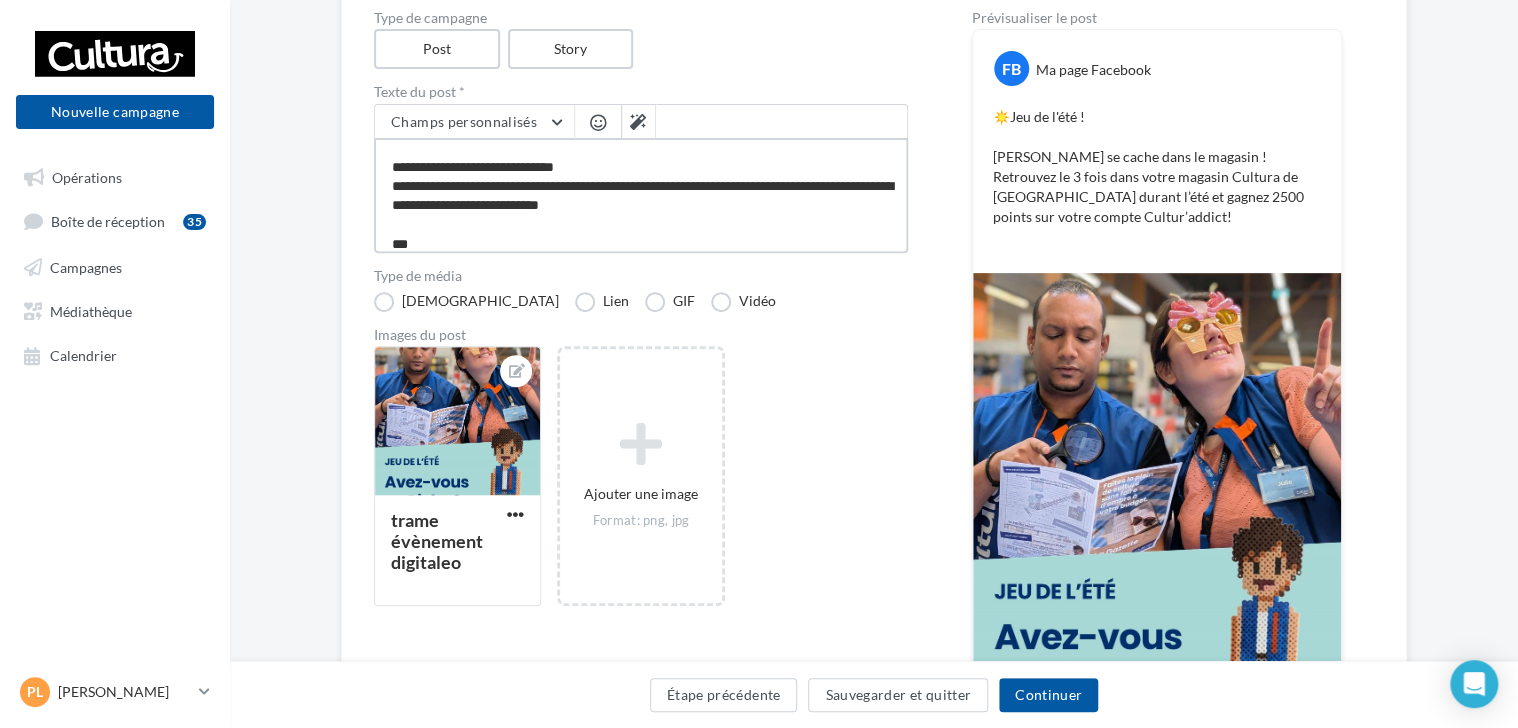 type on "**********" 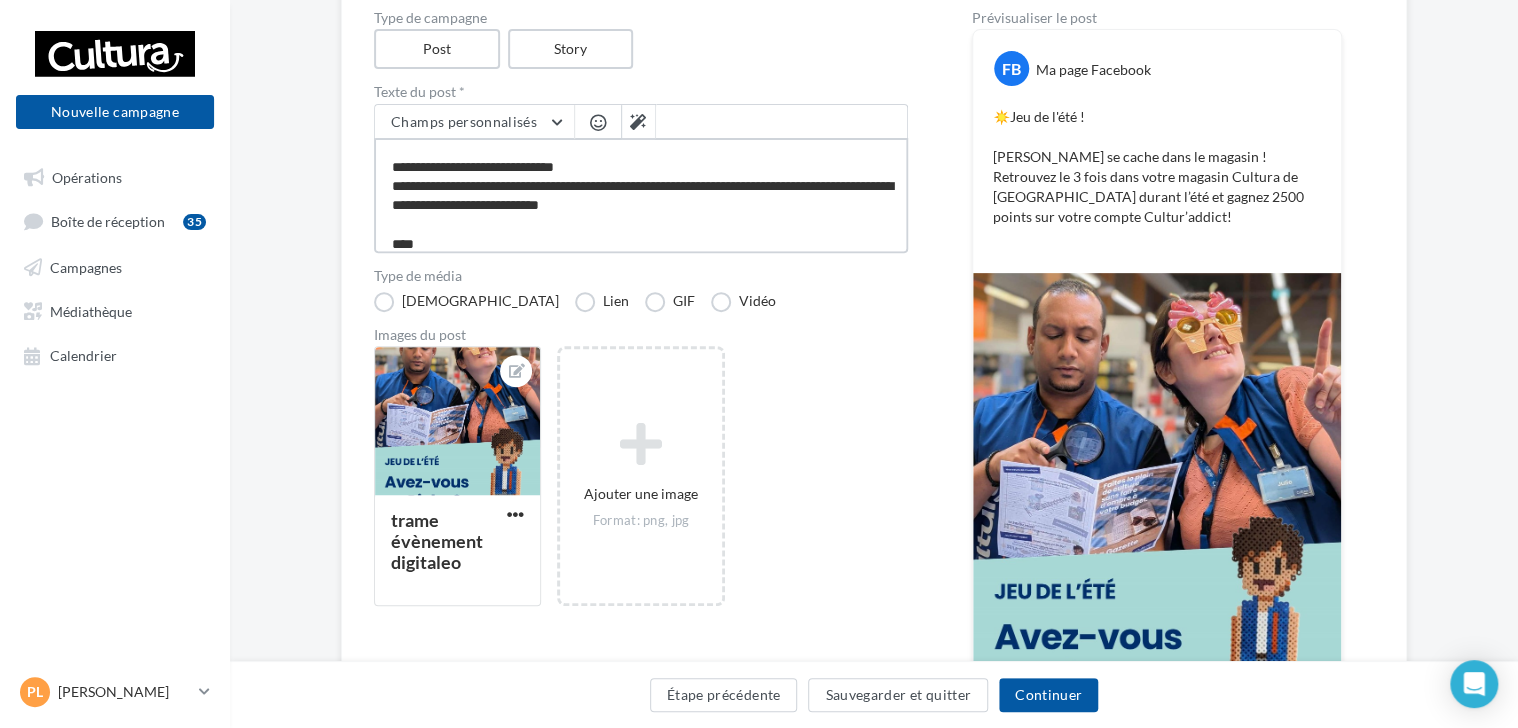 type on "**********" 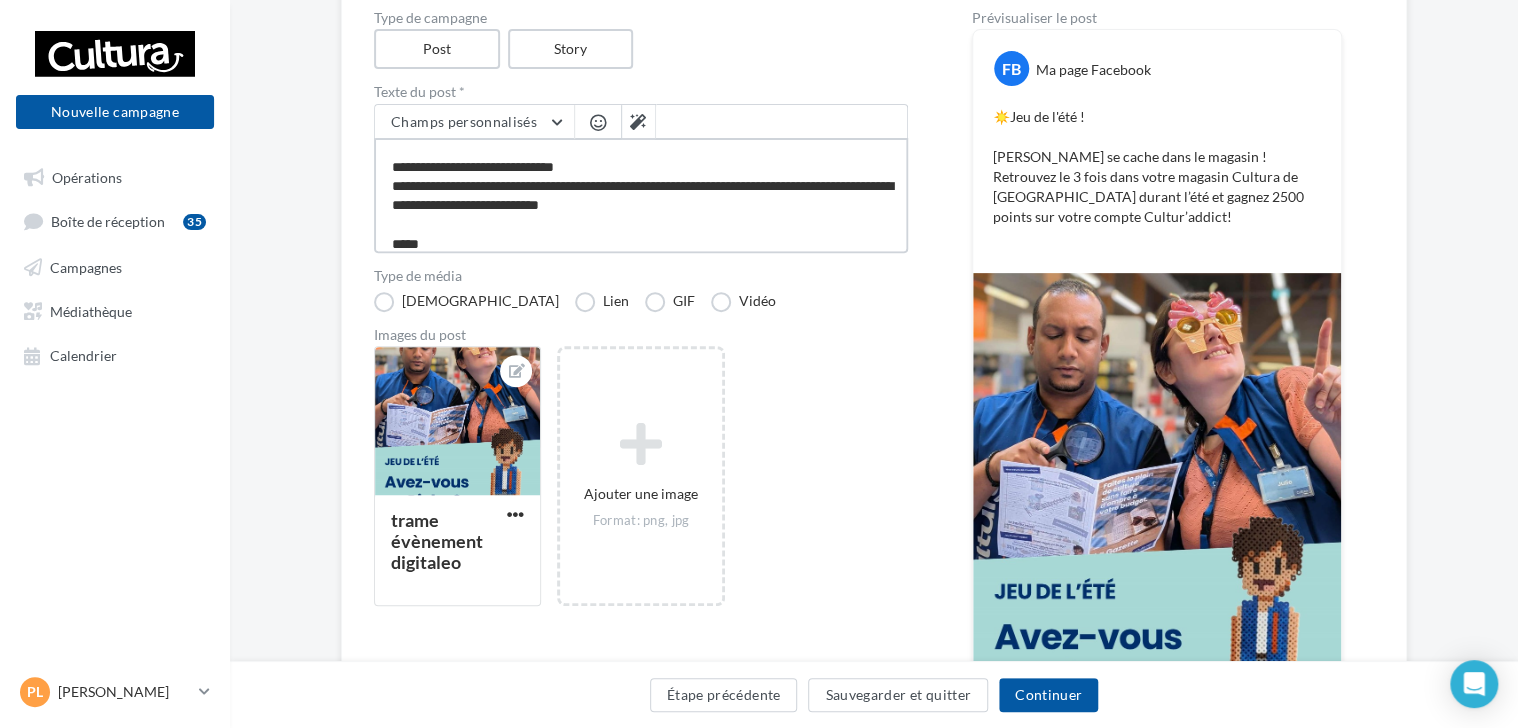 type on "**********" 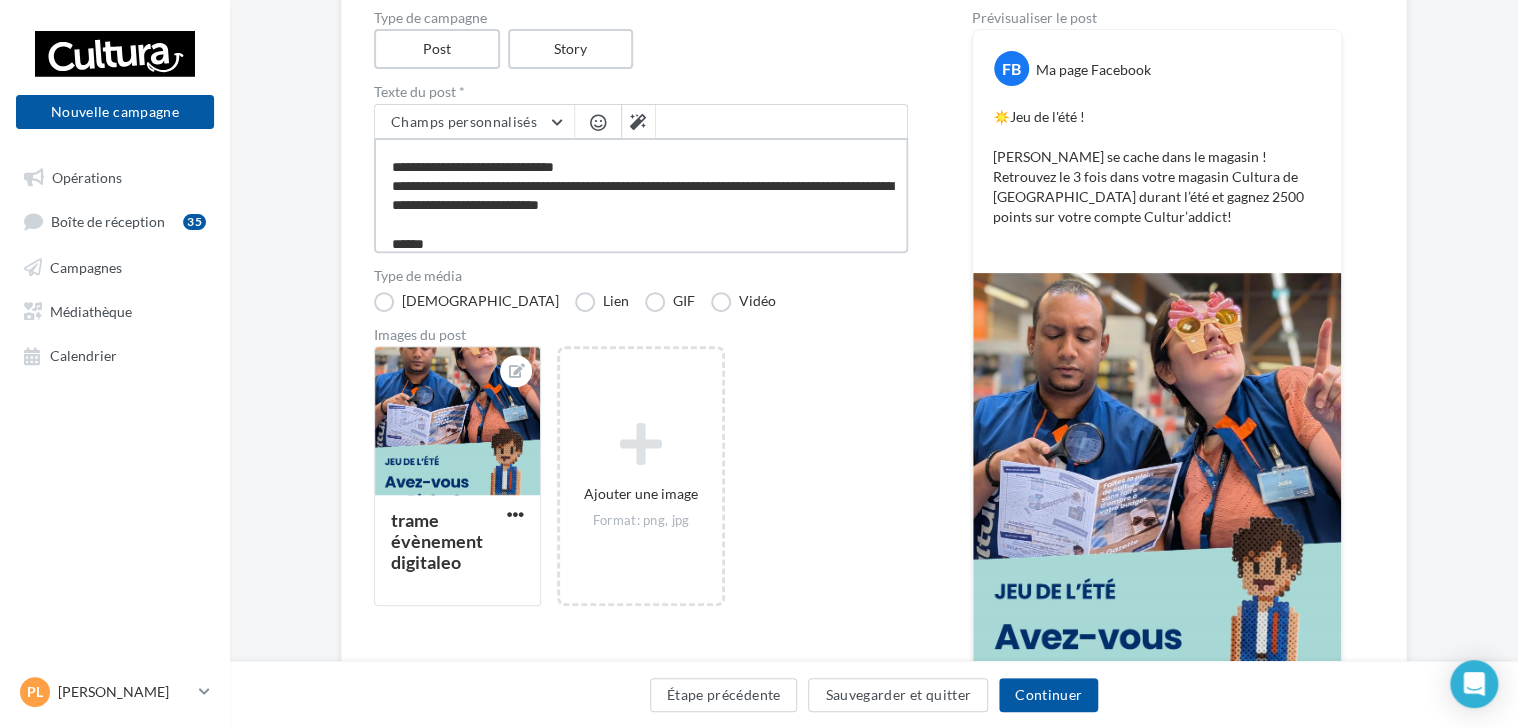 type on "**********" 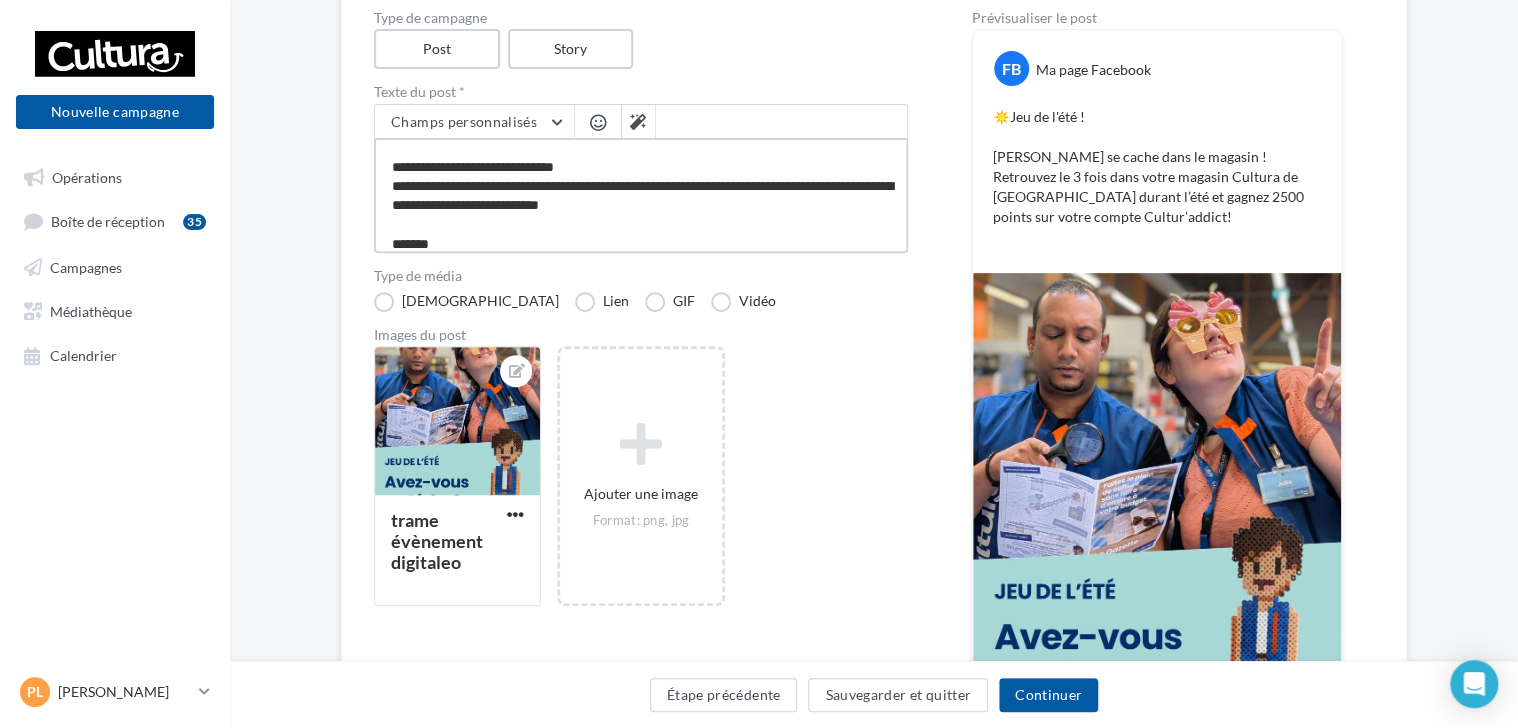 type on "**********" 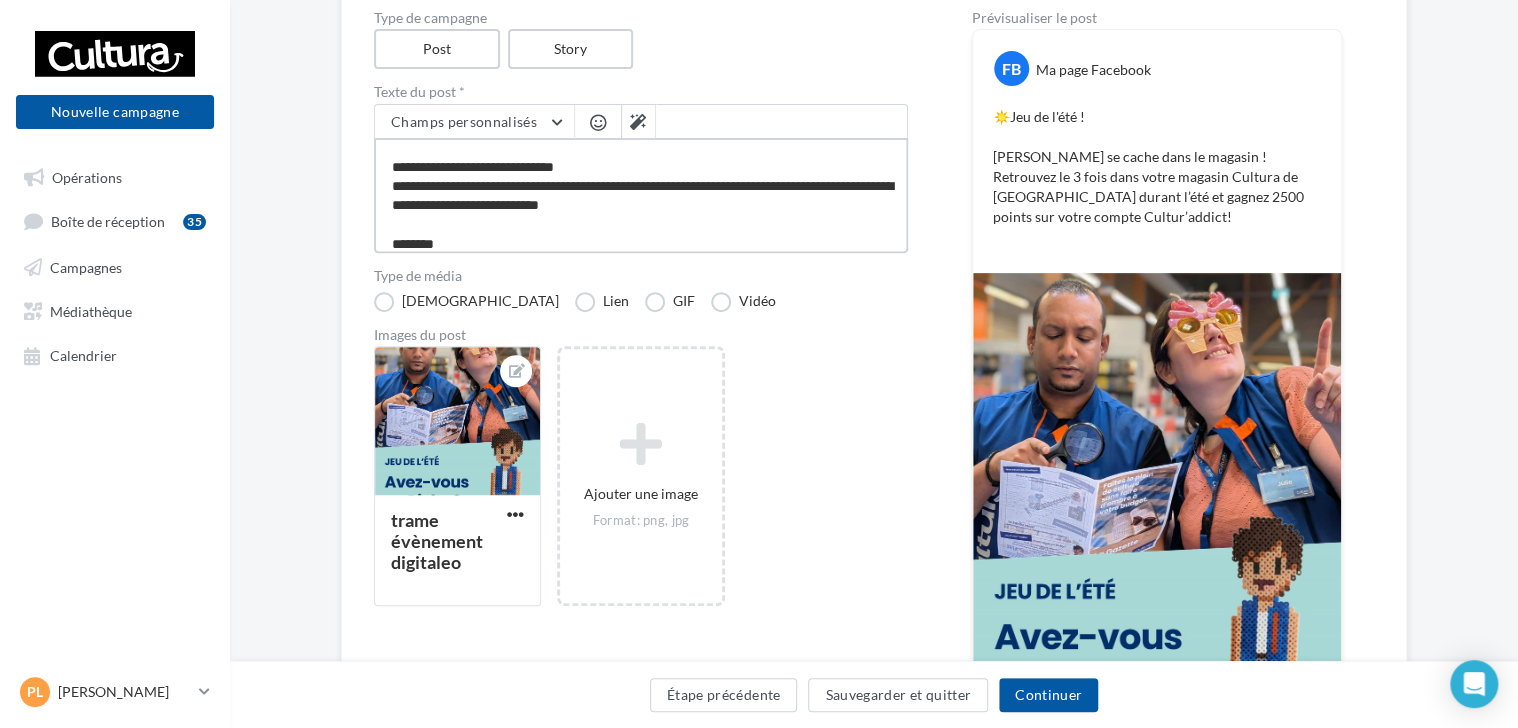 type on "**********" 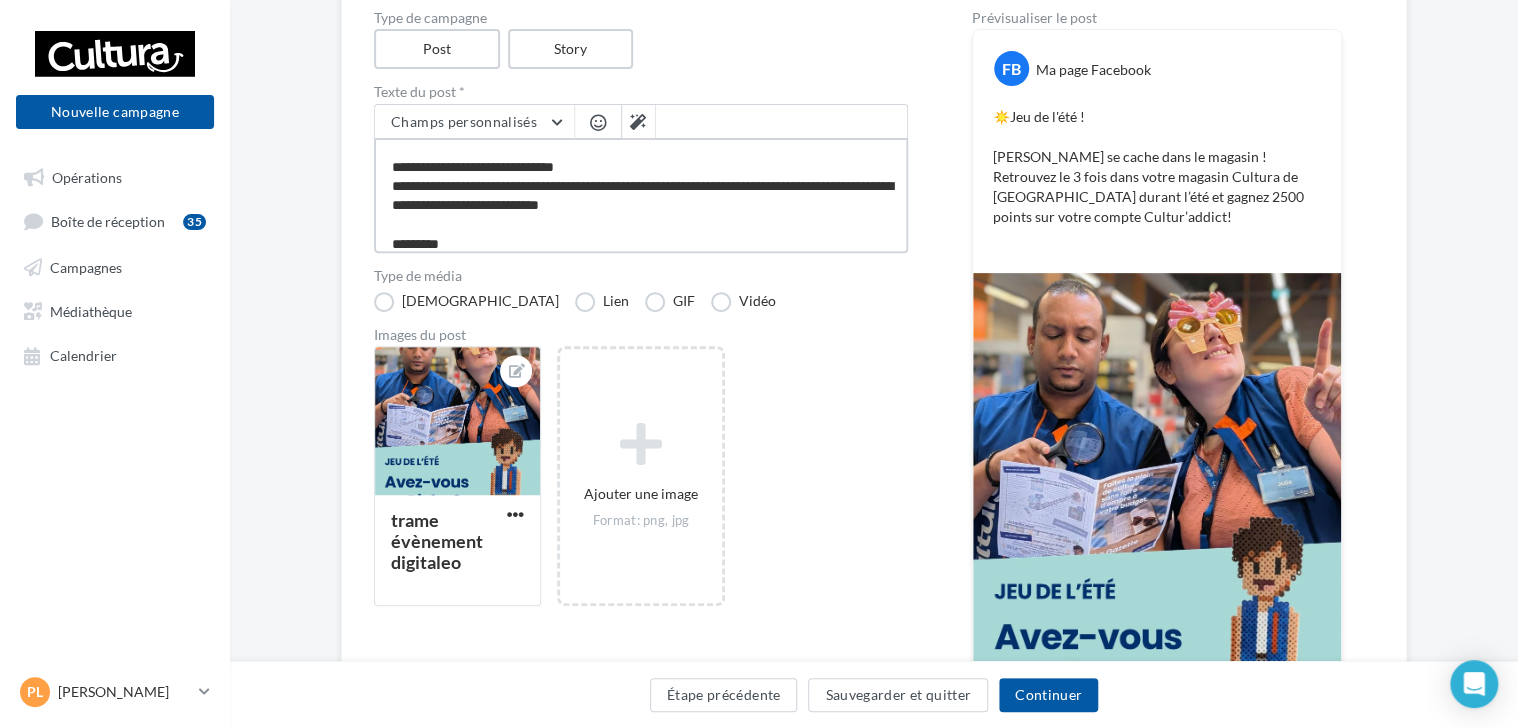 type on "**********" 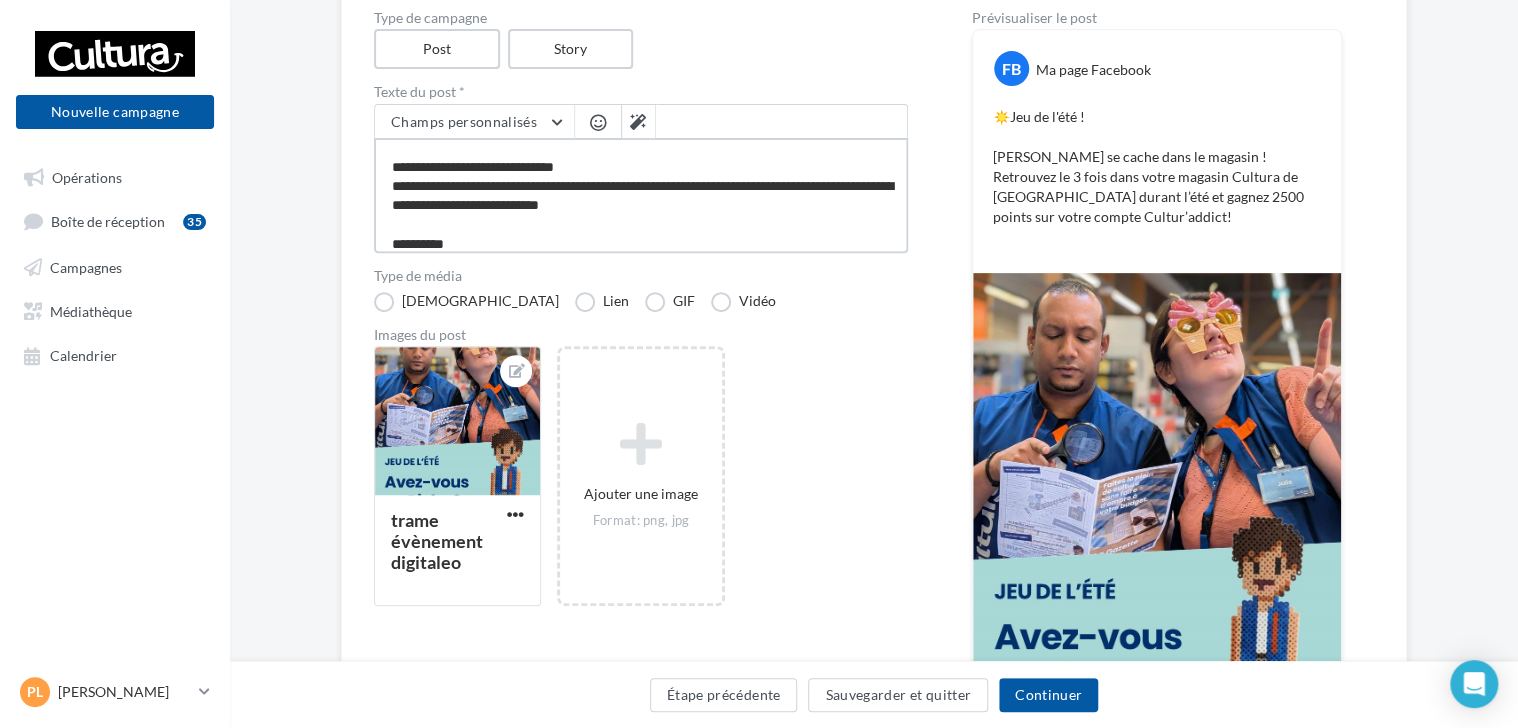 type on "**********" 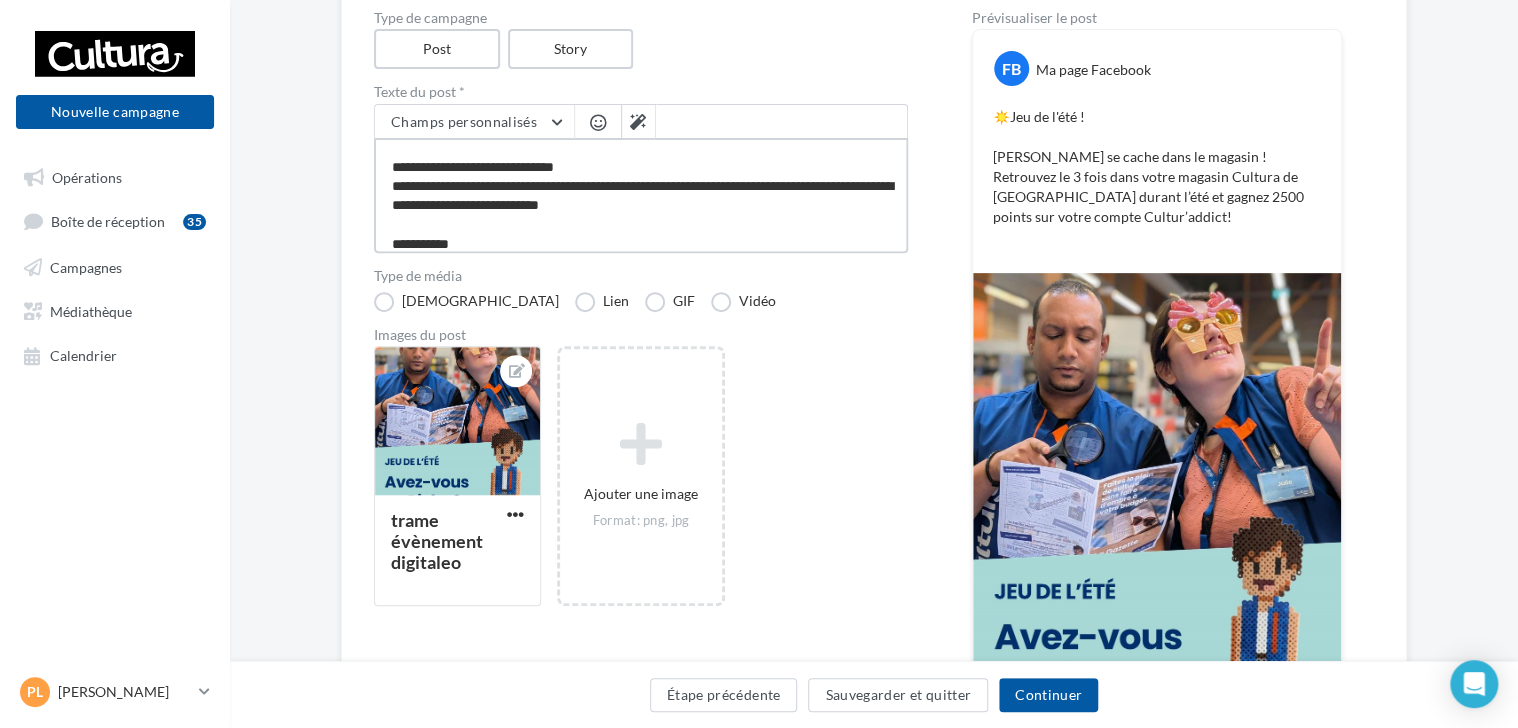type on "**********" 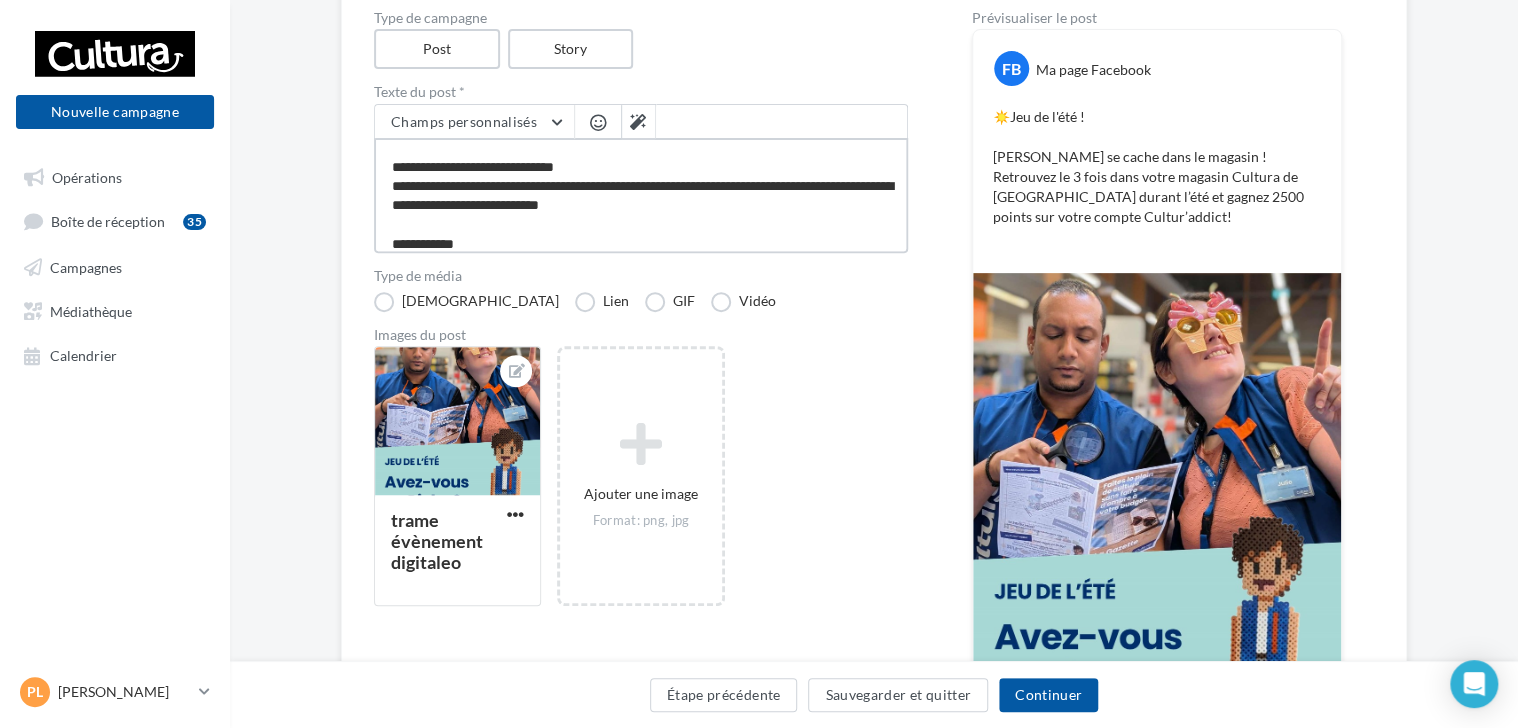 type on "**********" 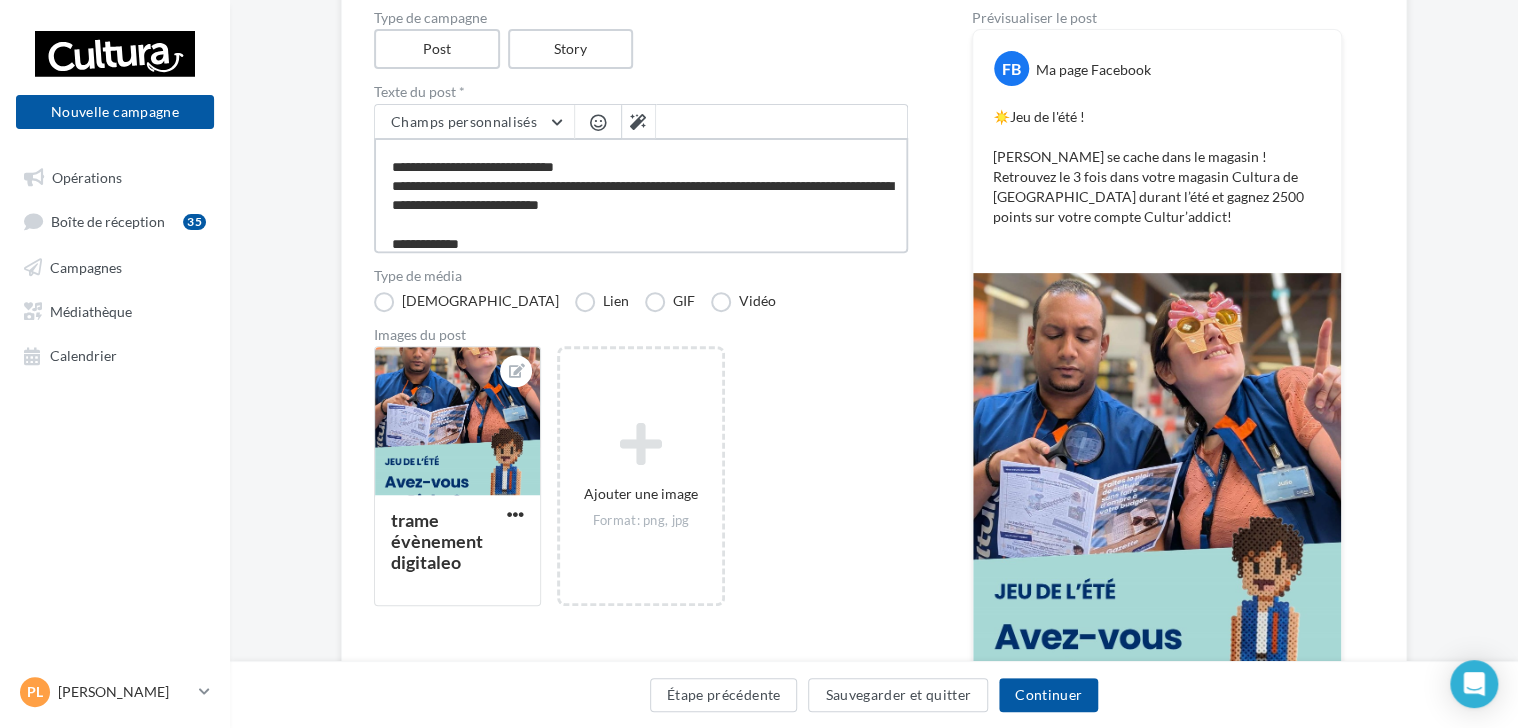 type on "**********" 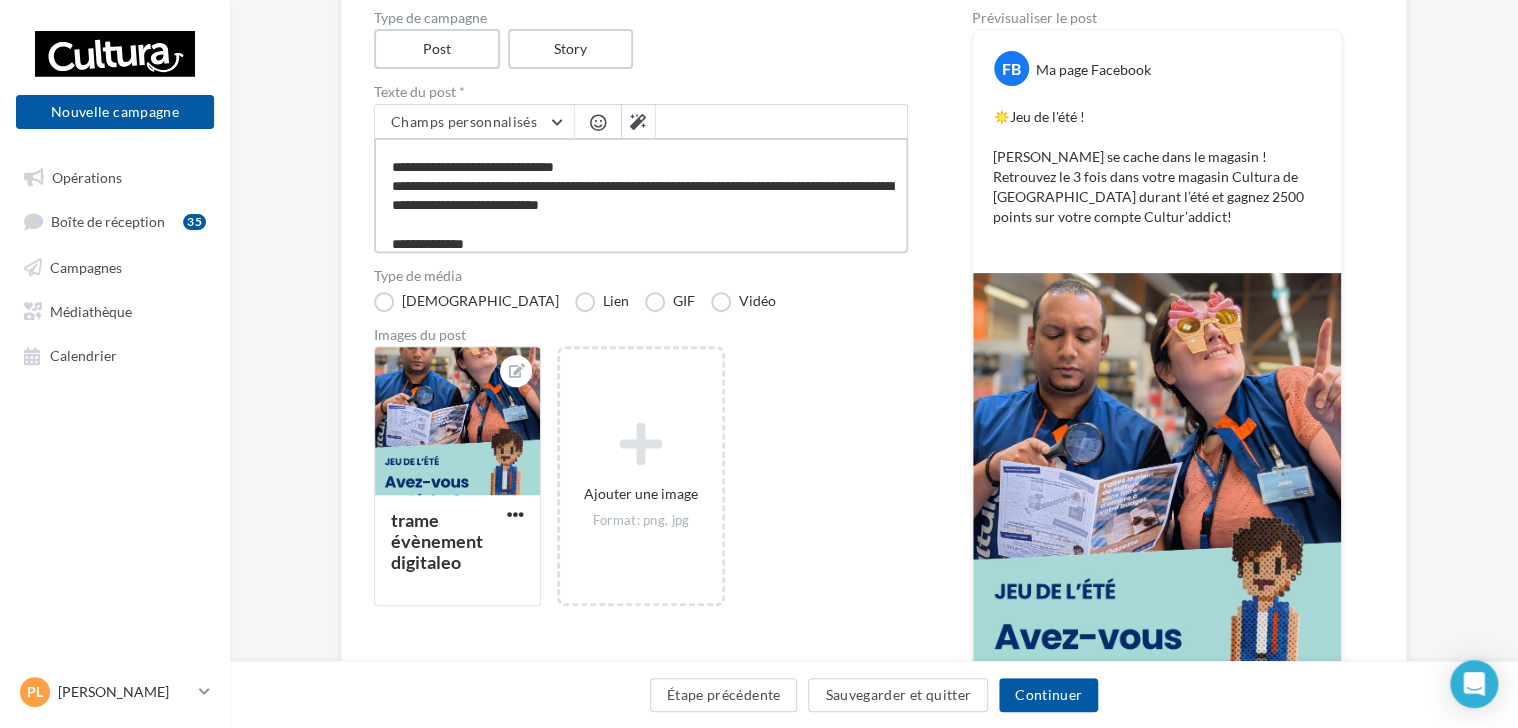 type on "**********" 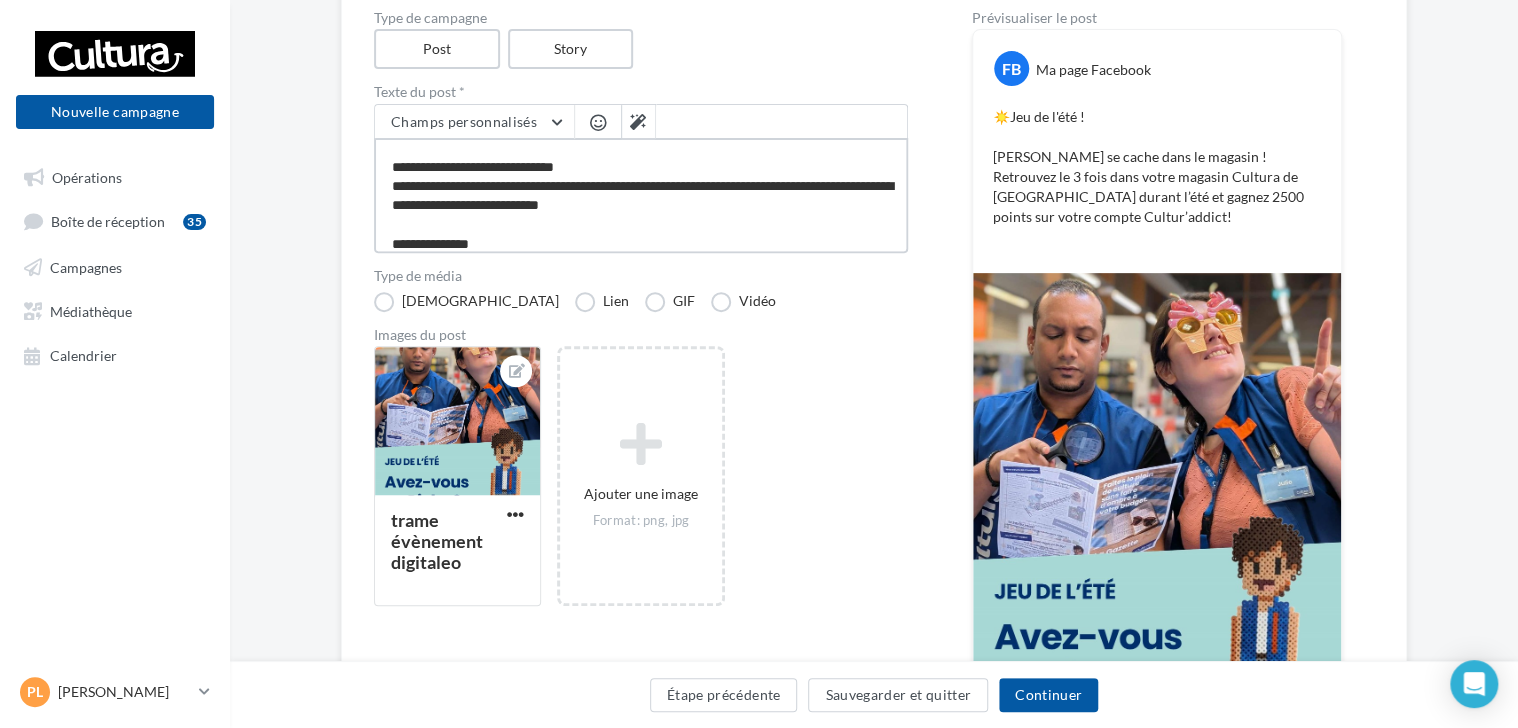 type on "**********" 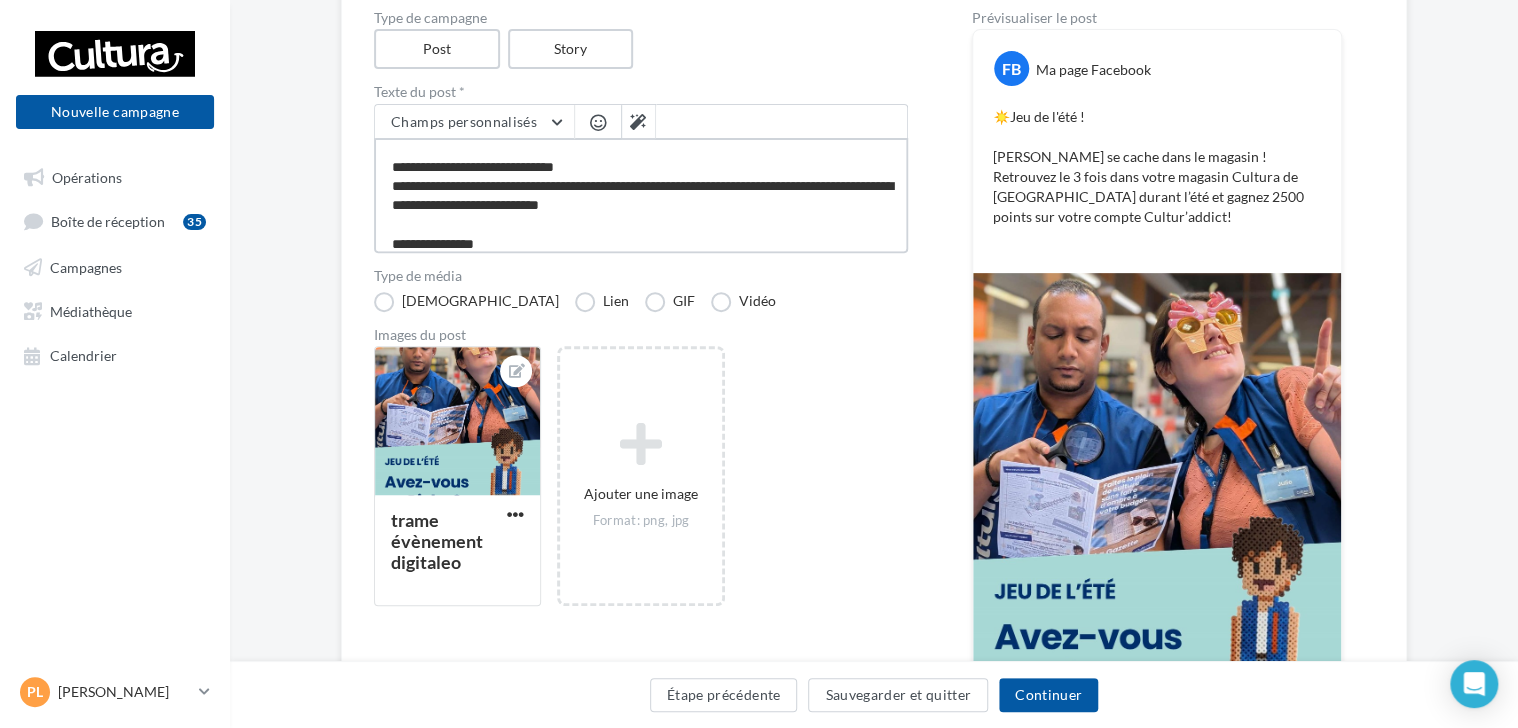 type on "**********" 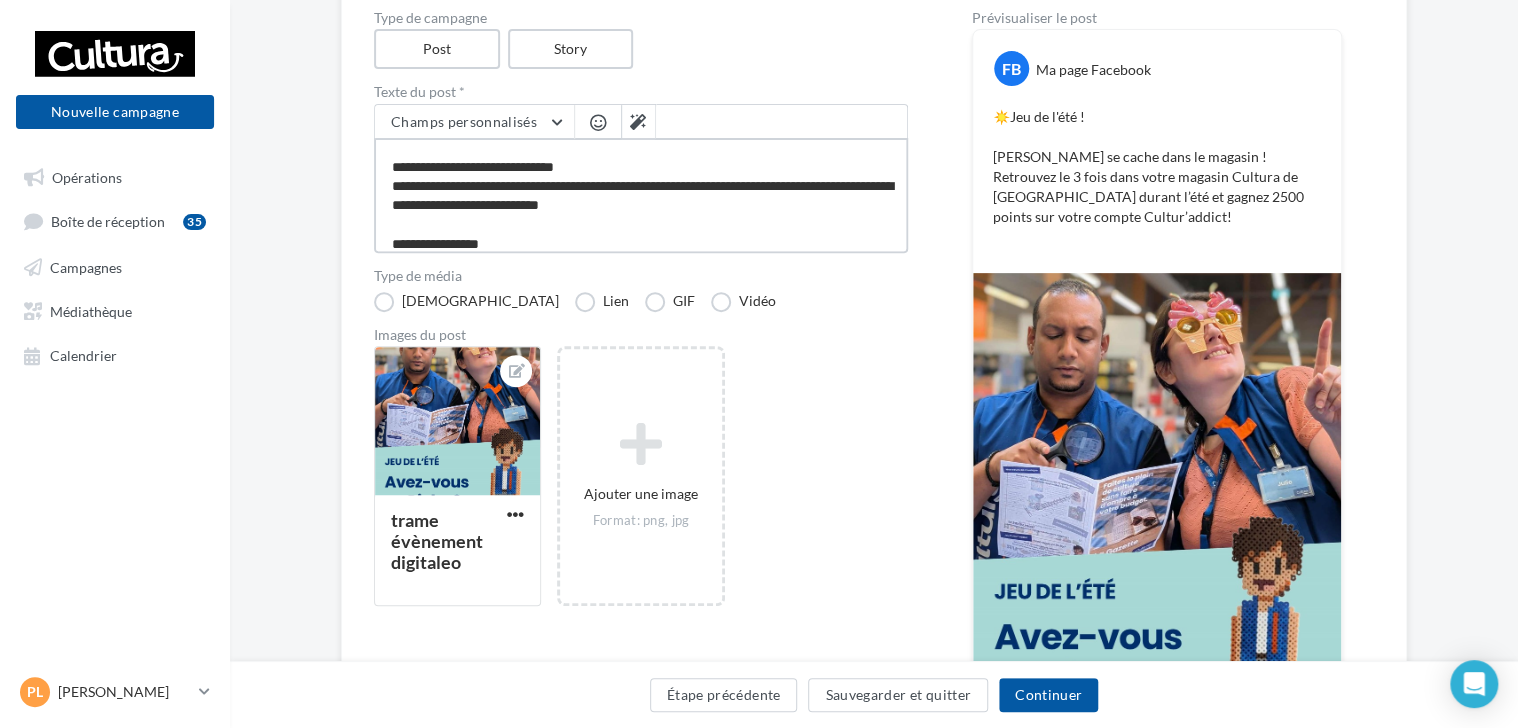 type on "**********" 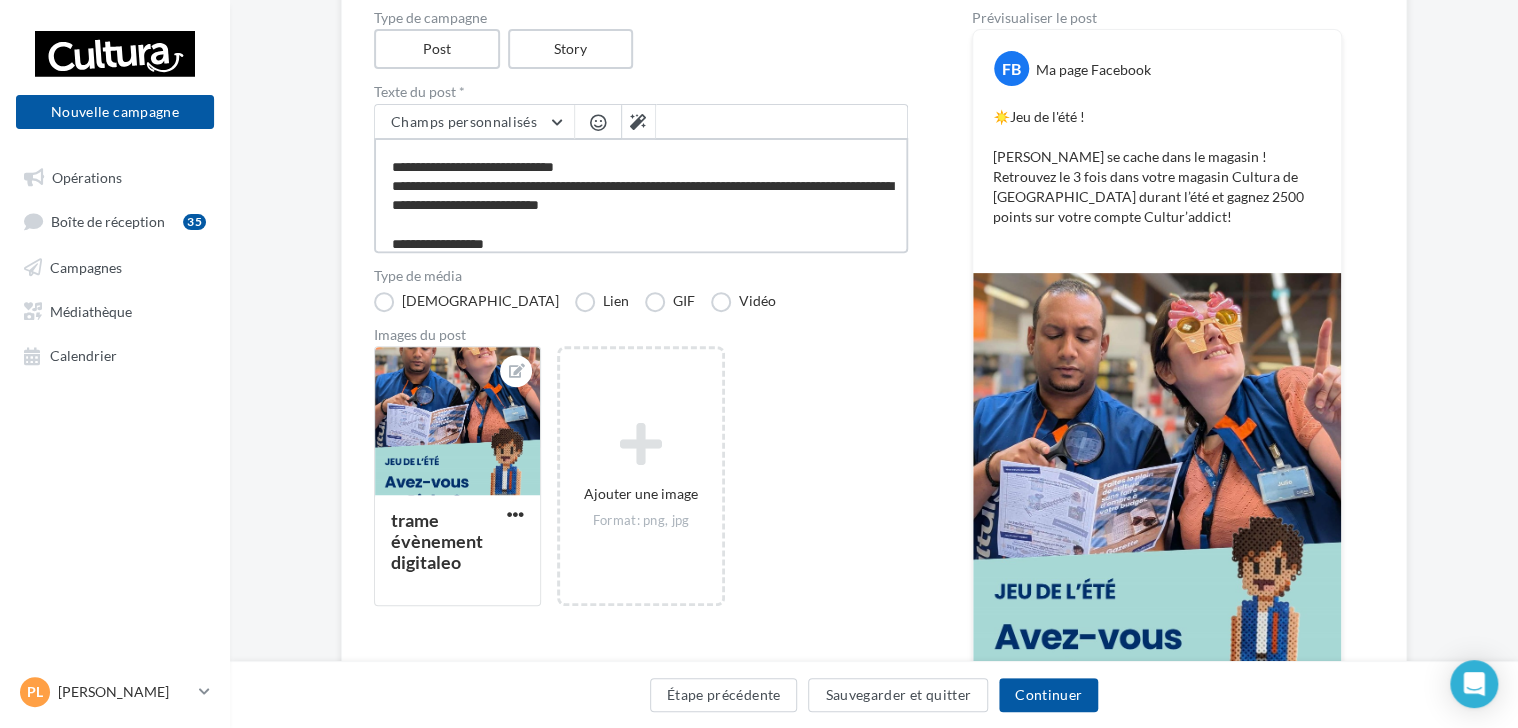 type on "**********" 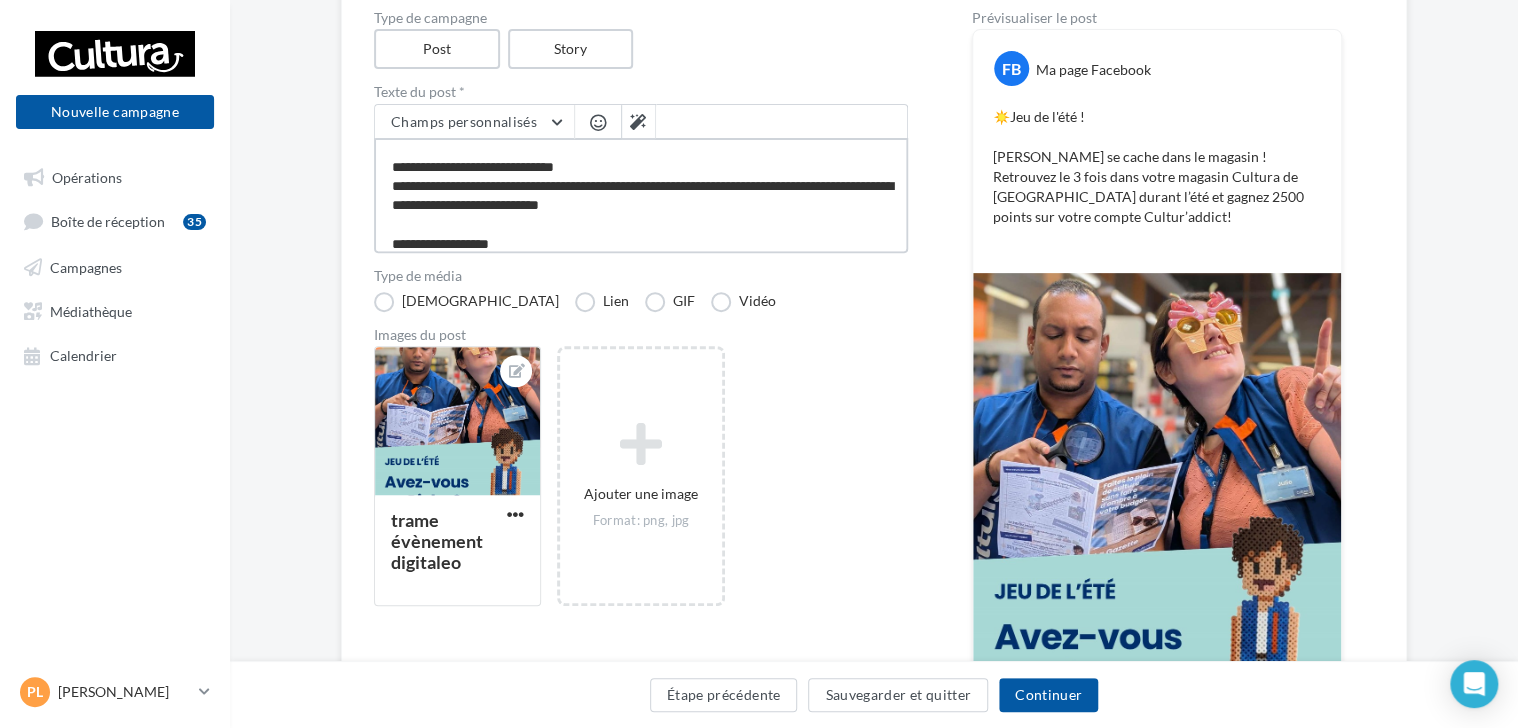 type on "**********" 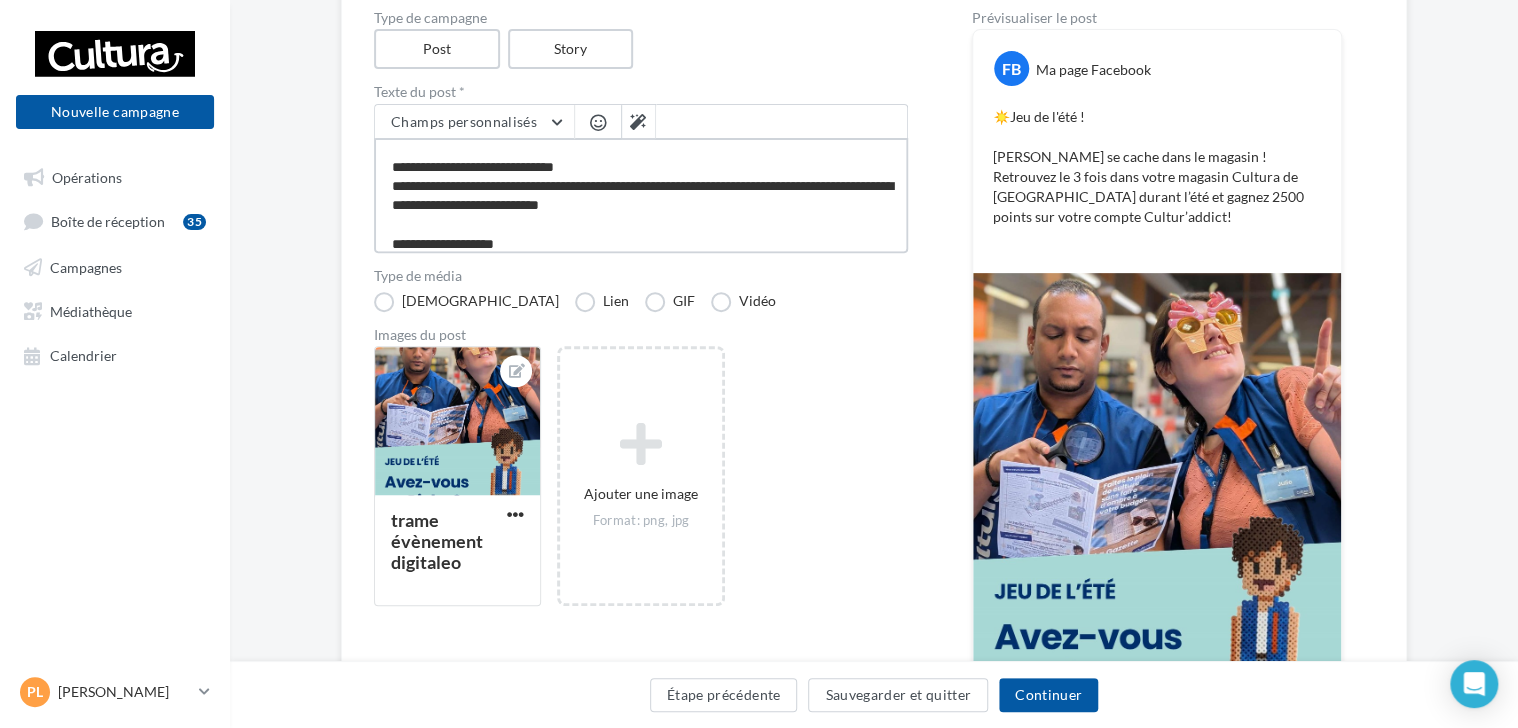 type on "**********" 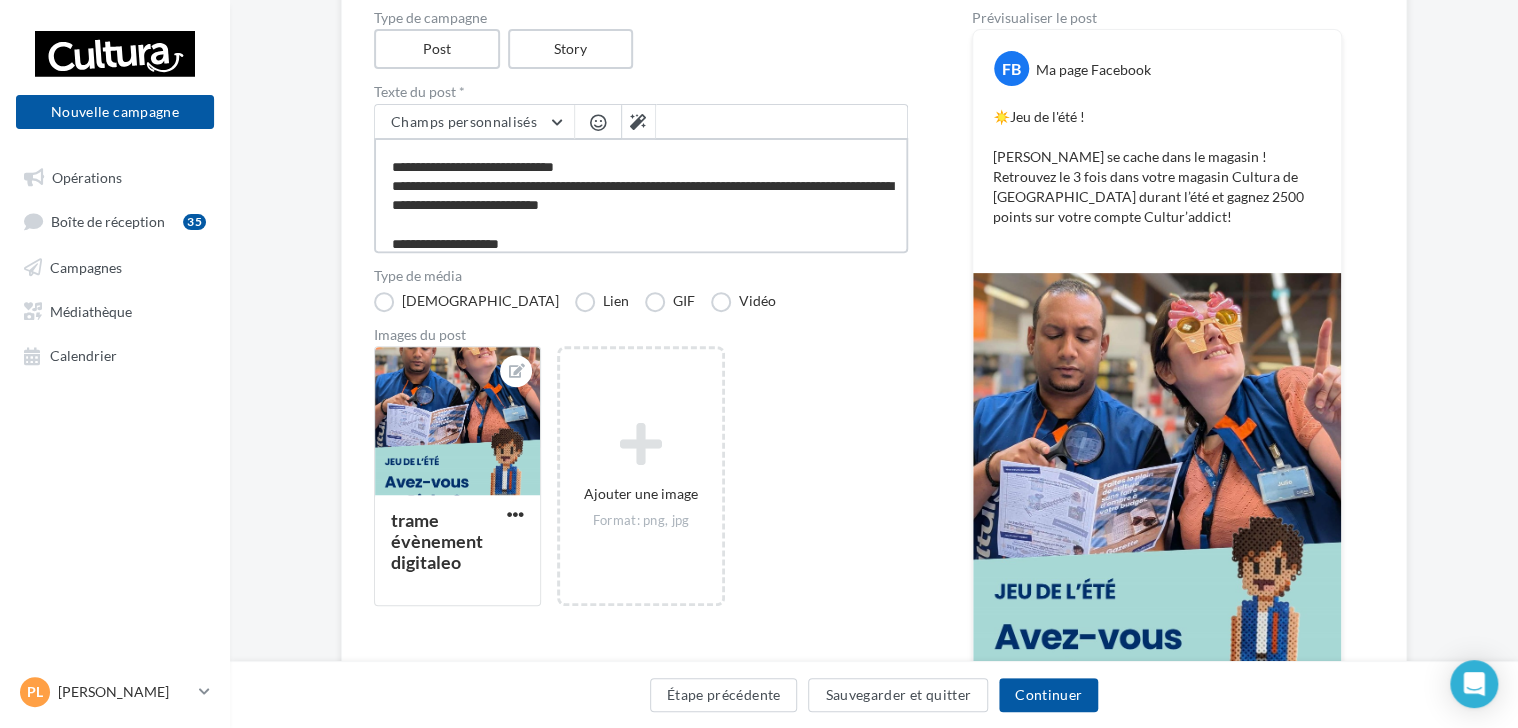 type on "**********" 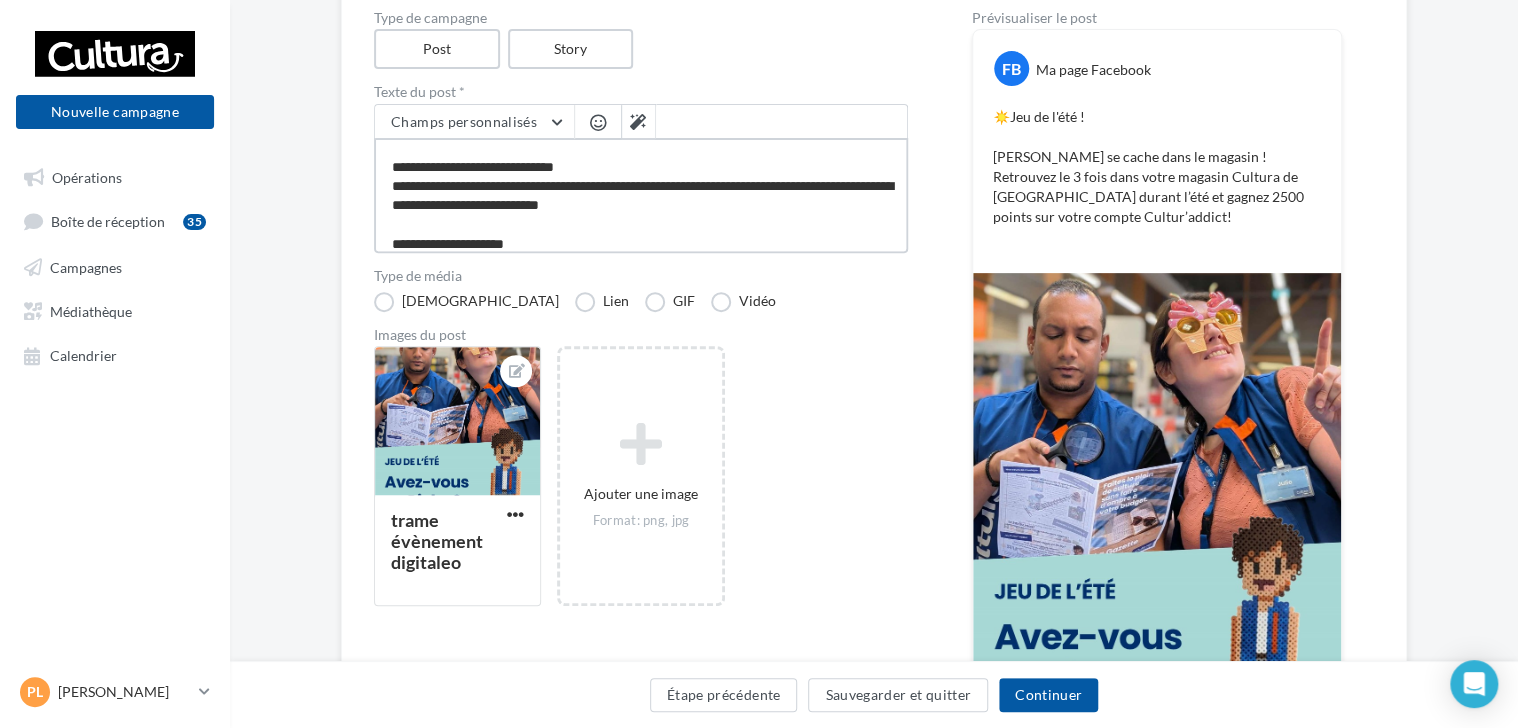 type on "**********" 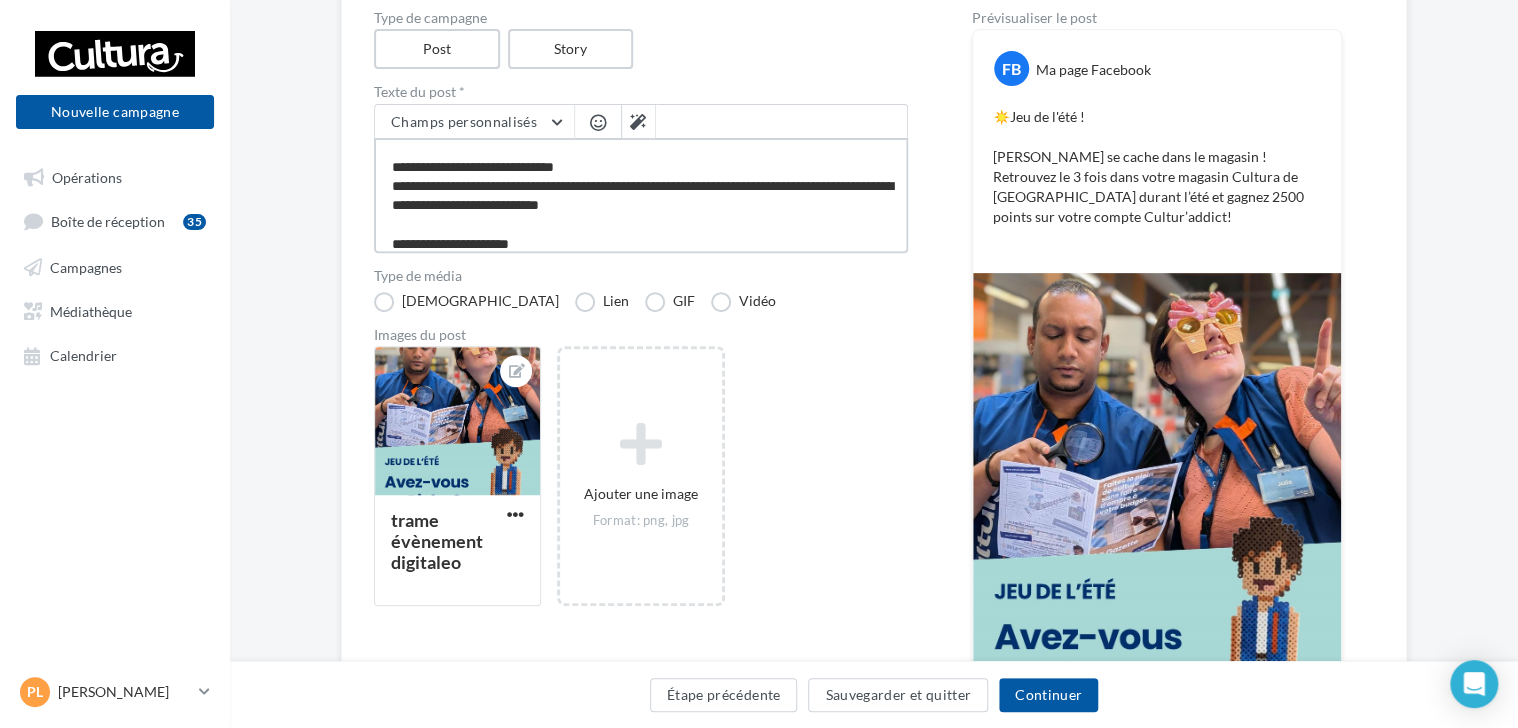 type on "**********" 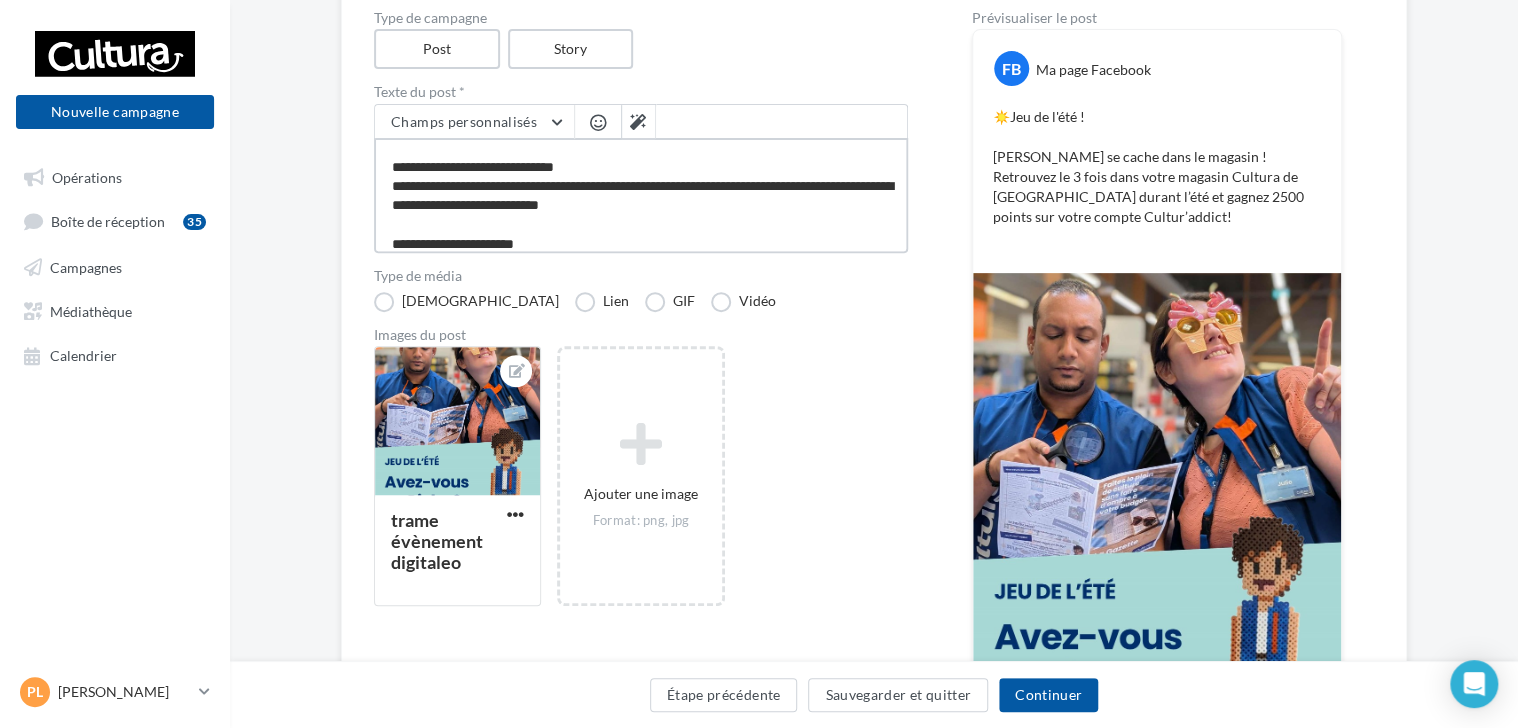 type on "**********" 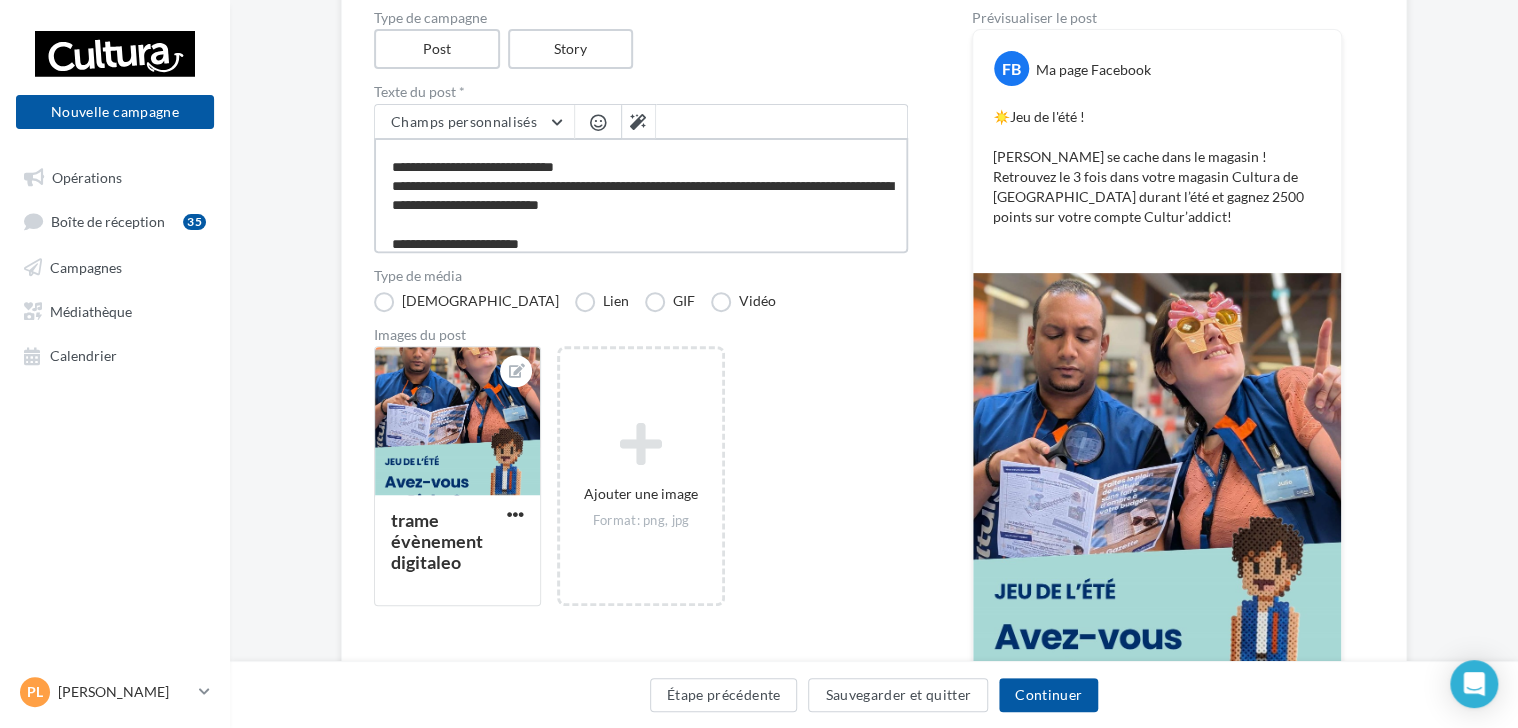 type on "**********" 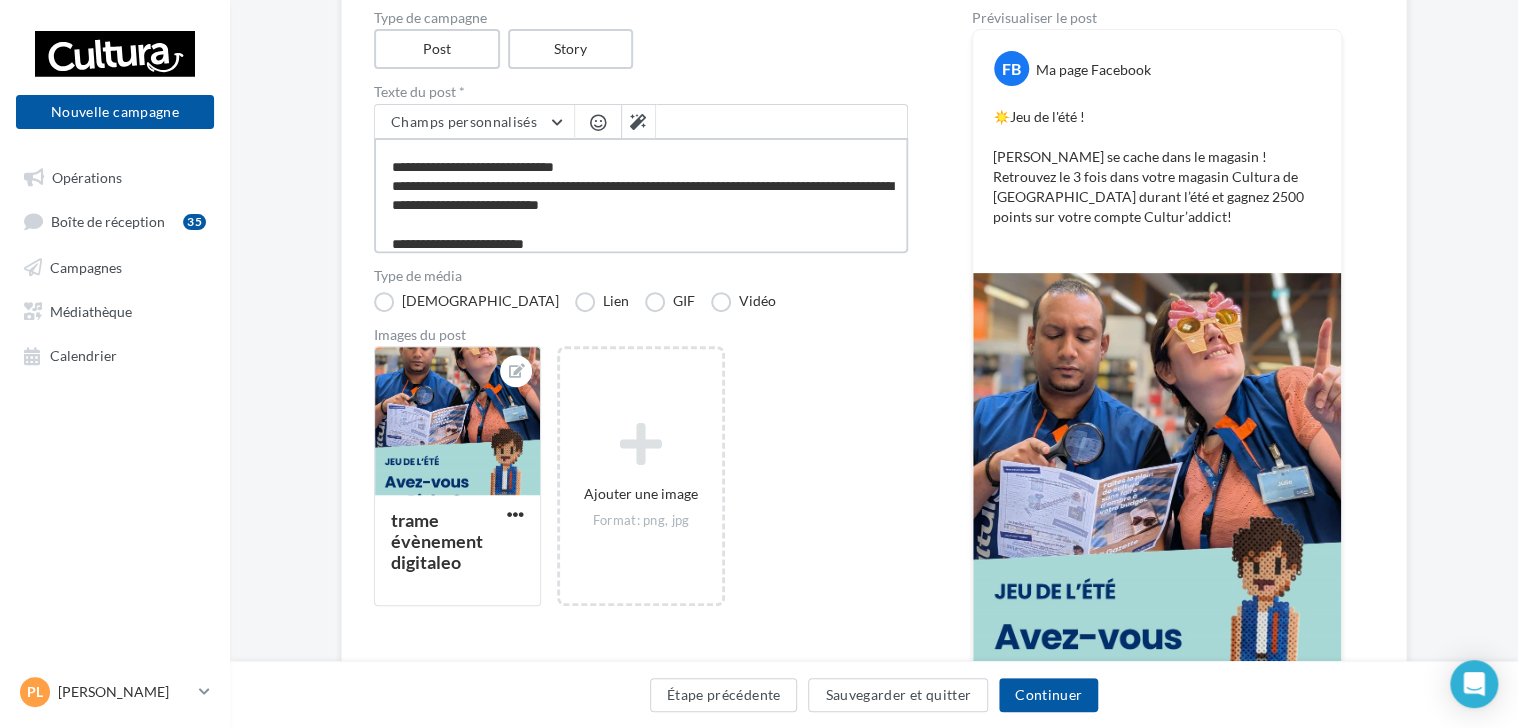 type on "**********" 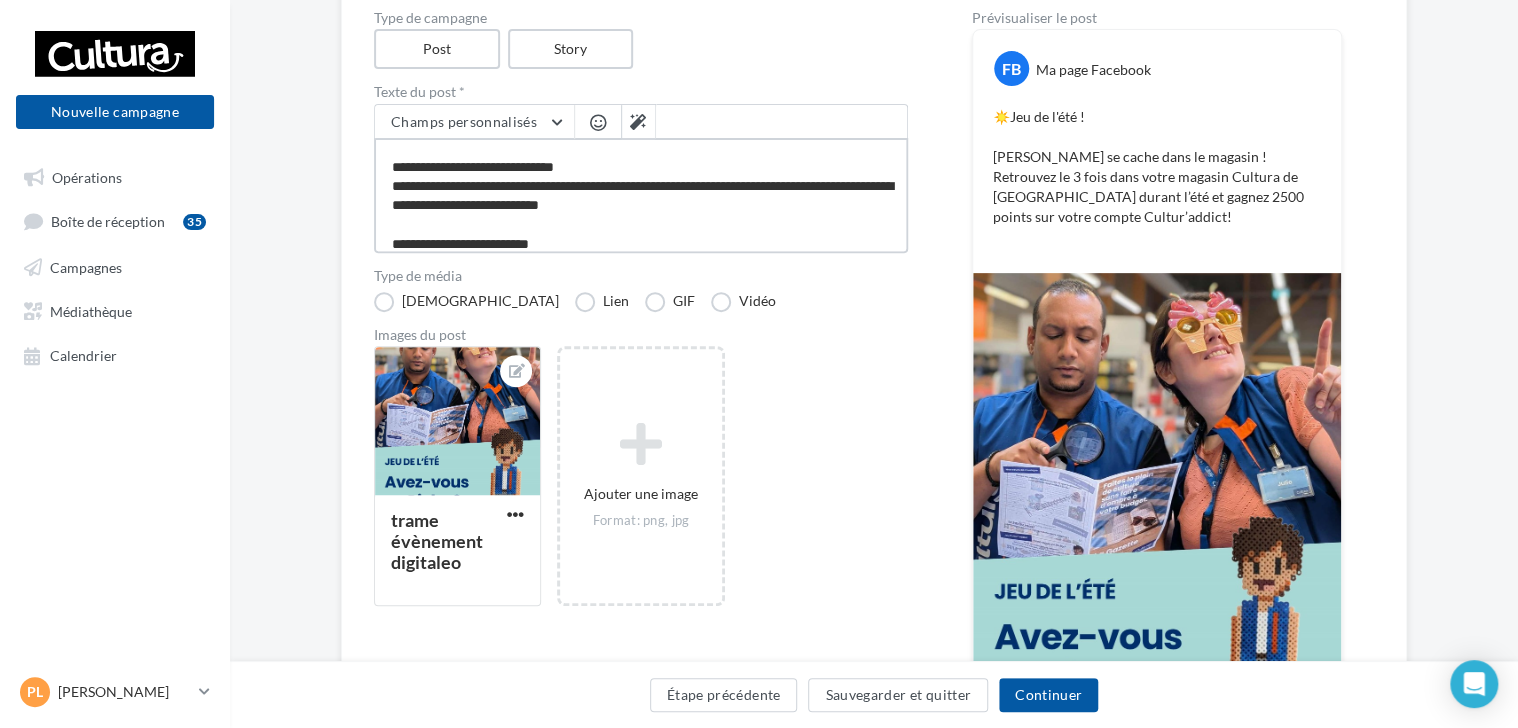 type on "**********" 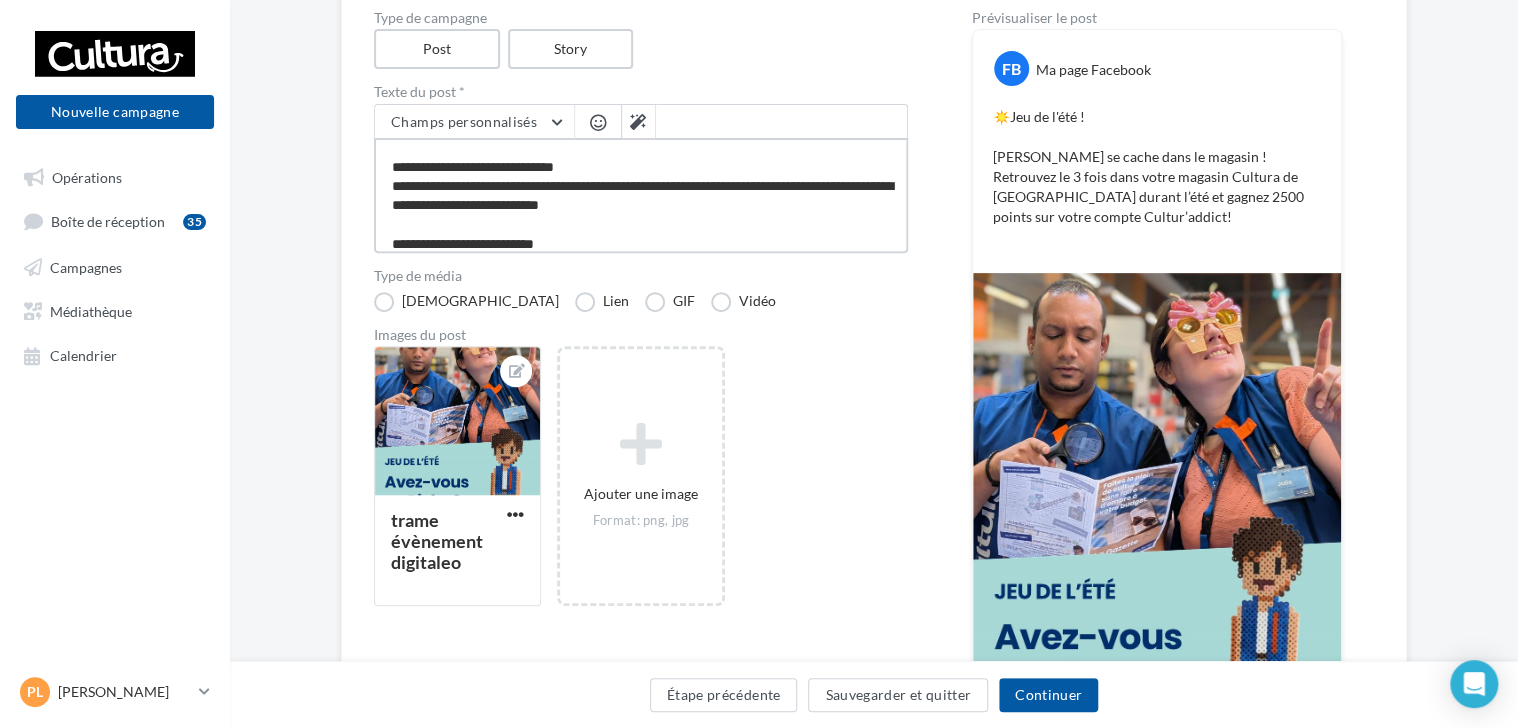 type on "**********" 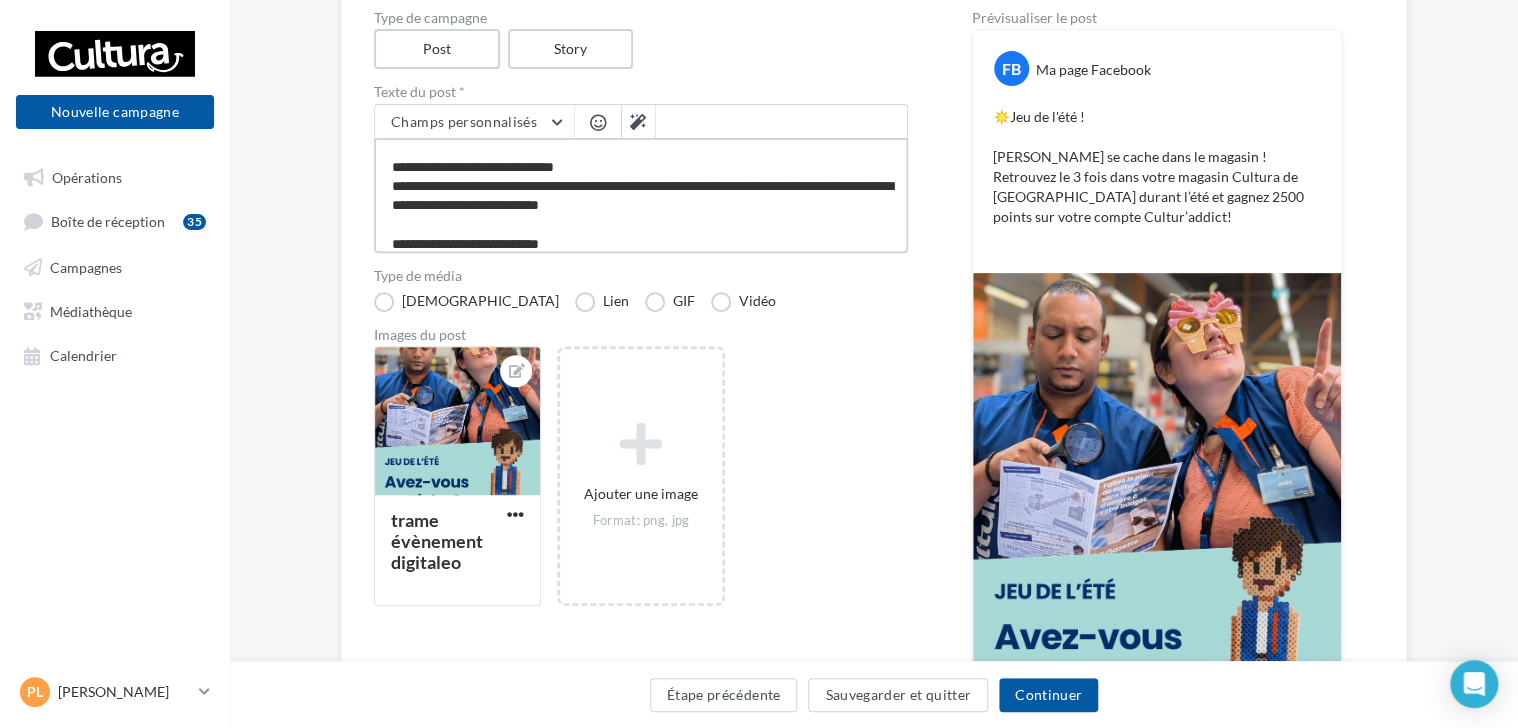 type on "**********" 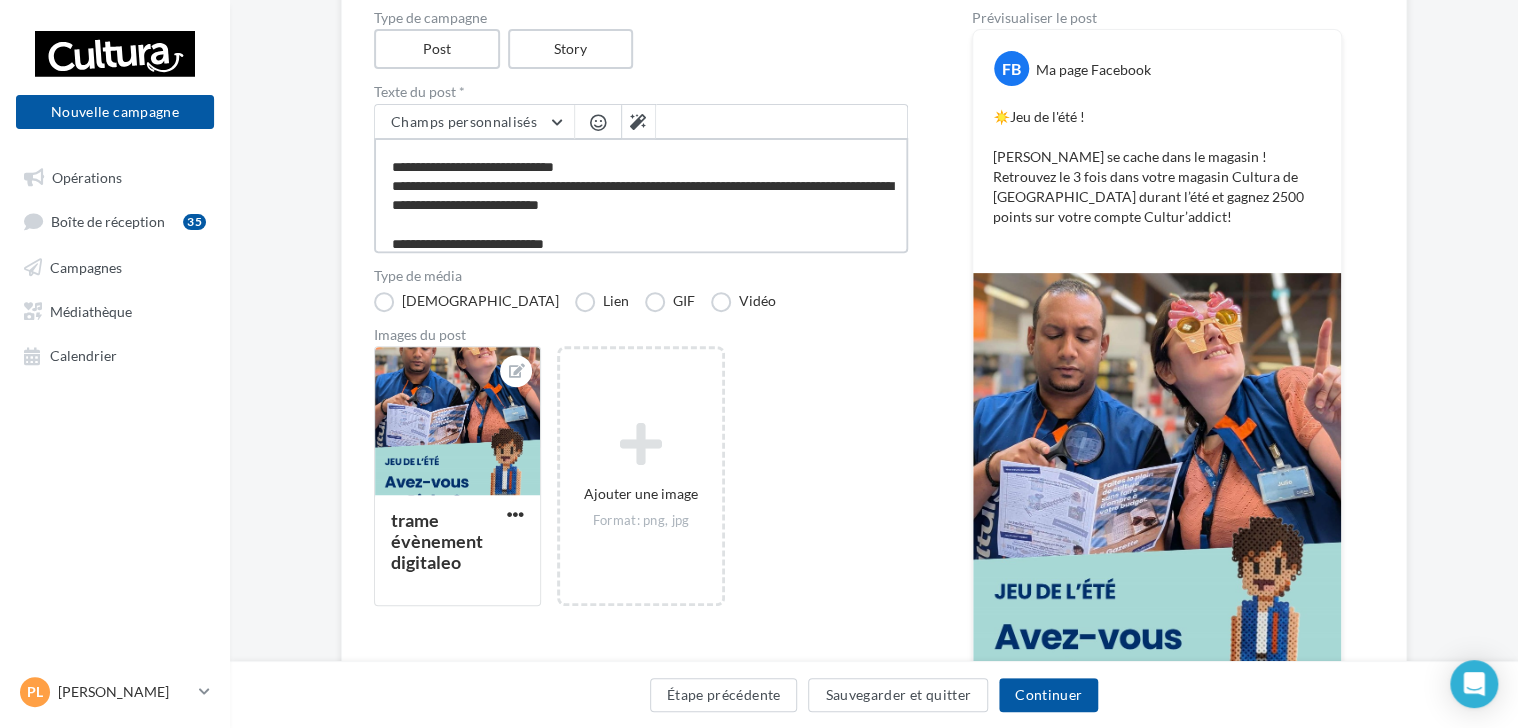 type on "**********" 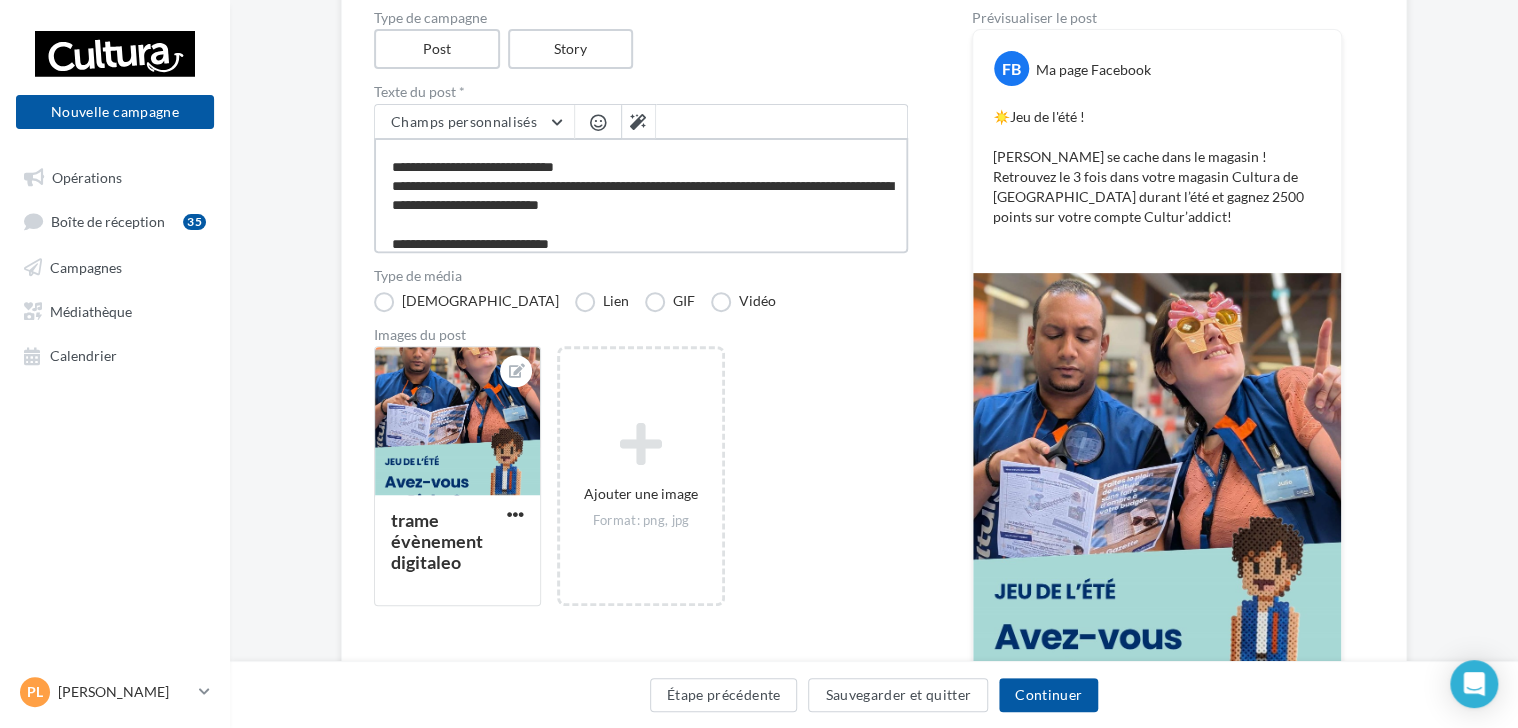 type on "**********" 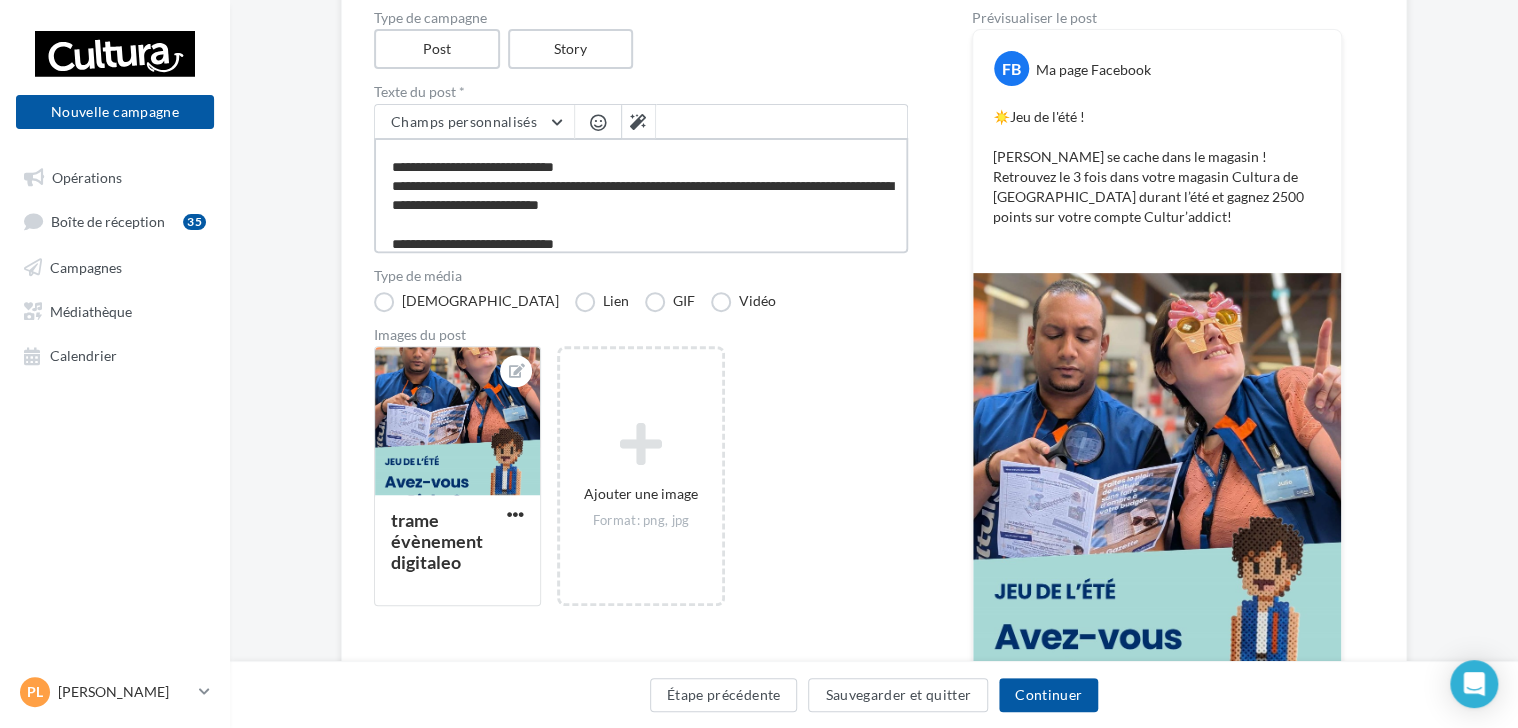type on "**********" 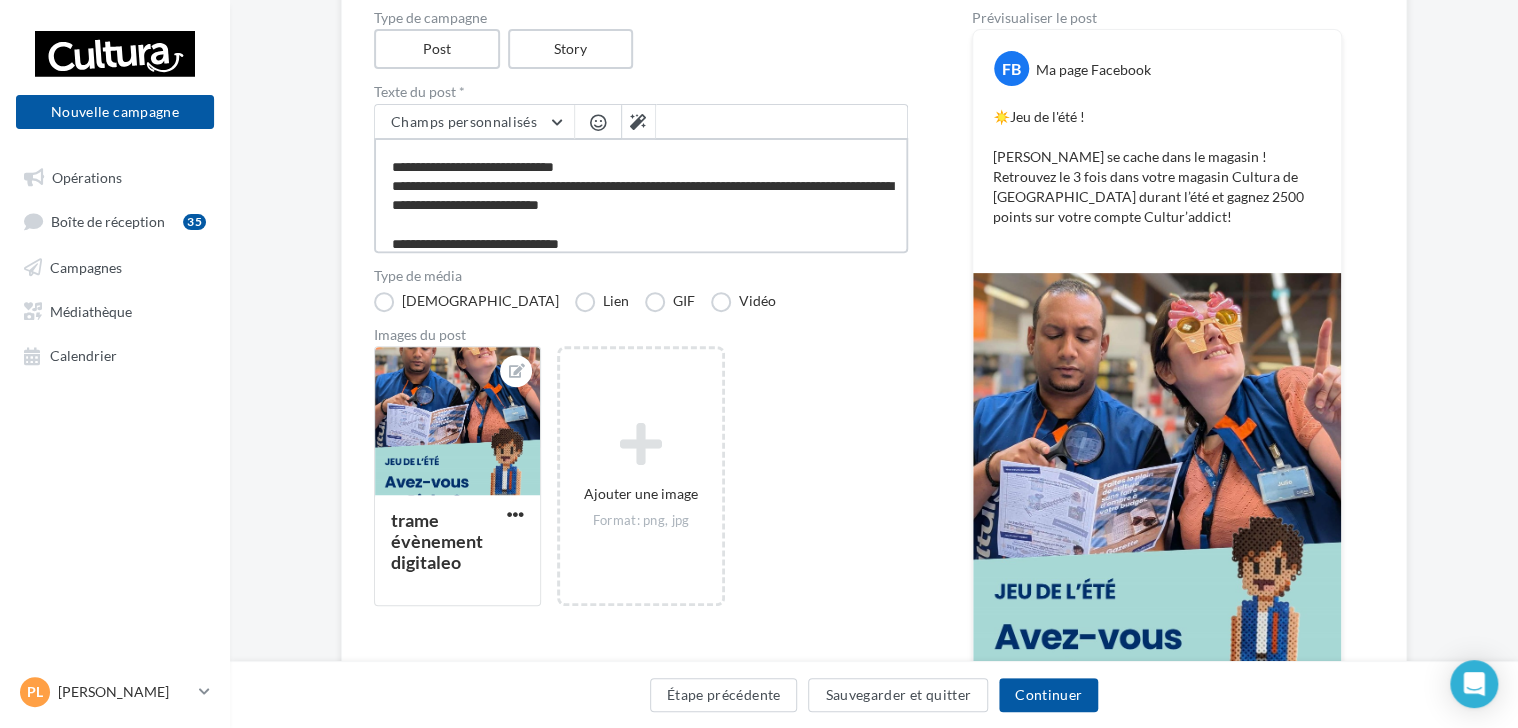 type on "**********" 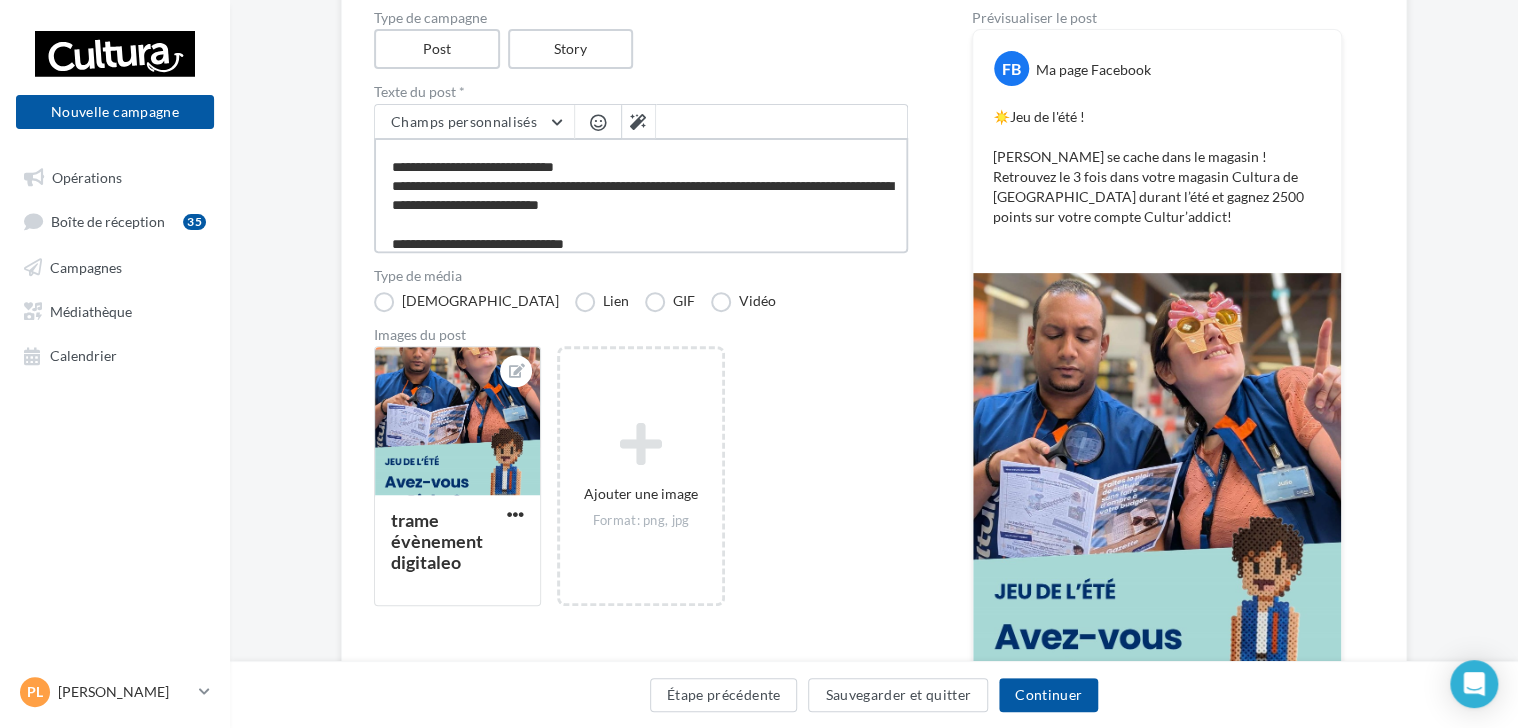 type on "**********" 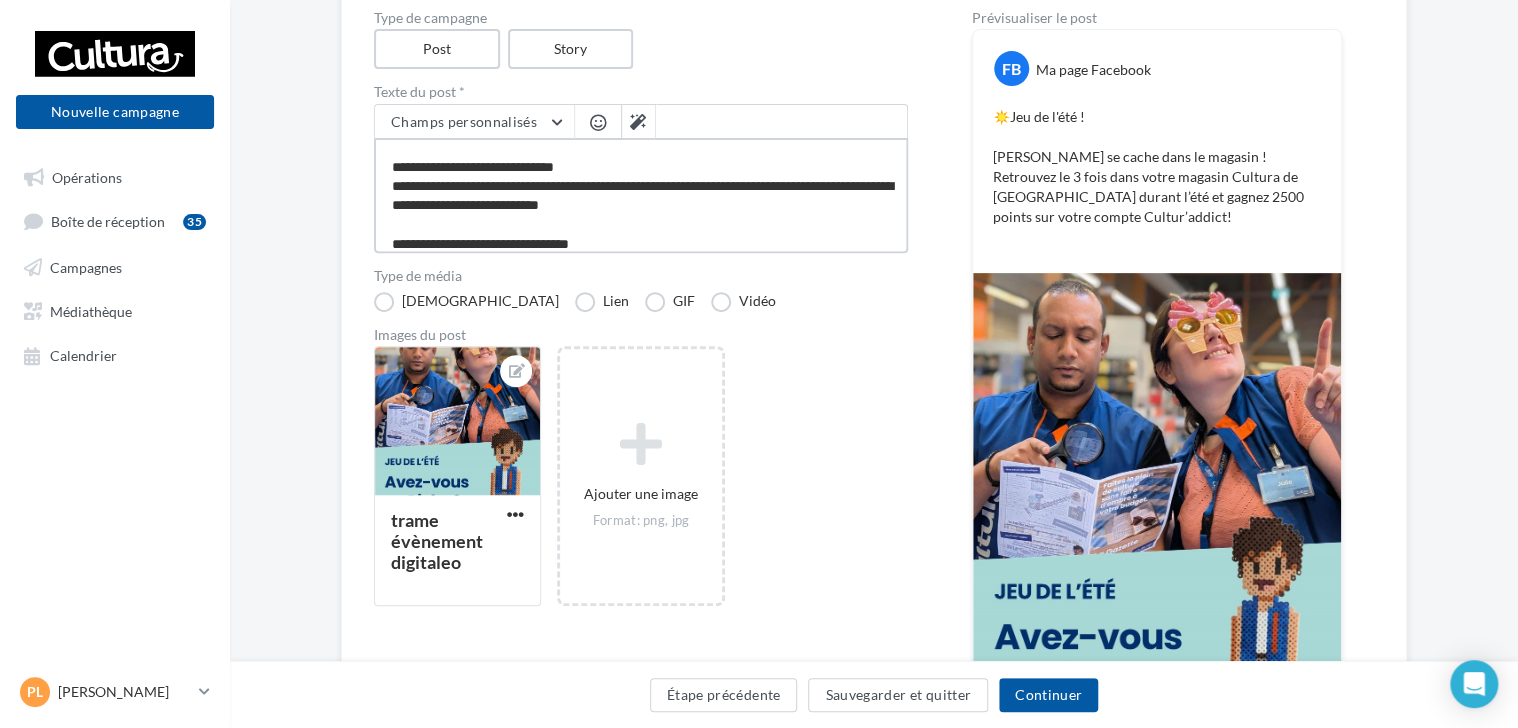 type on "**********" 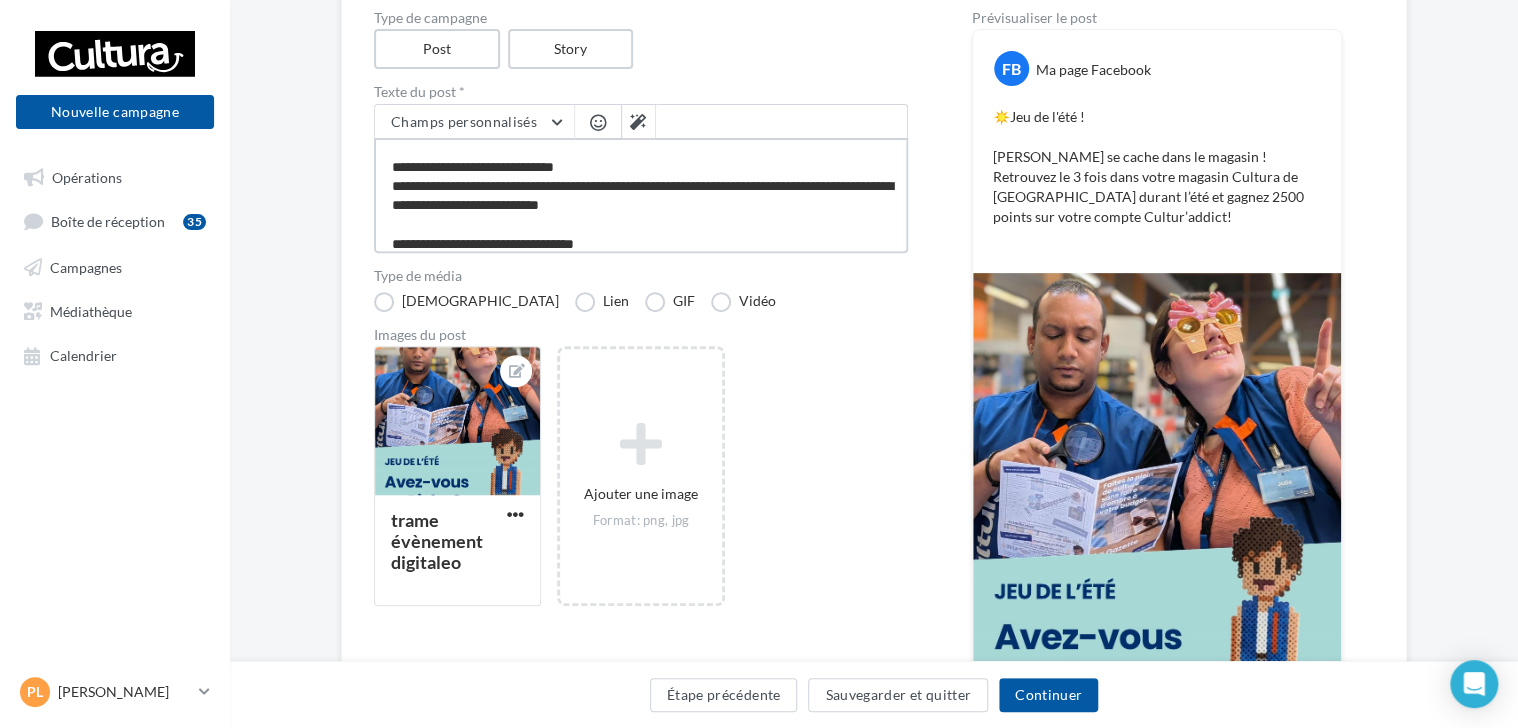 type on "**********" 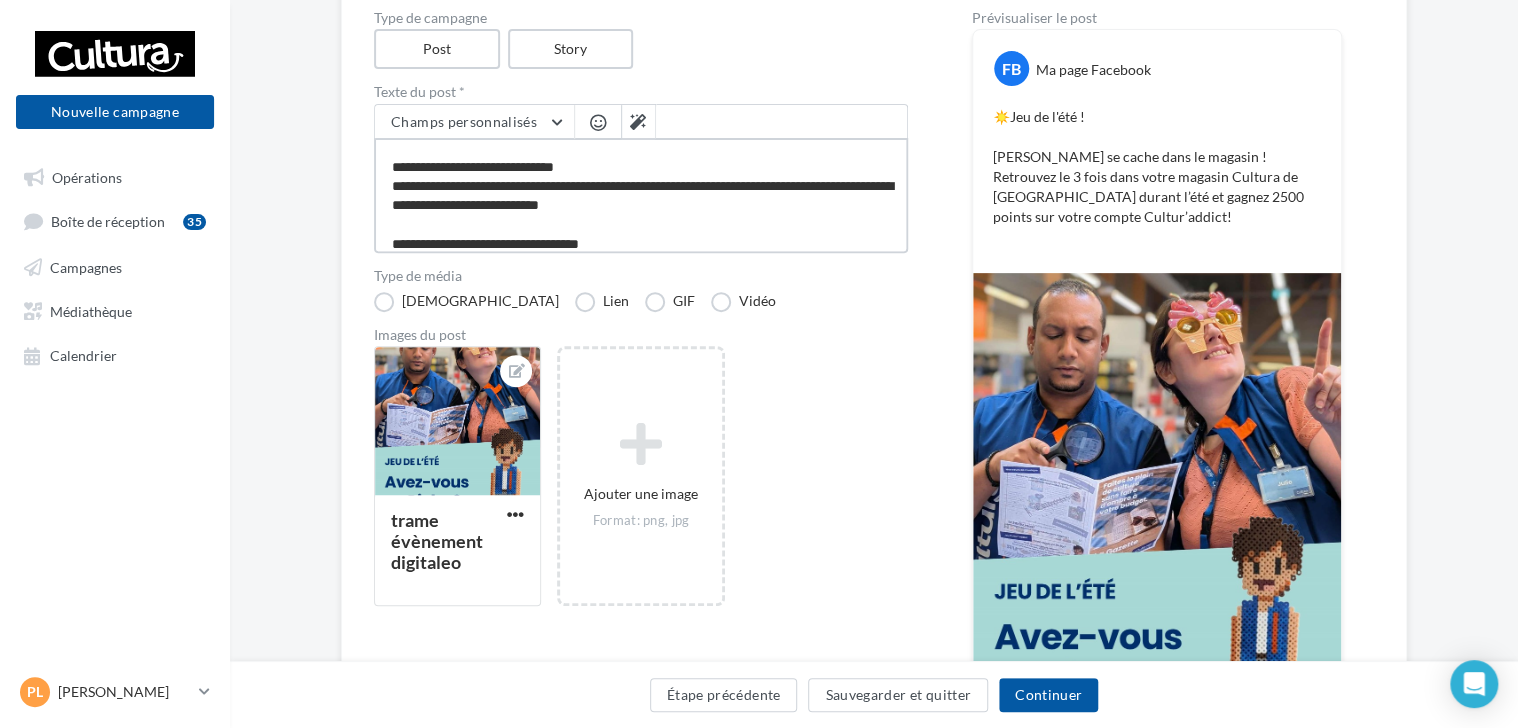 type on "**********" 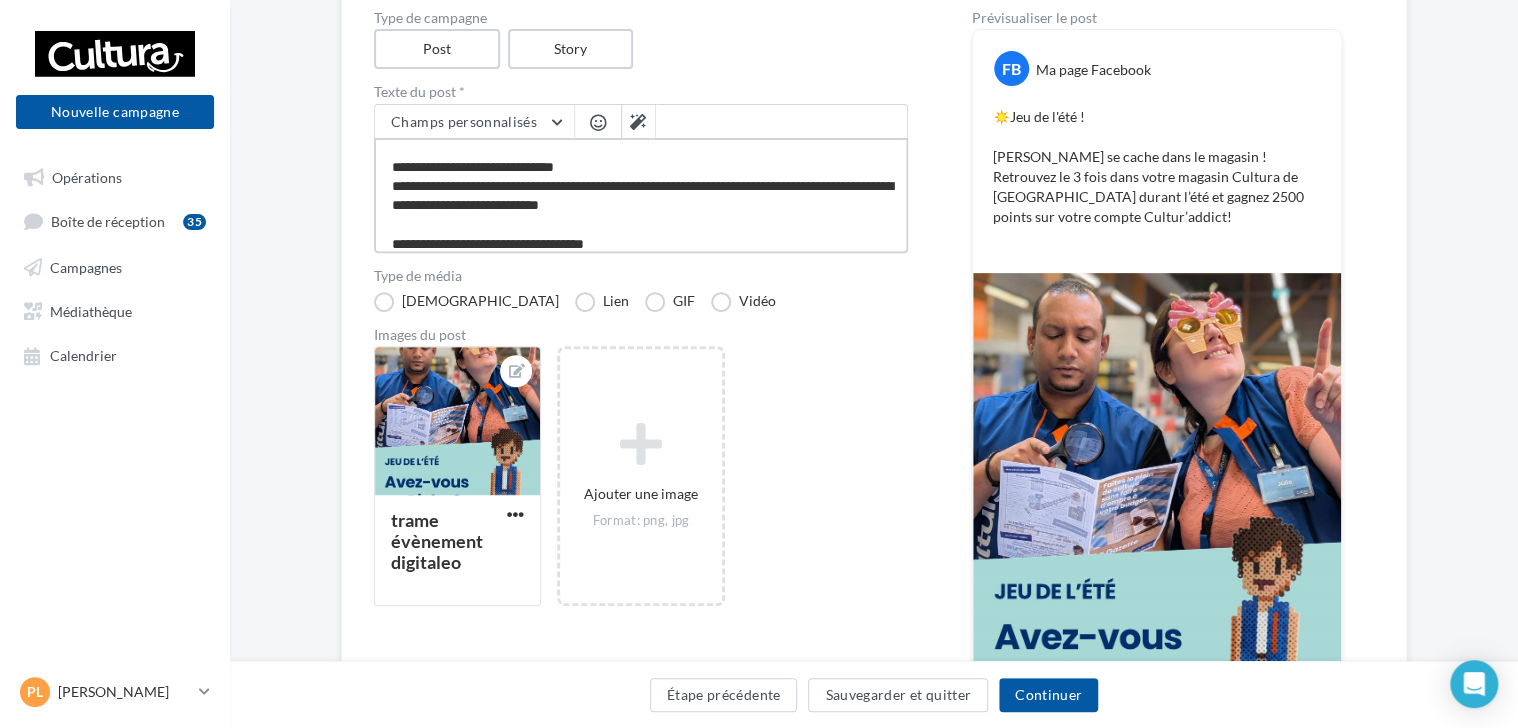 type on "**********" 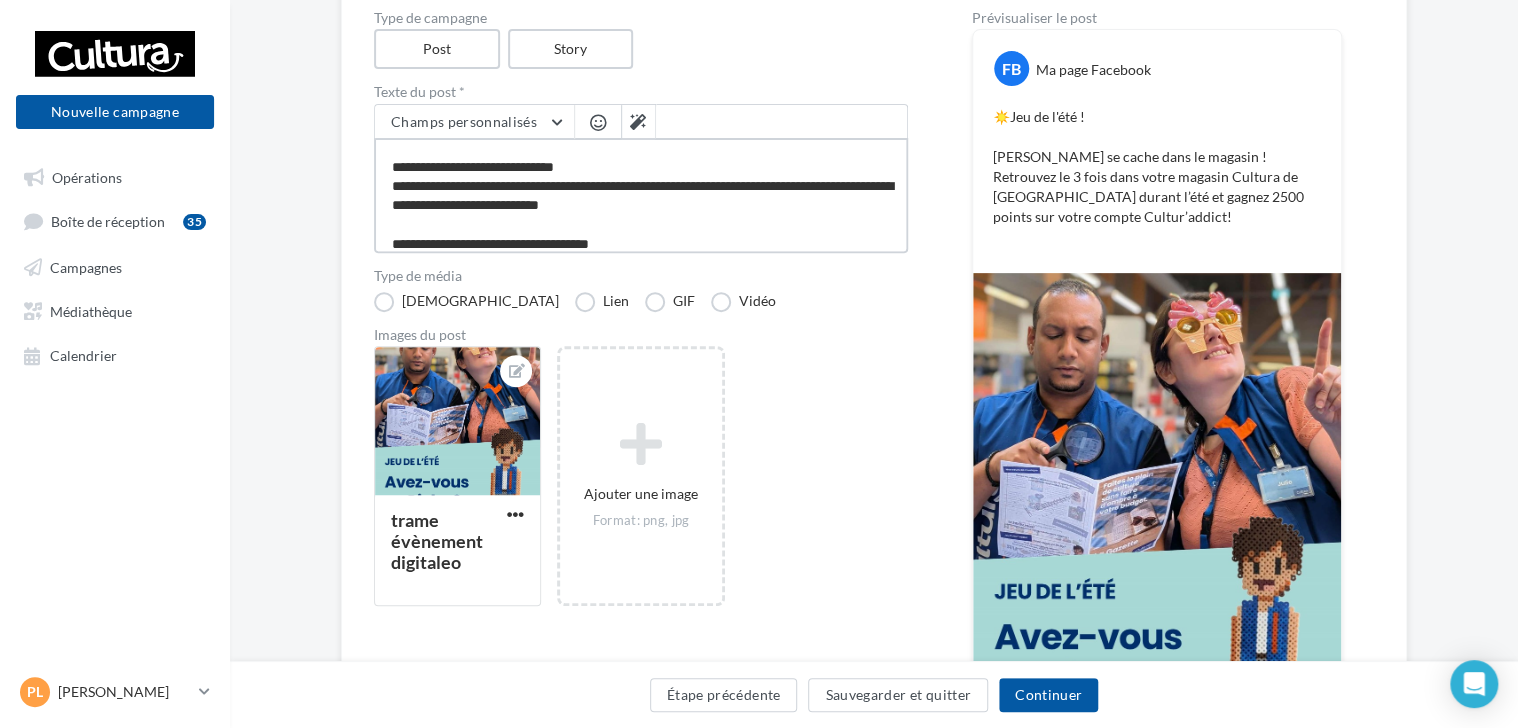 type on "**********" 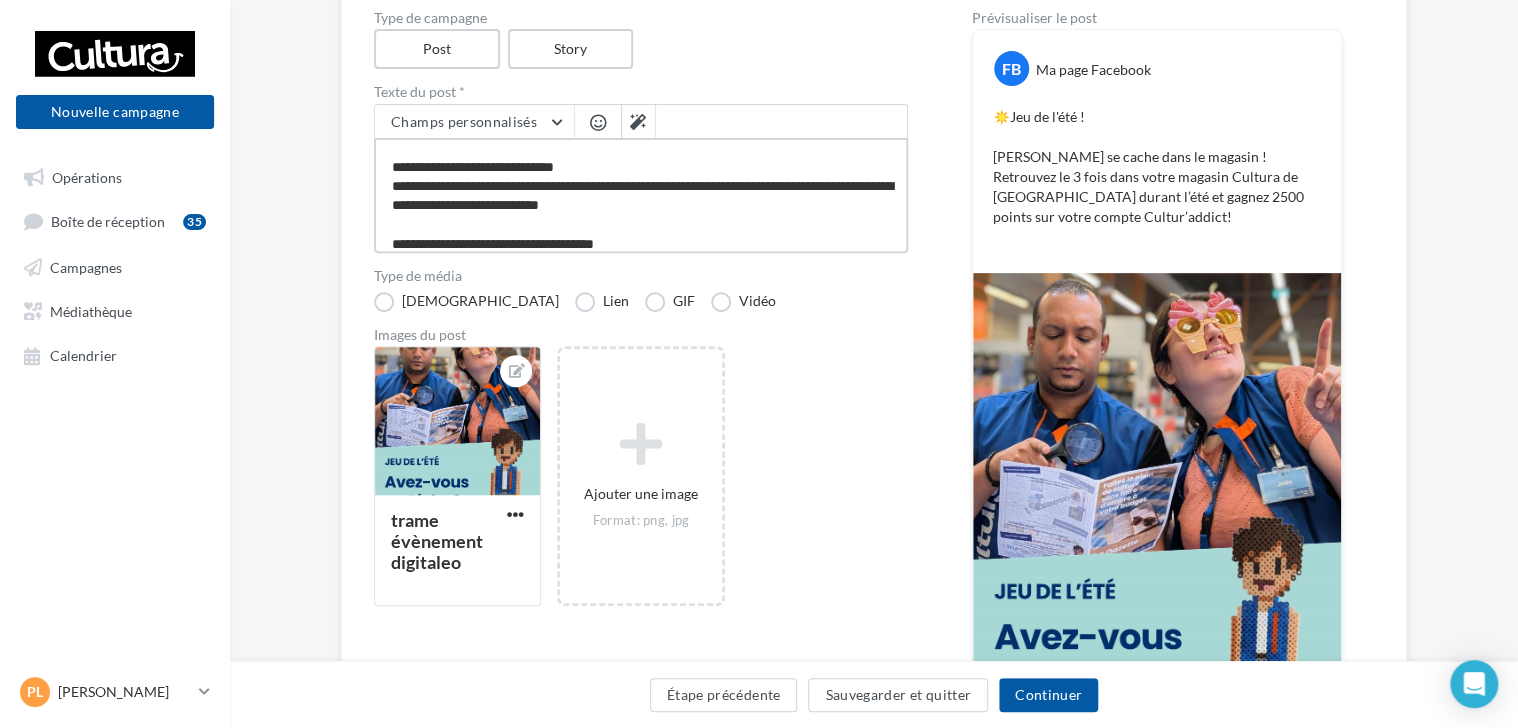 type on "**********" 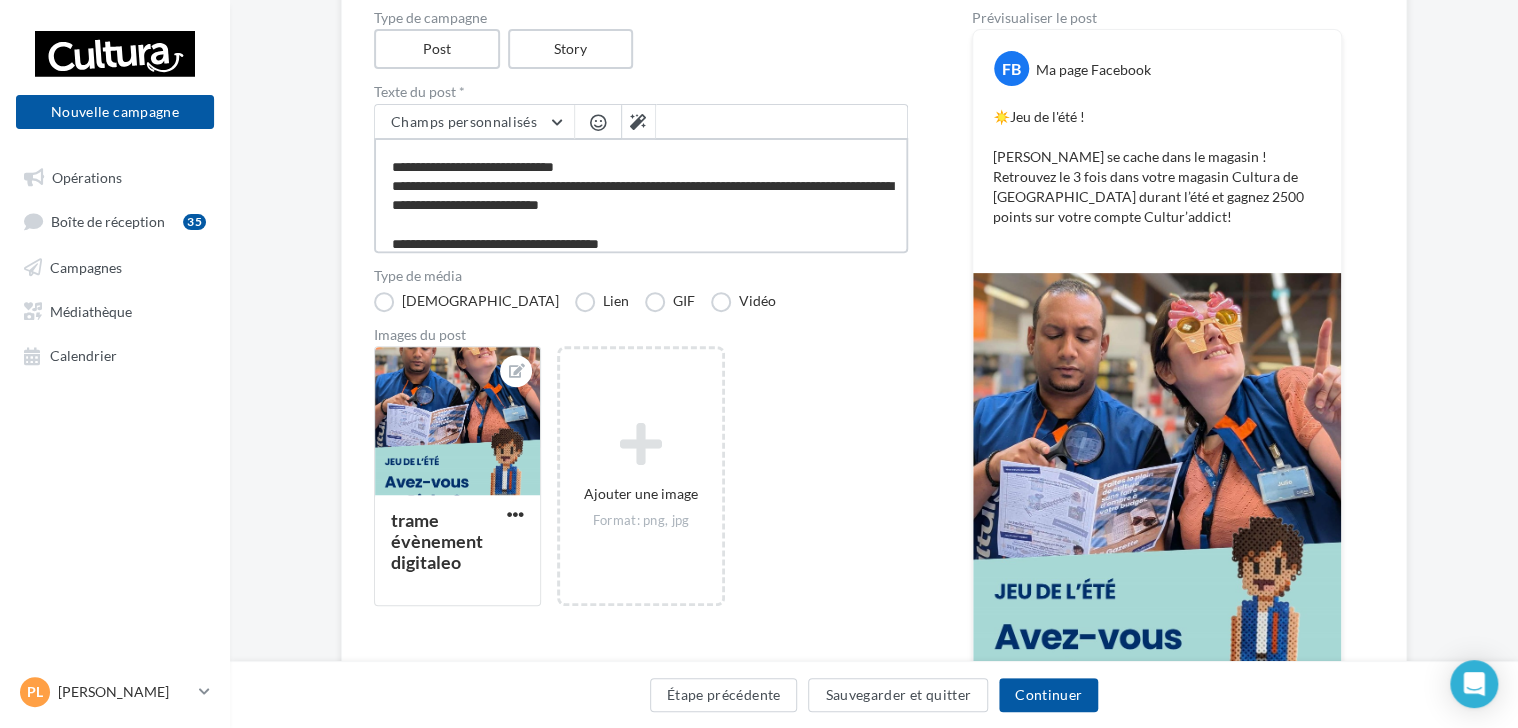 type on "**********" 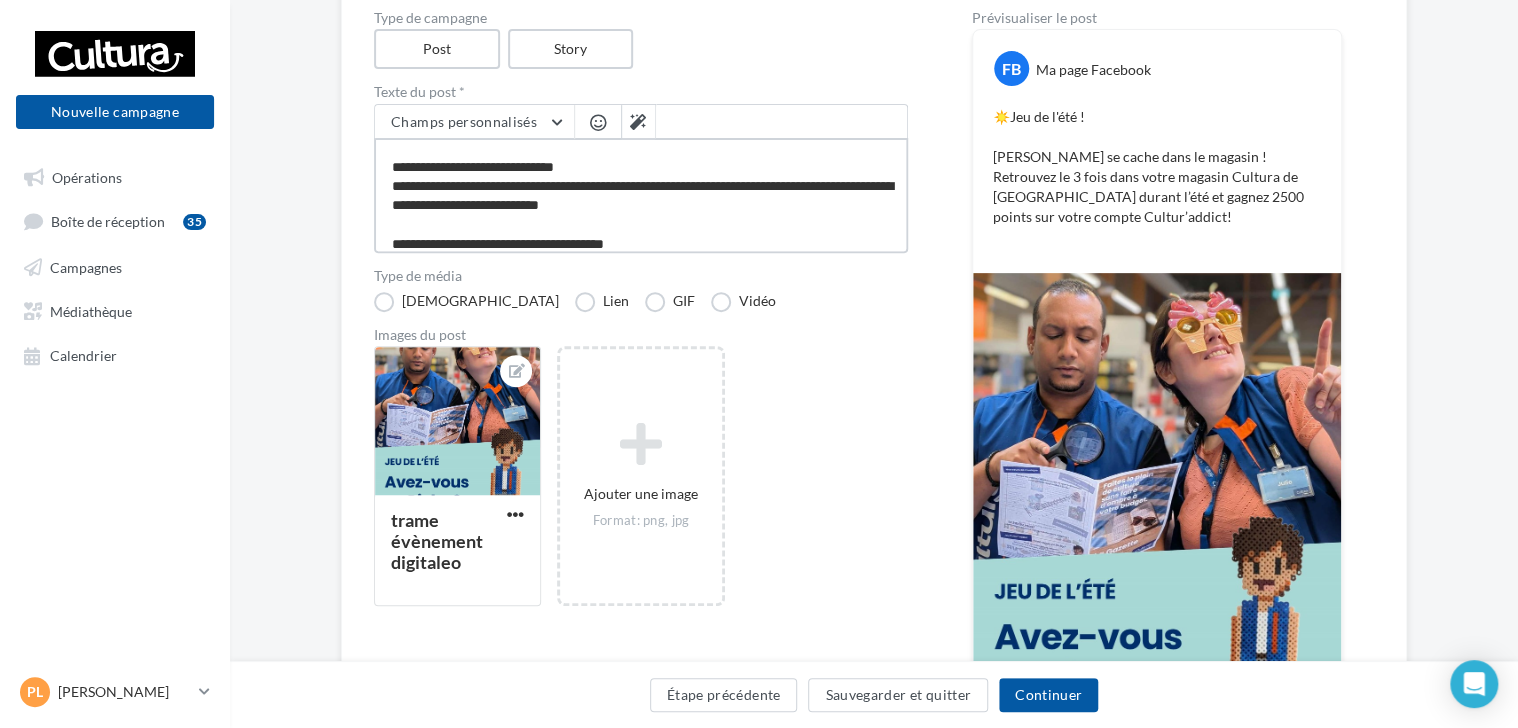 type on "**********" 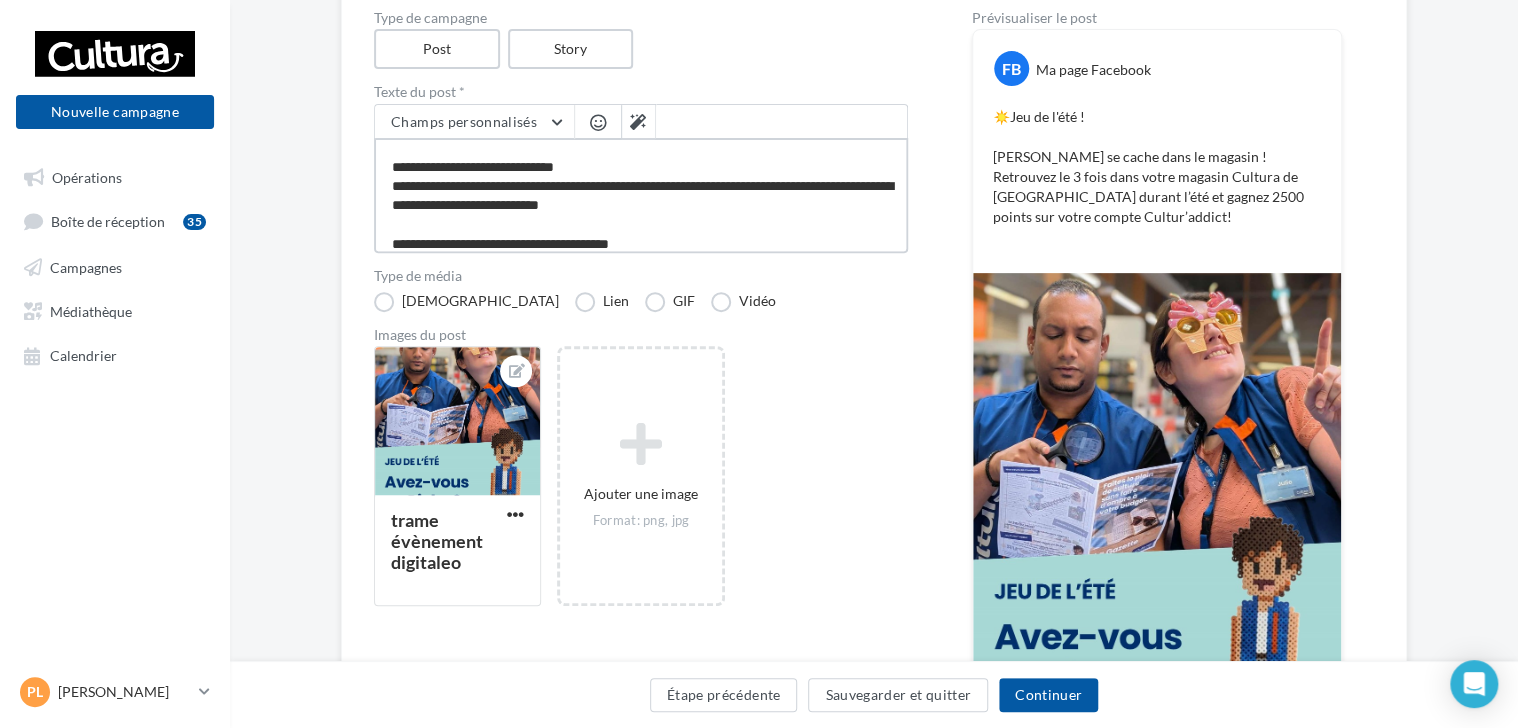 type on "**********" 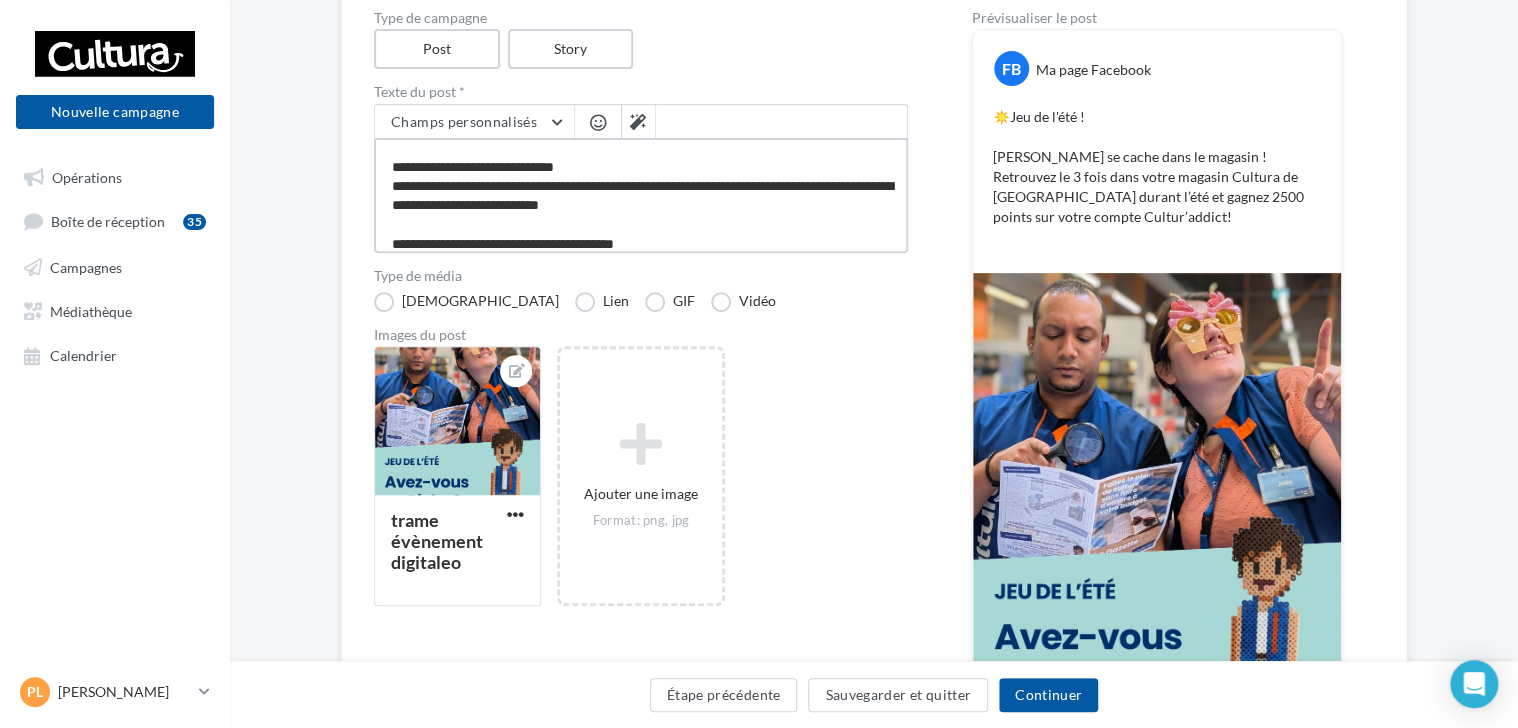 type on "**********" 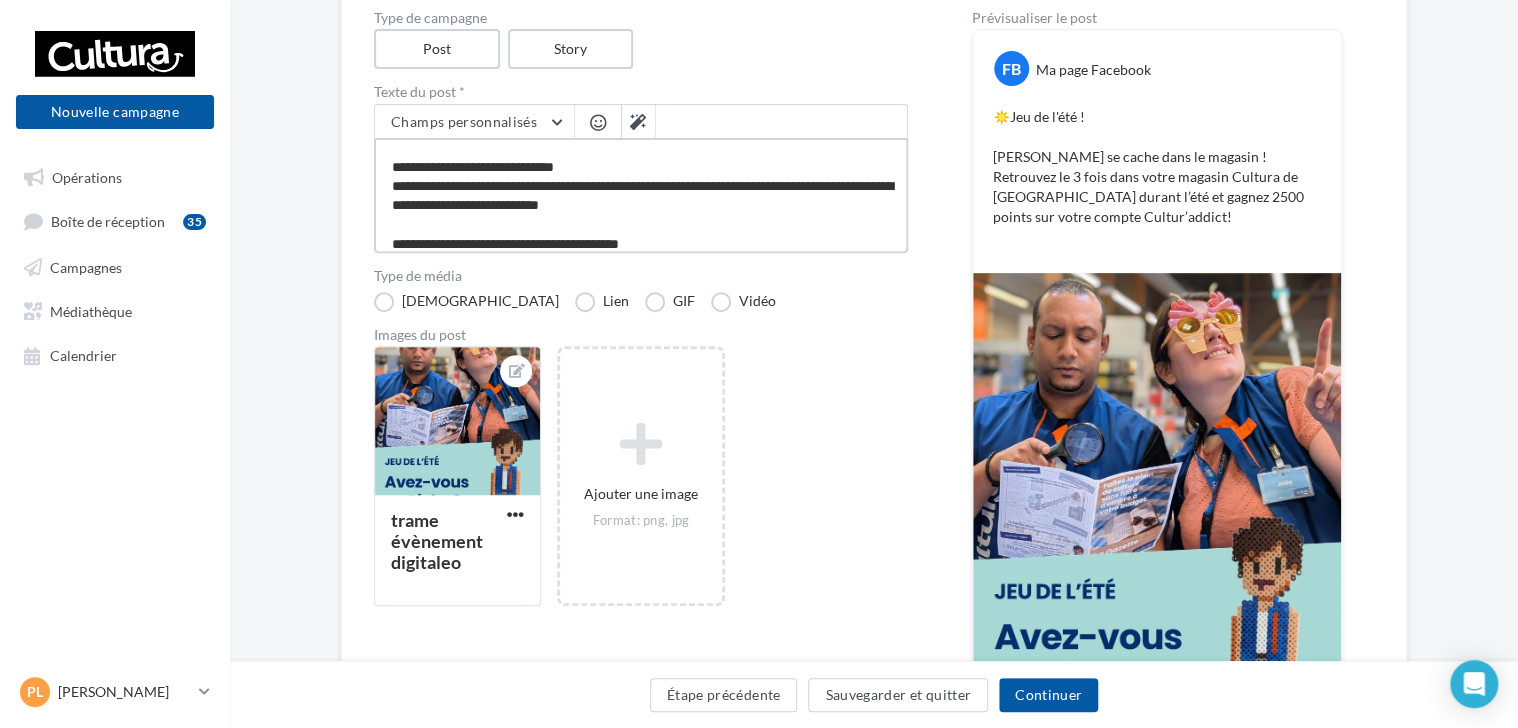 type on "**********" 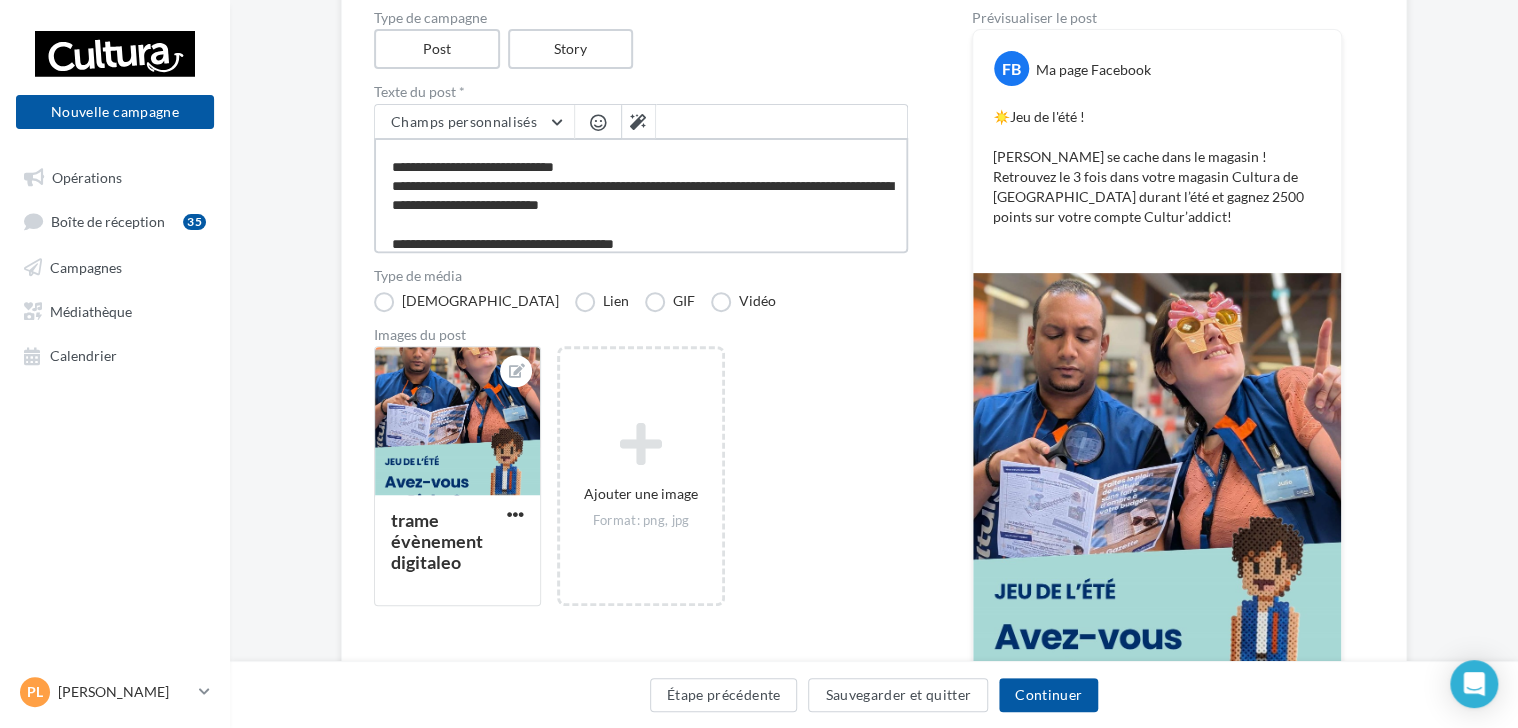 type on "**********" 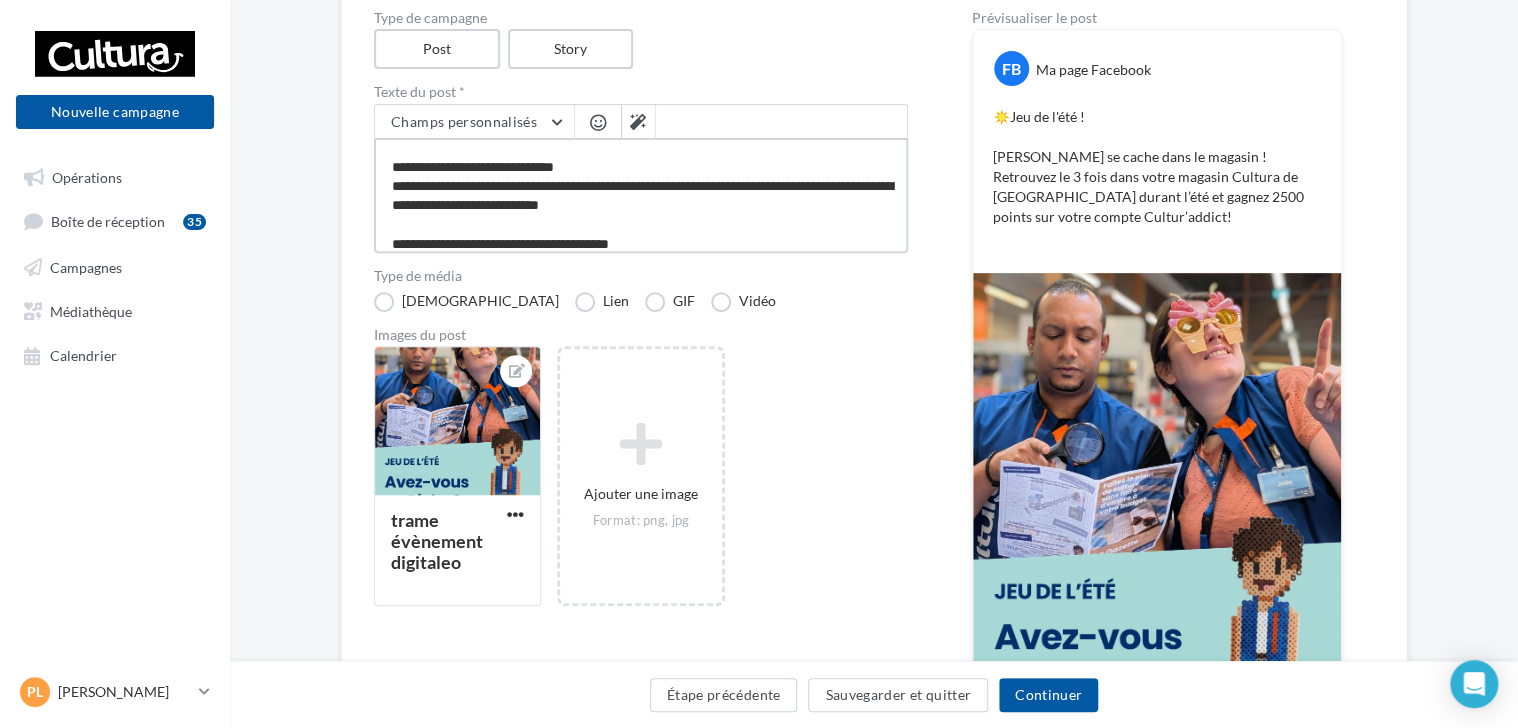 type on "**********" 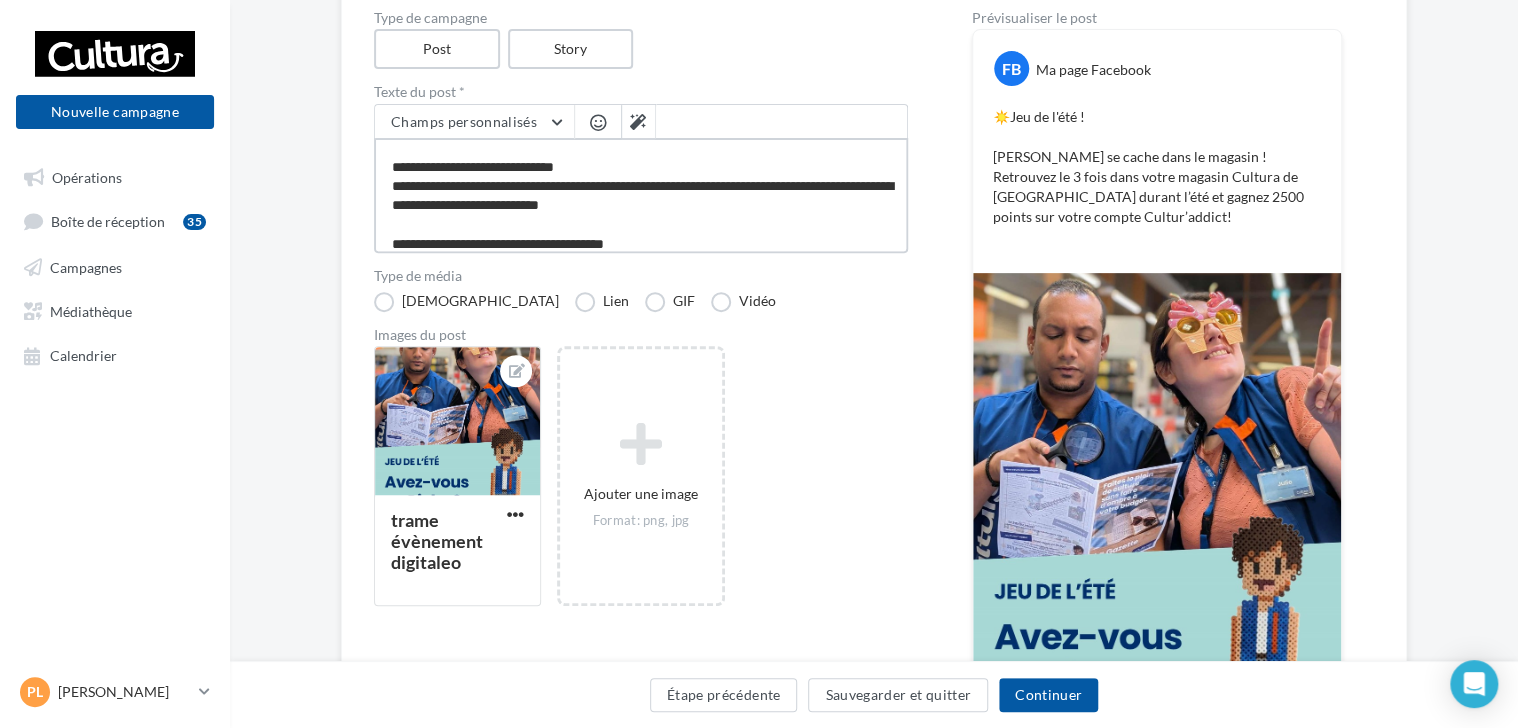 type on "**********" 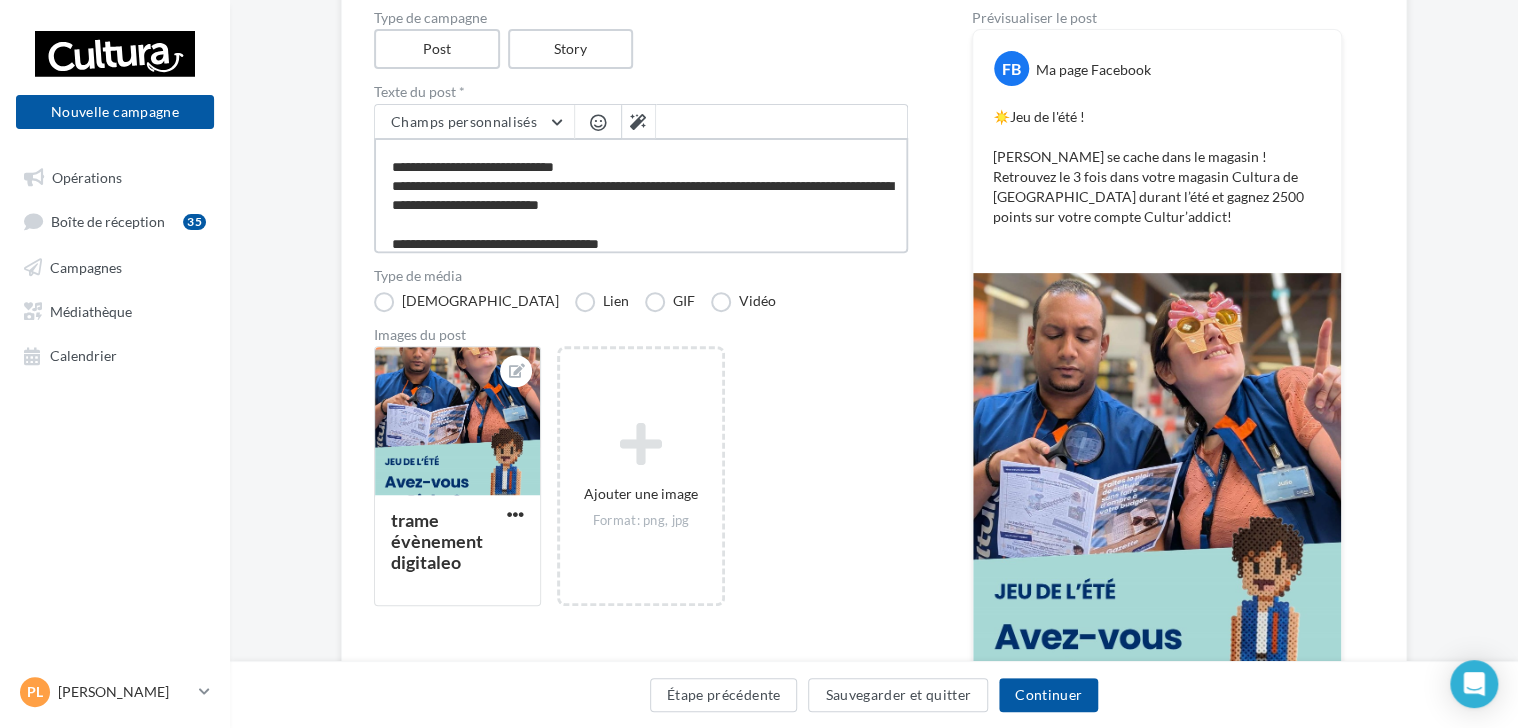 type on "**********" 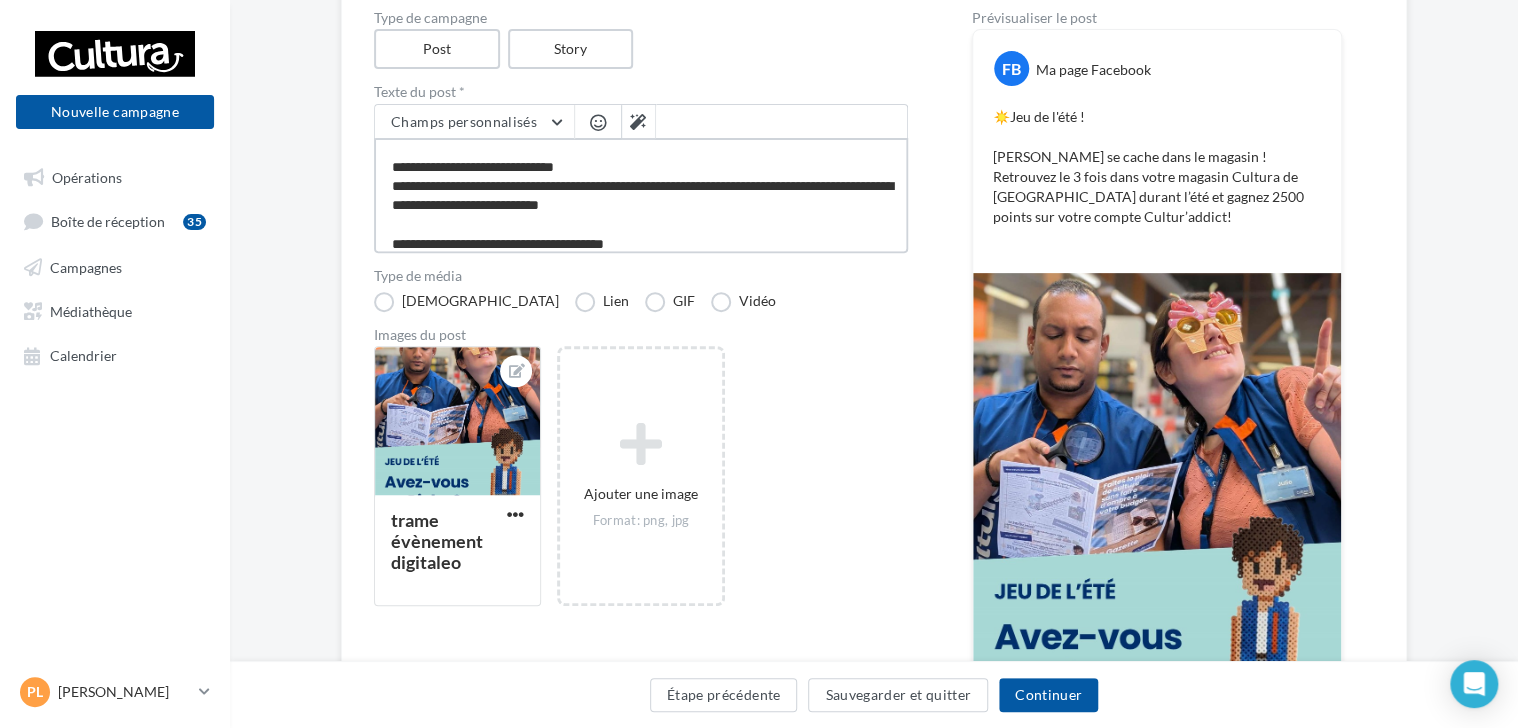 type on "**********" 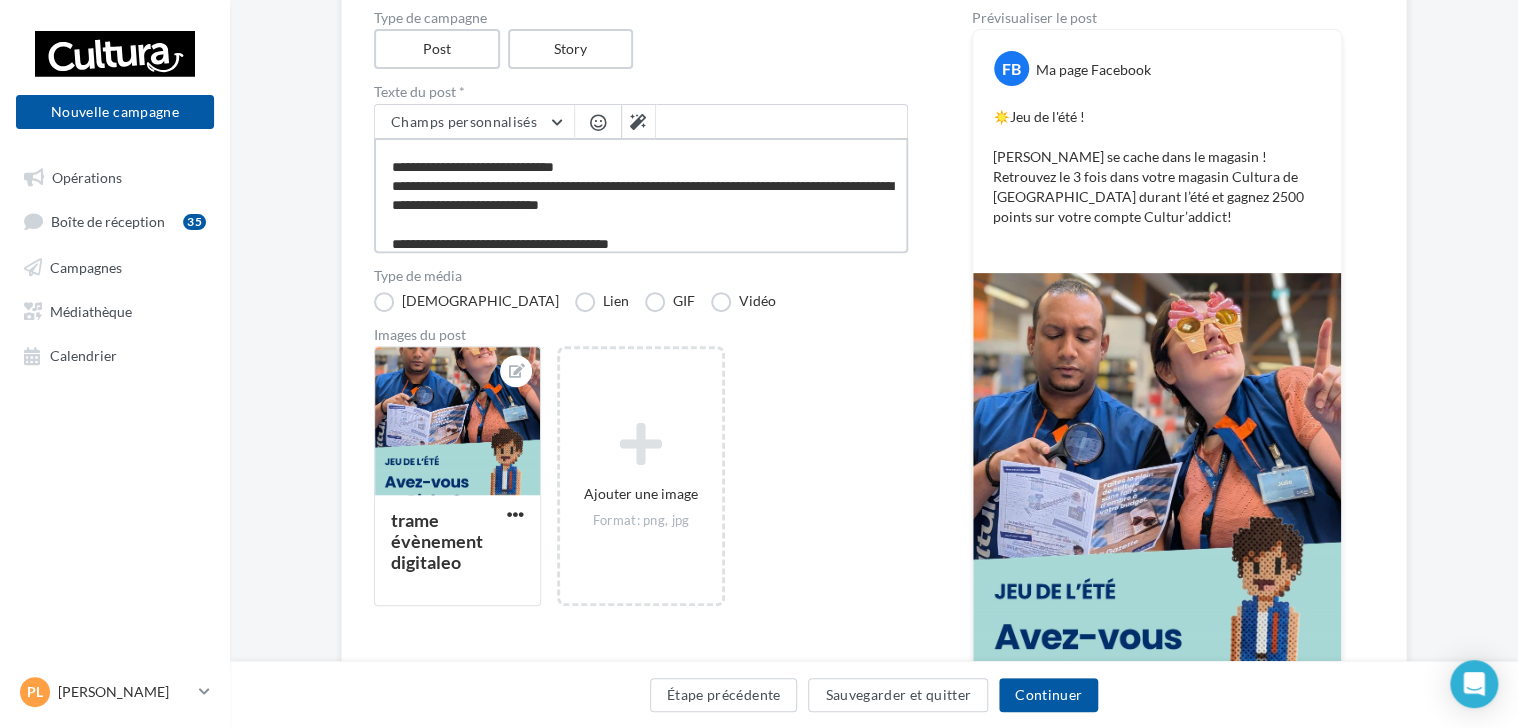 type on "**********" 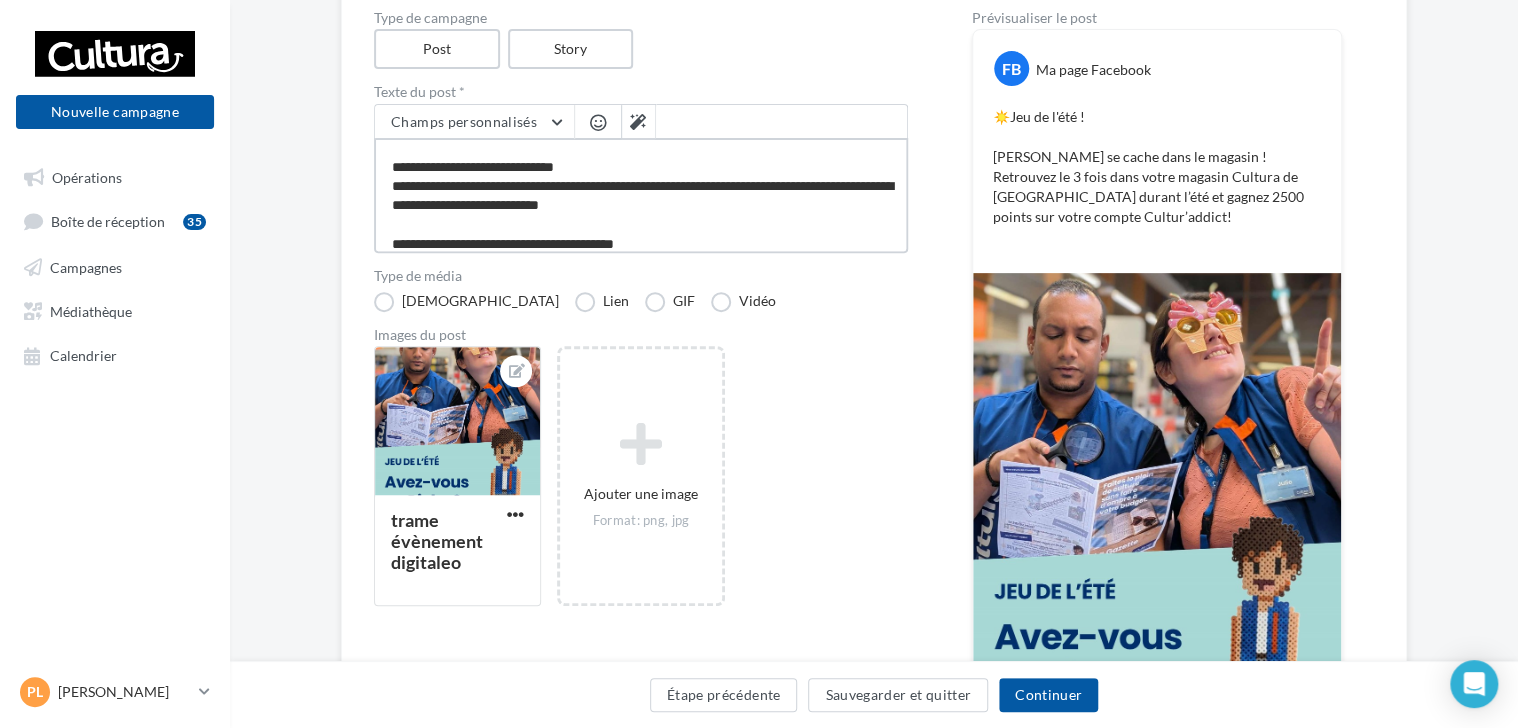 type on "**********" 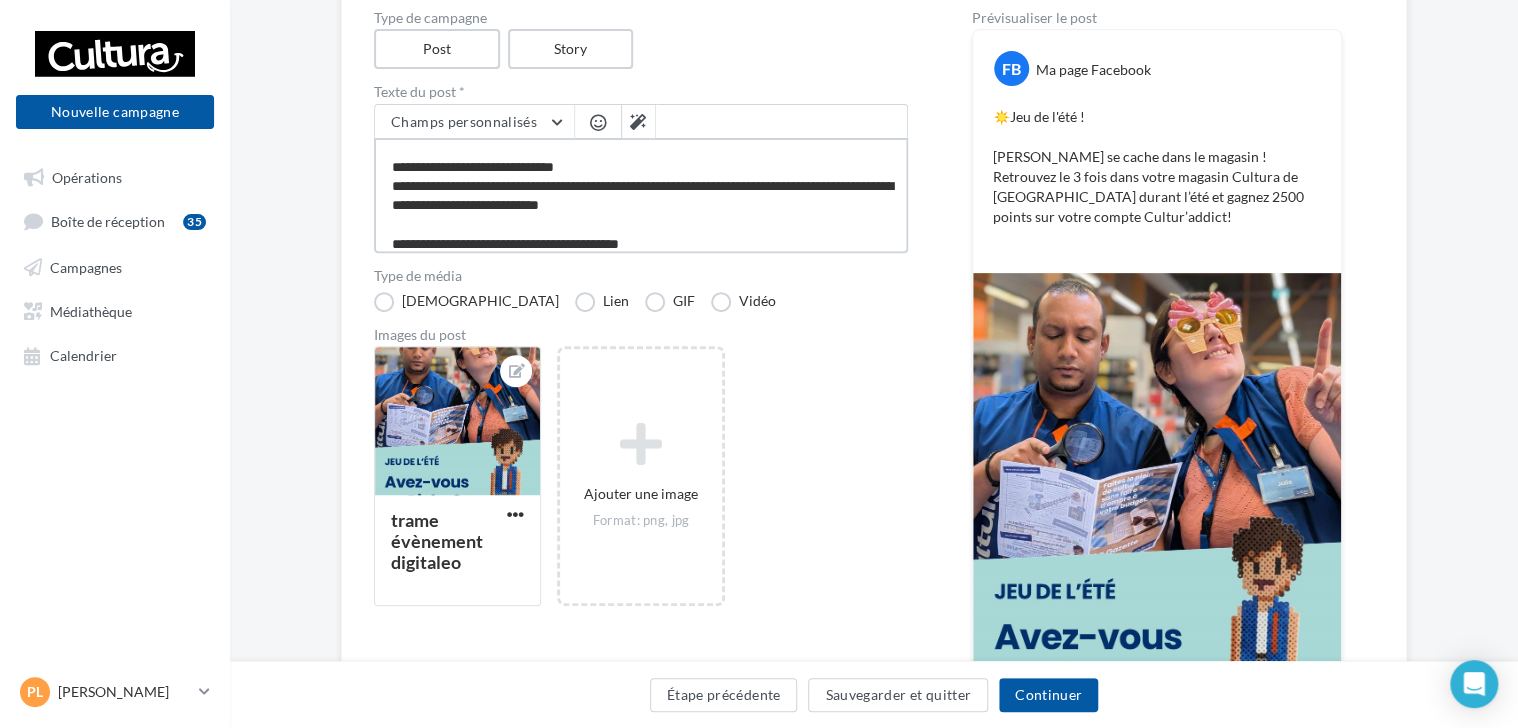 type on "**********" 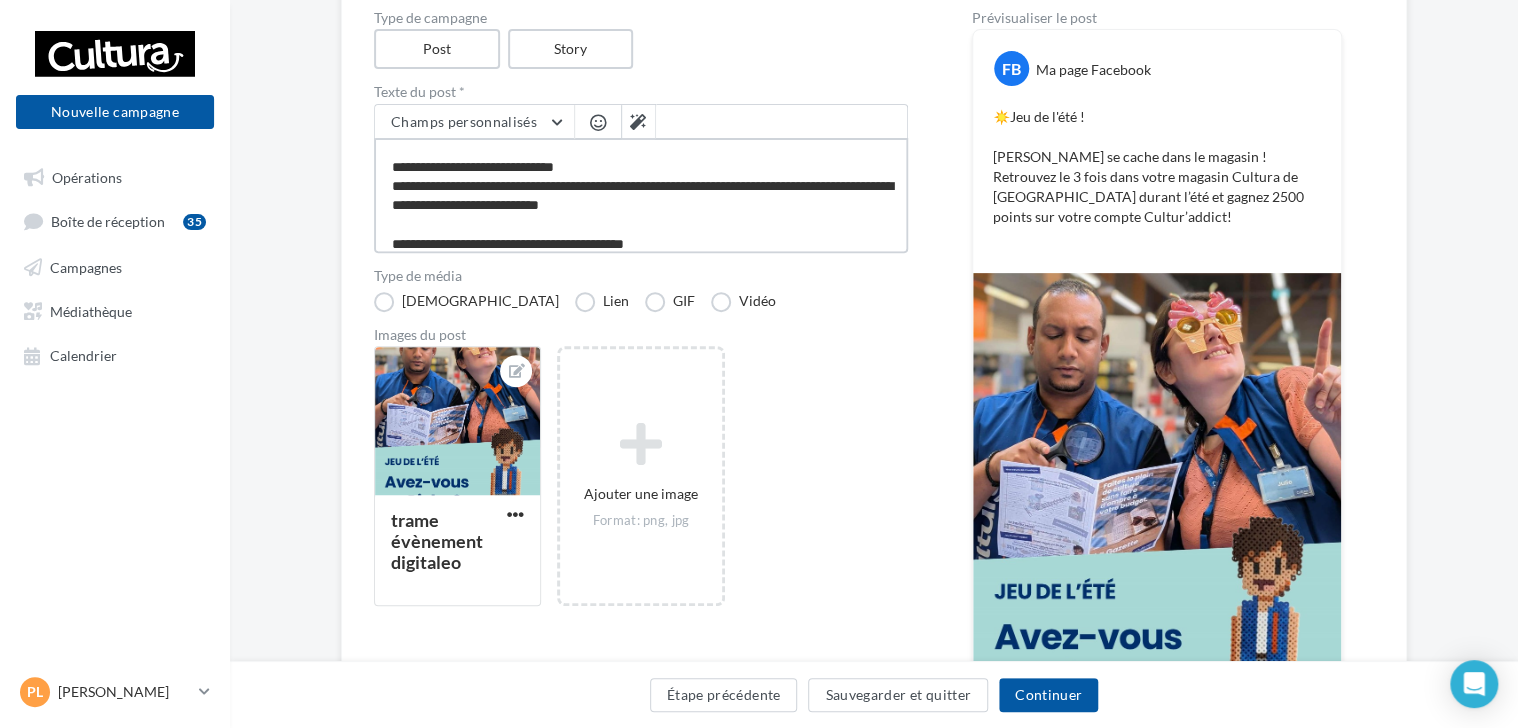 type on "**********" 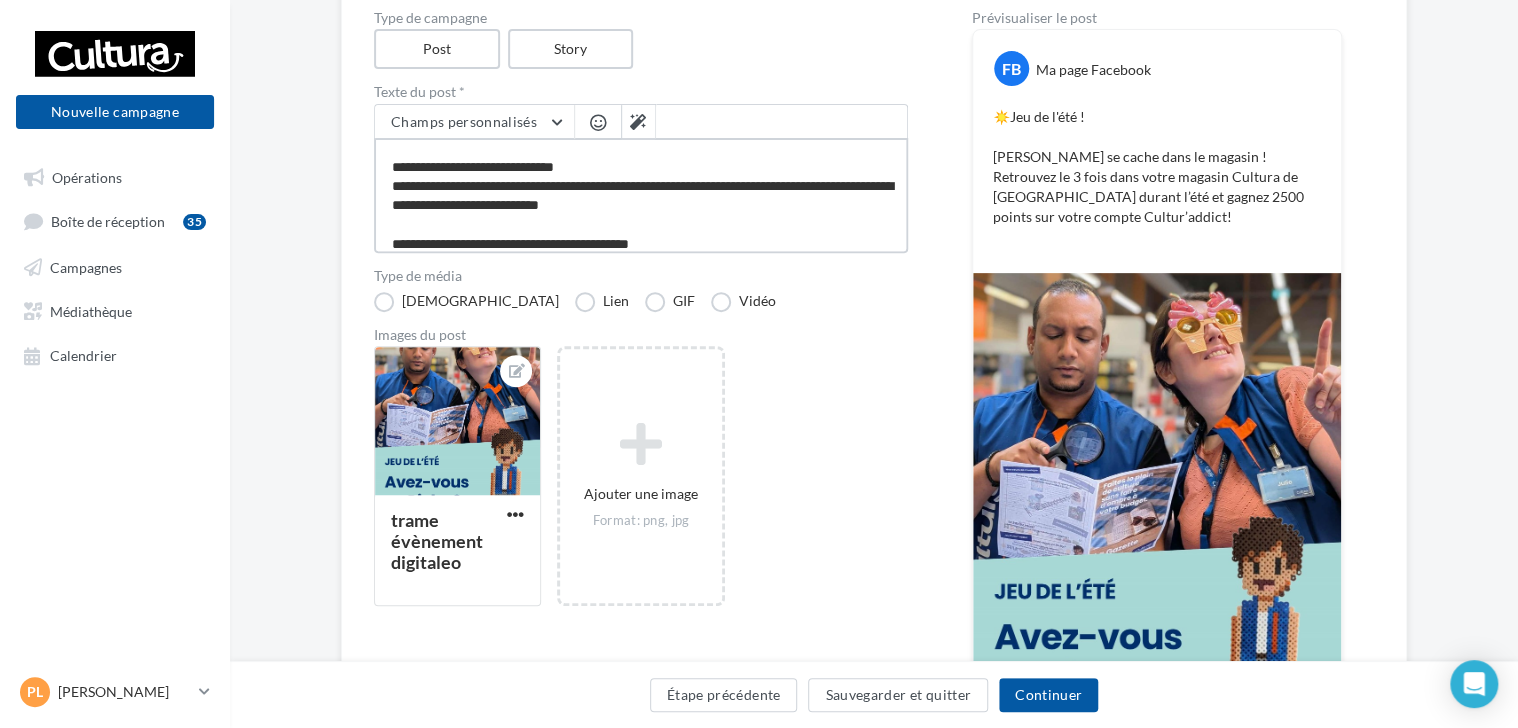 type on "**********" 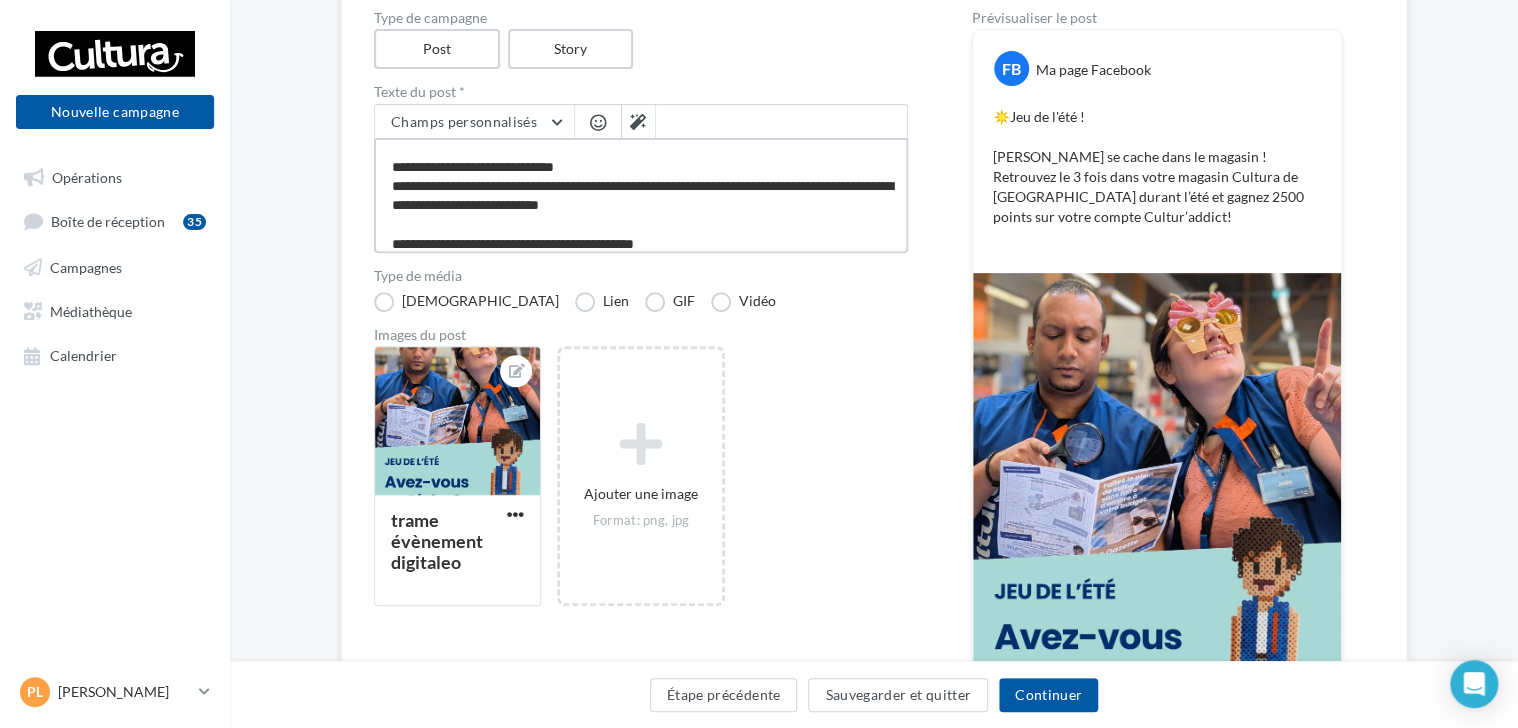 type on "**********" 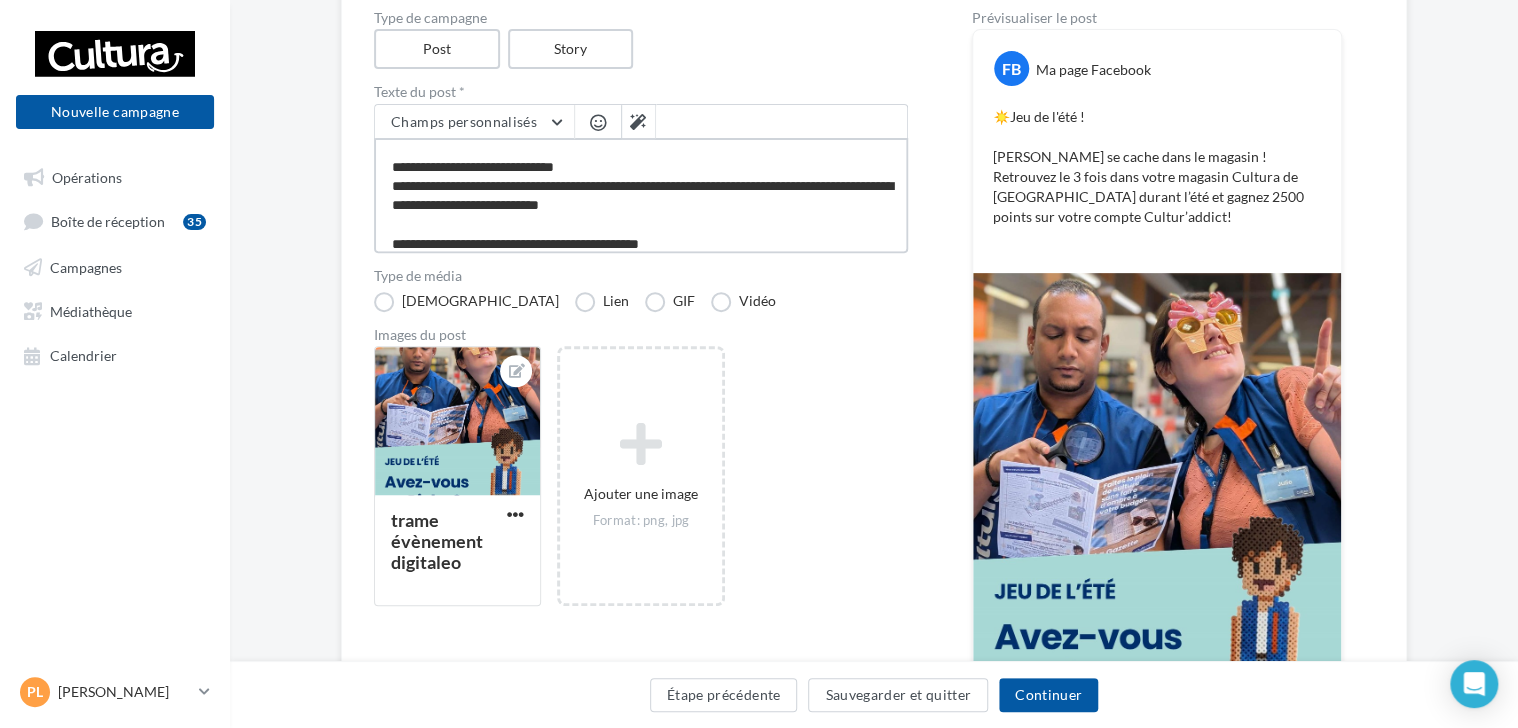 type on "**********" 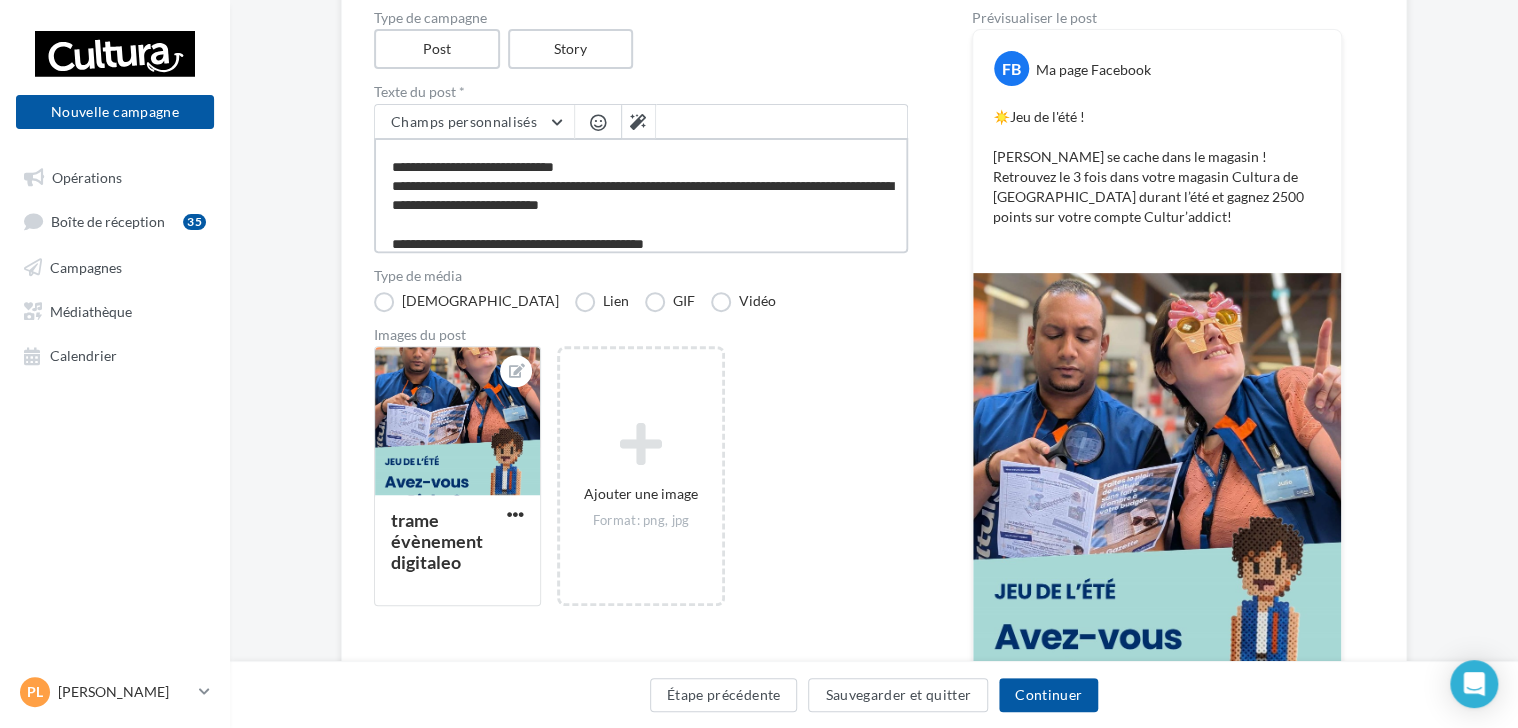 type on "**********" 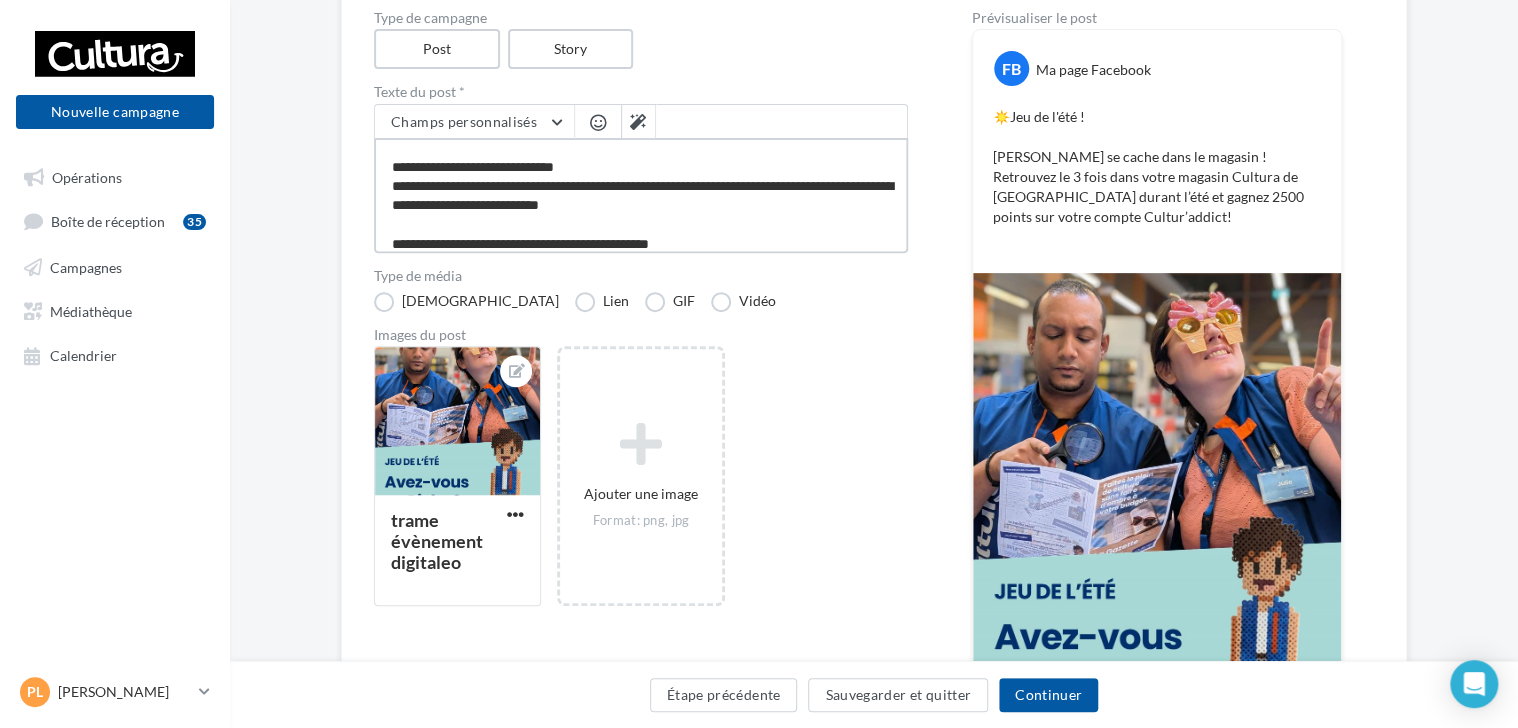 type on "**********" 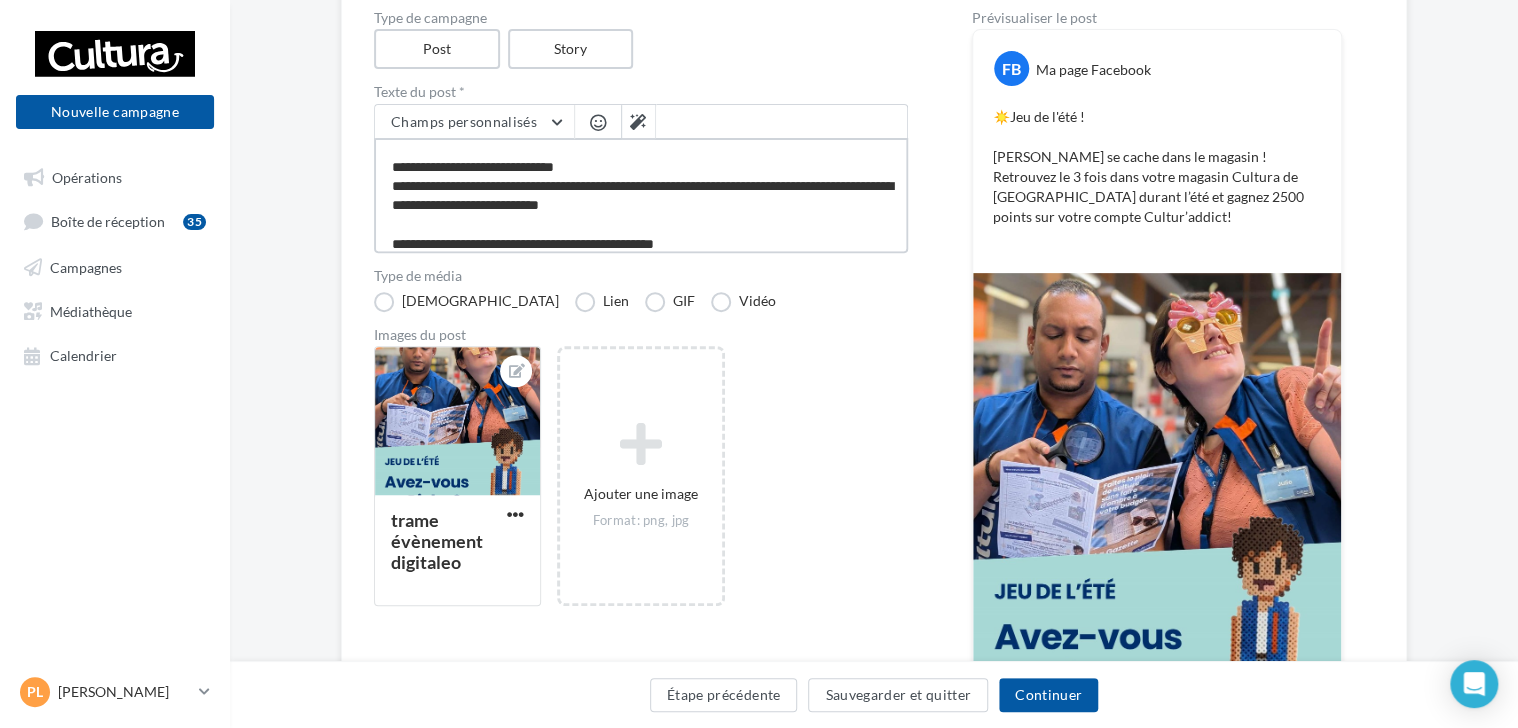 type on "**********" 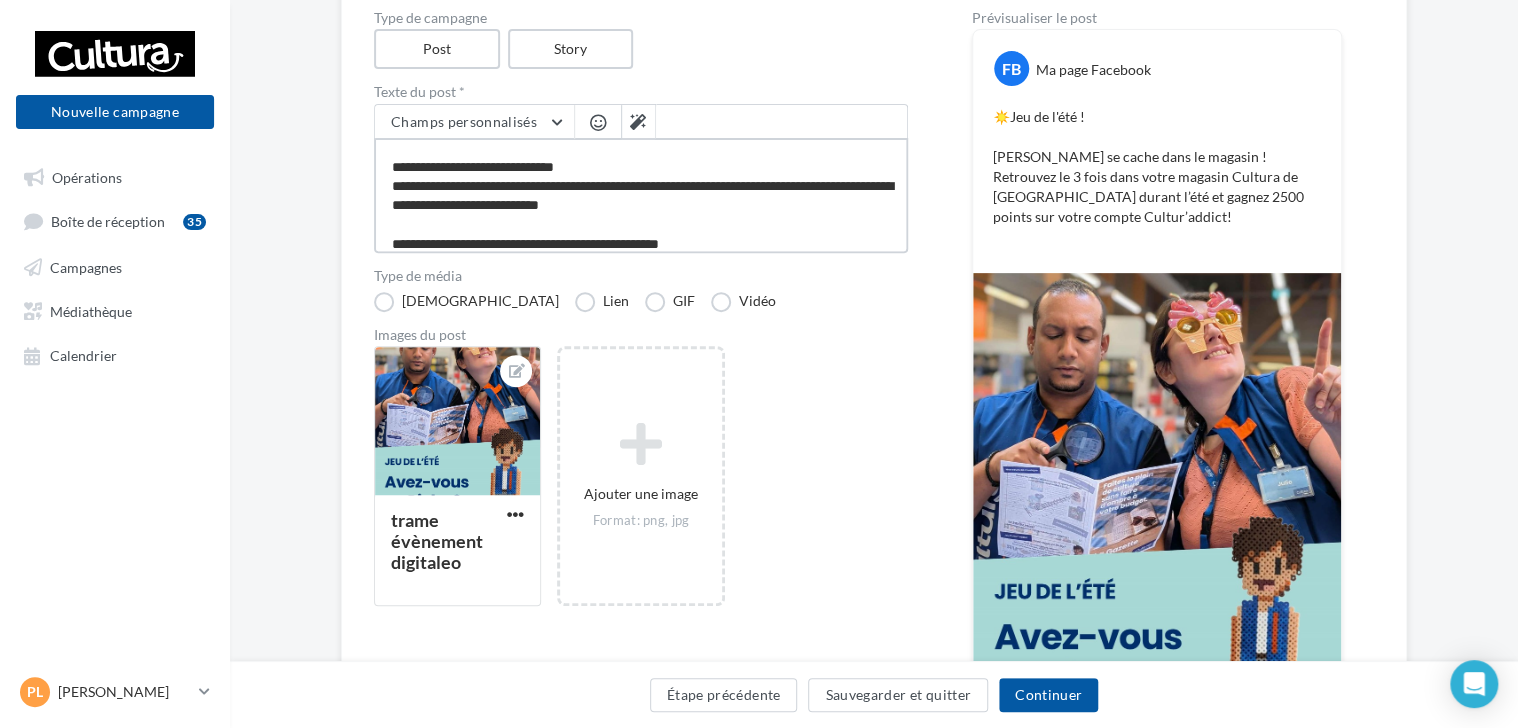 type on "**********" 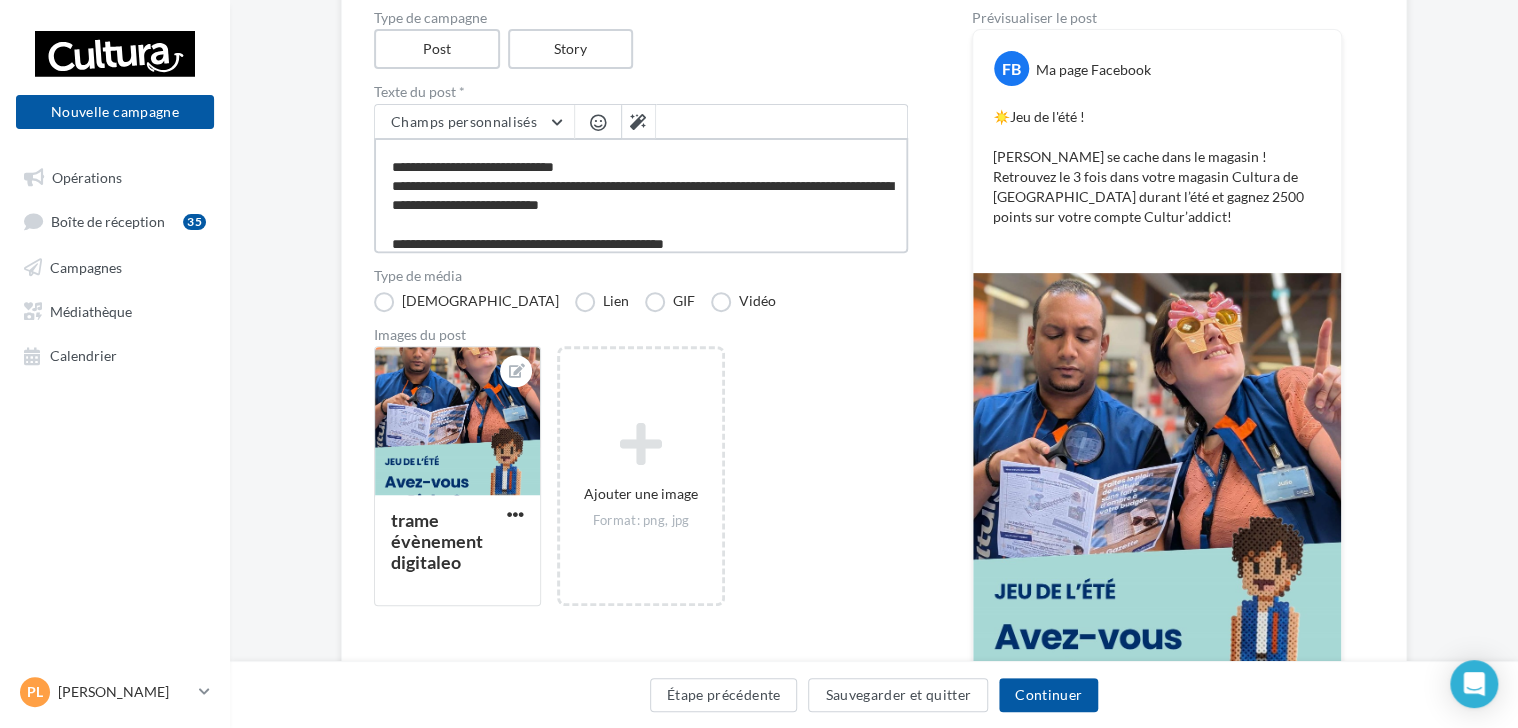 type on "**********" 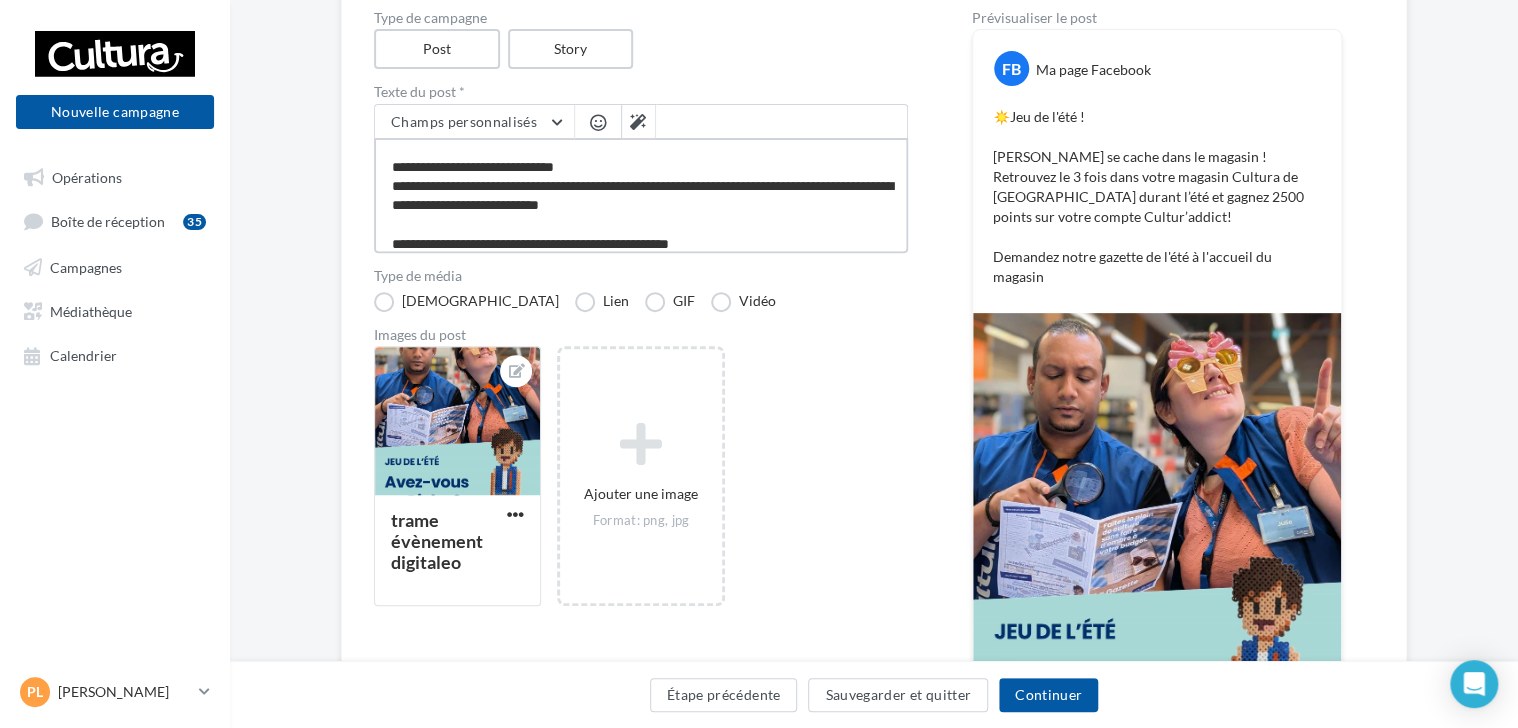 type on "**********" 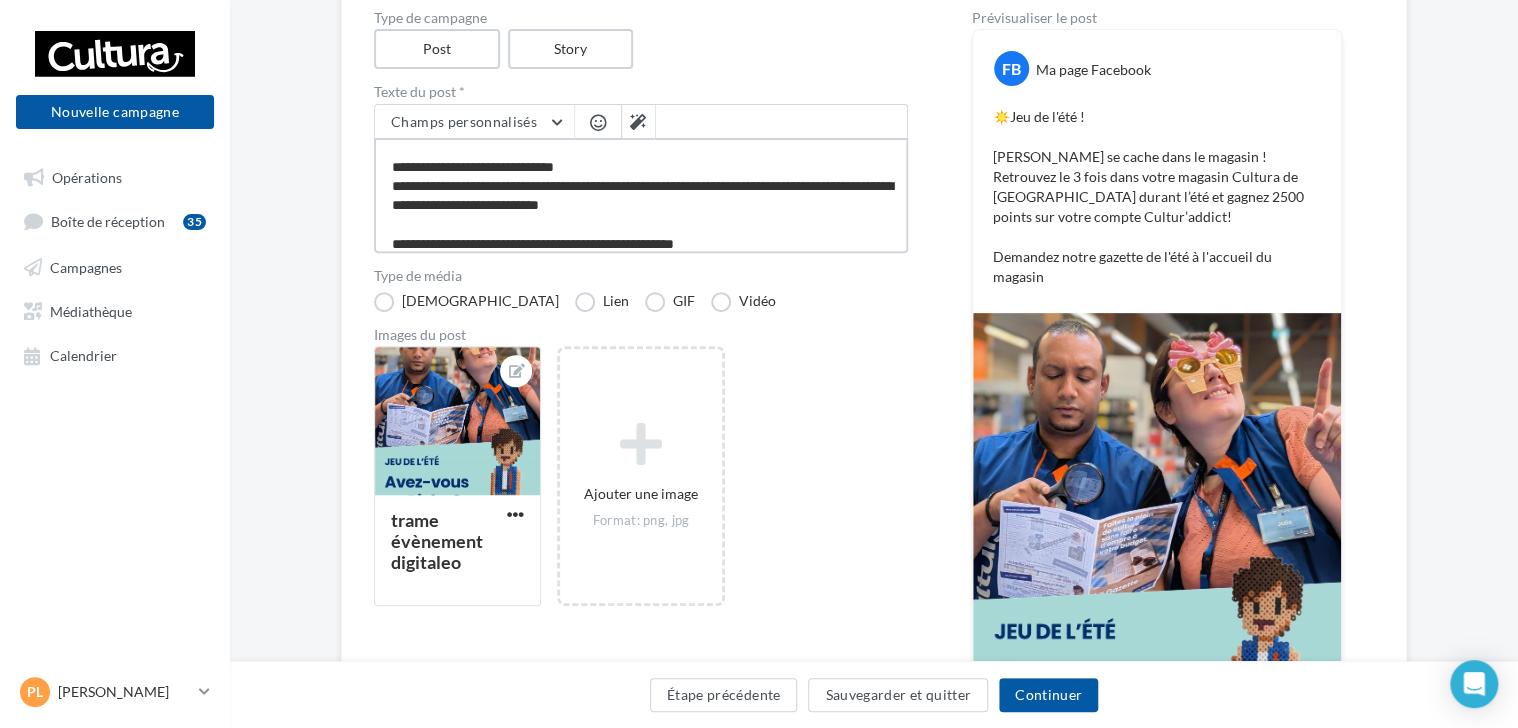 type on "**********" 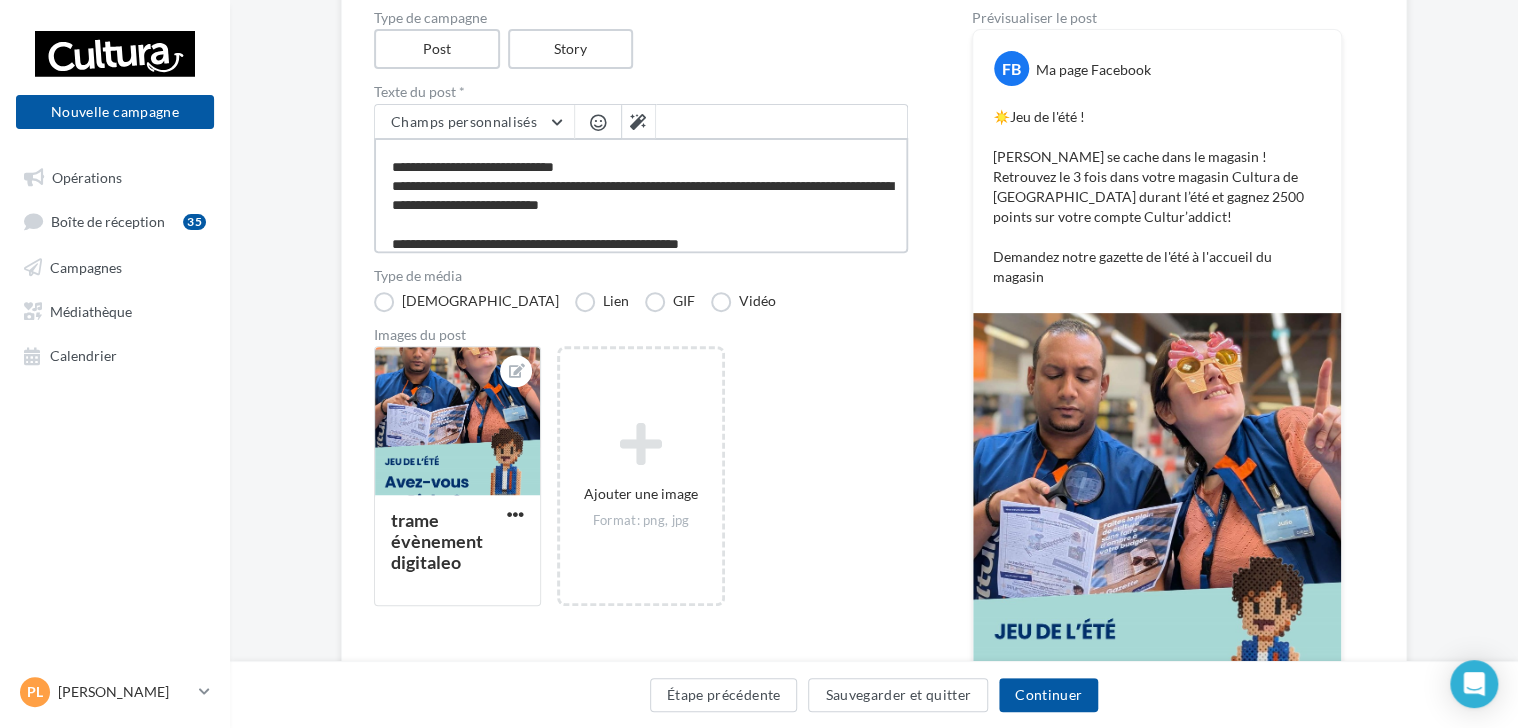type on "**********" 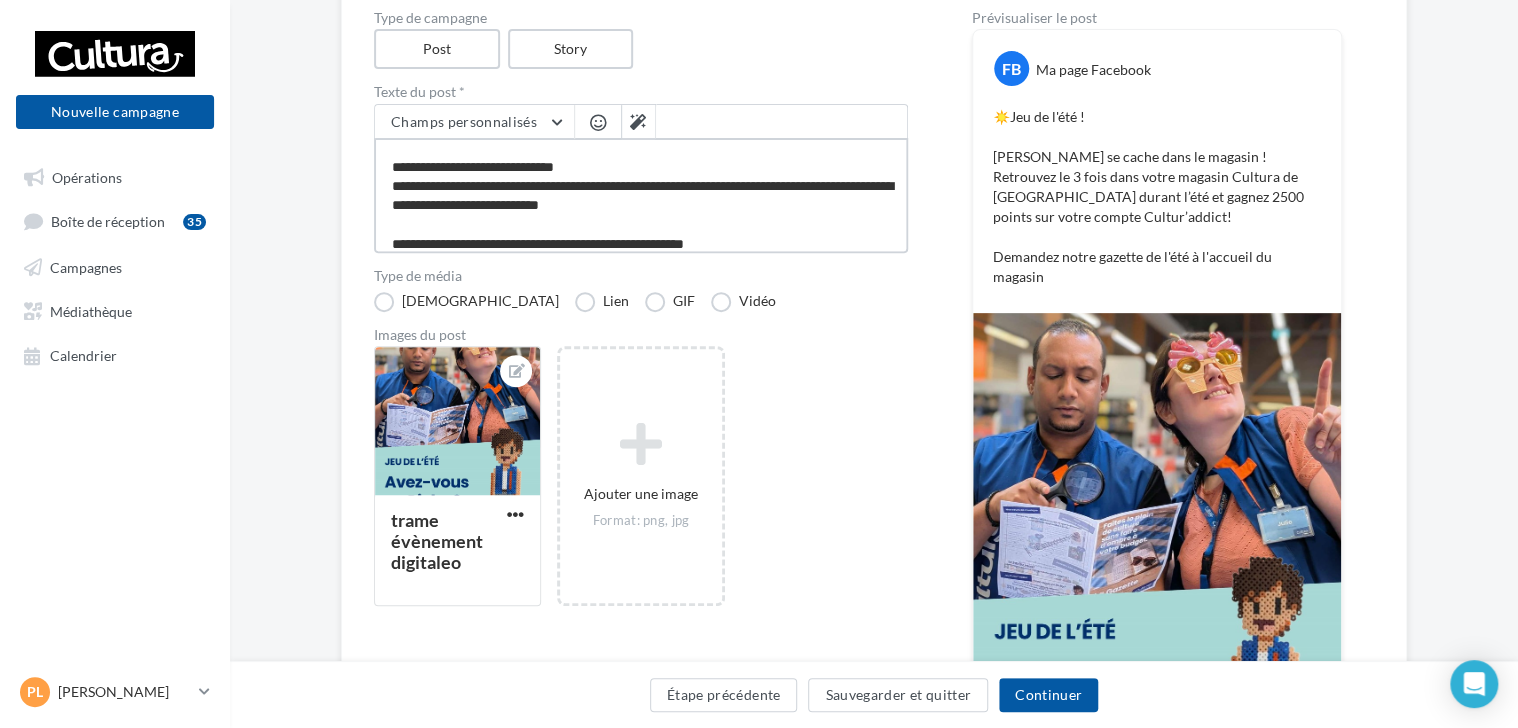 type on "**********" 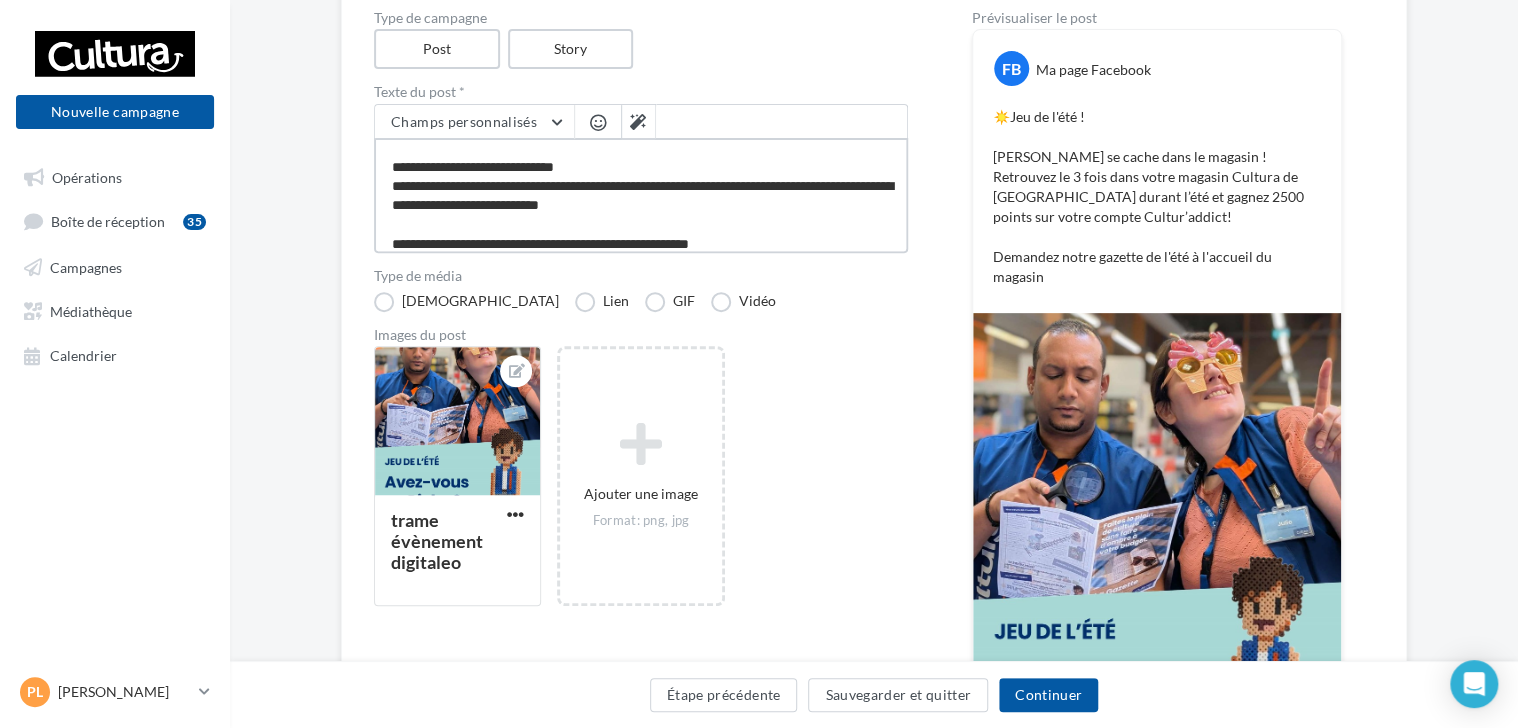 type on "**********" 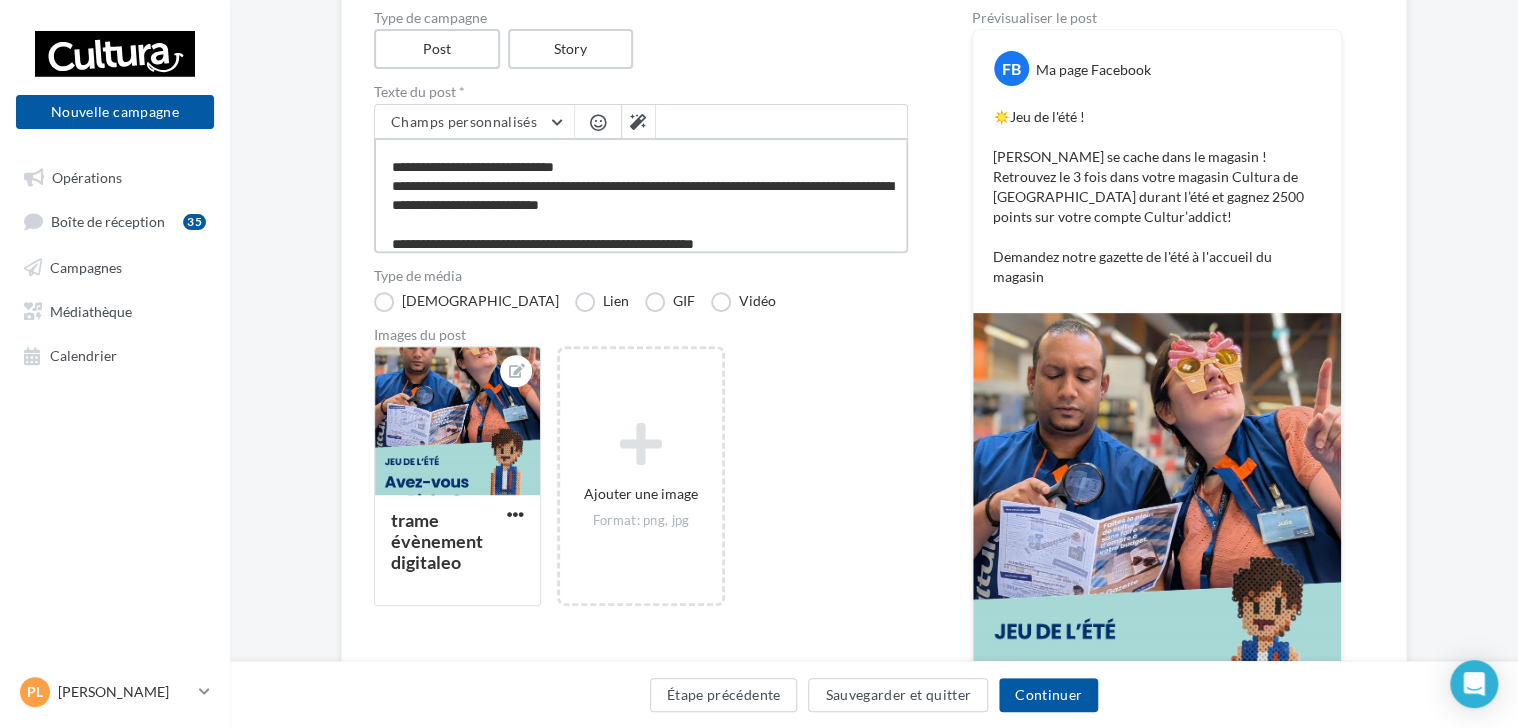 type on "**********" 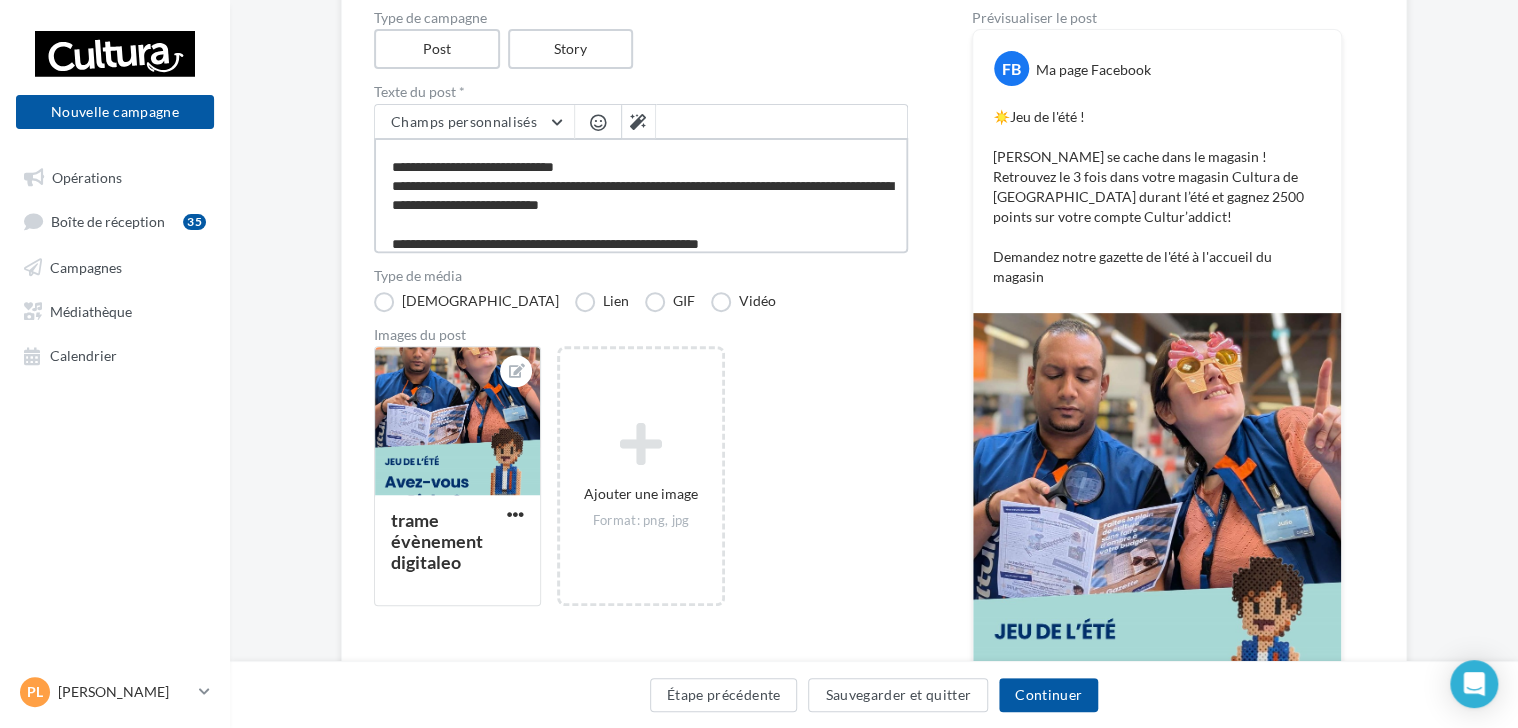 type on "**********" 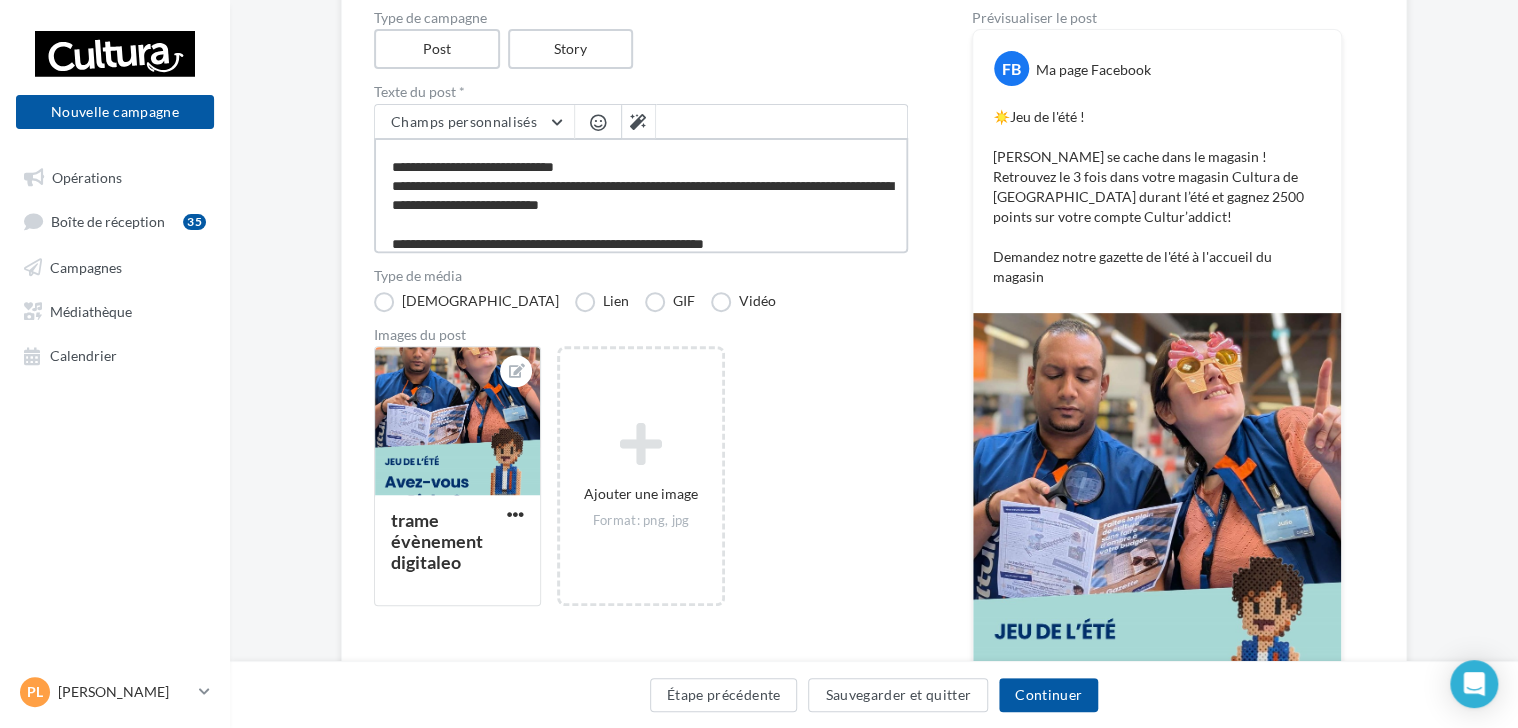 type on "**********" 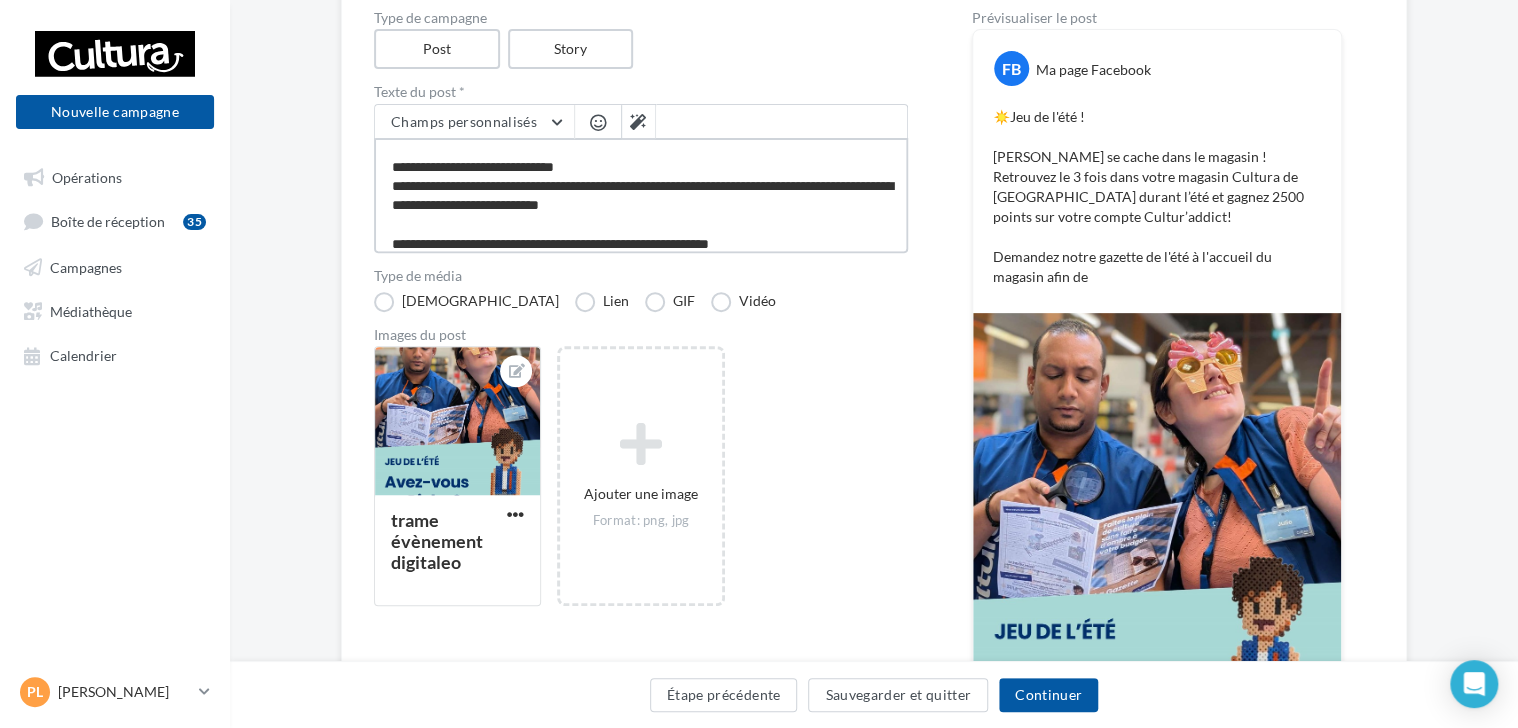 type on "**********" 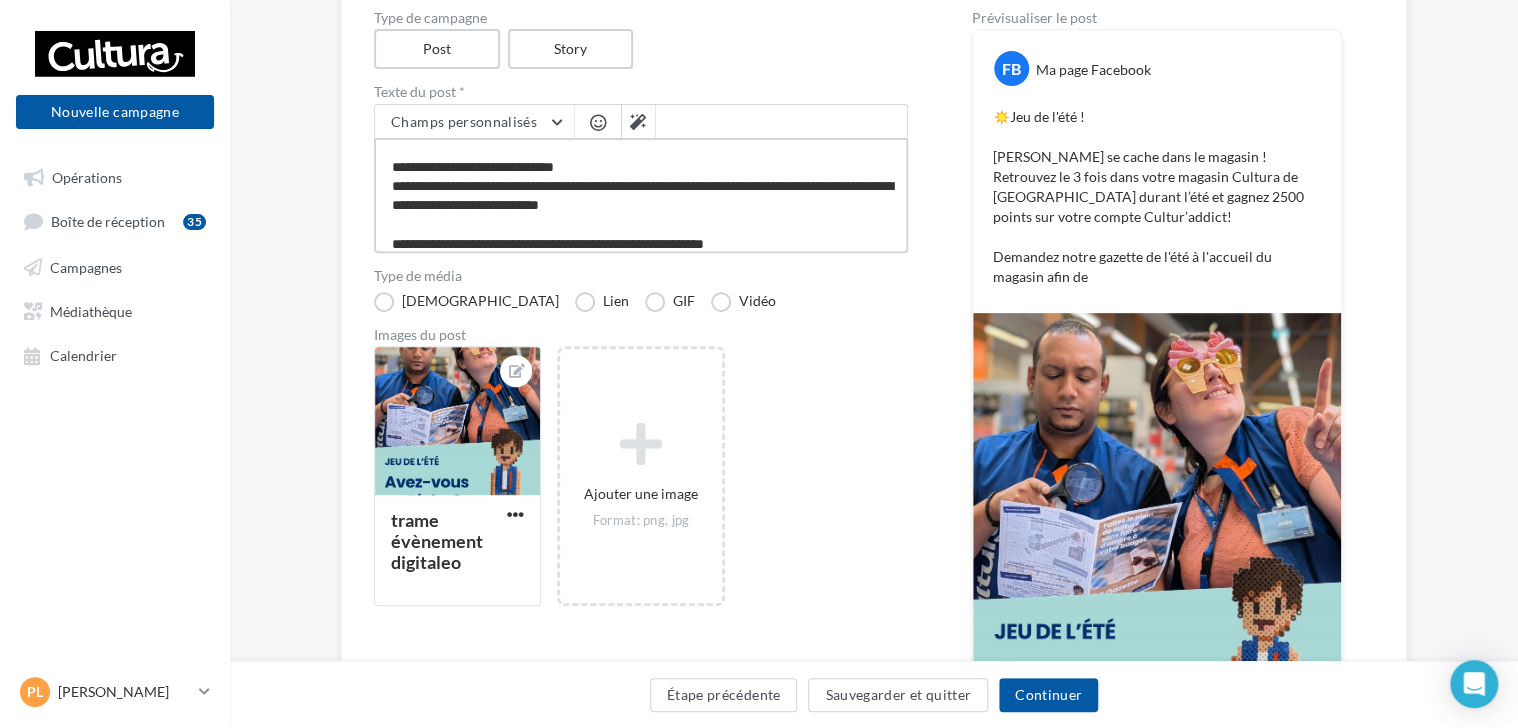type on "**********" 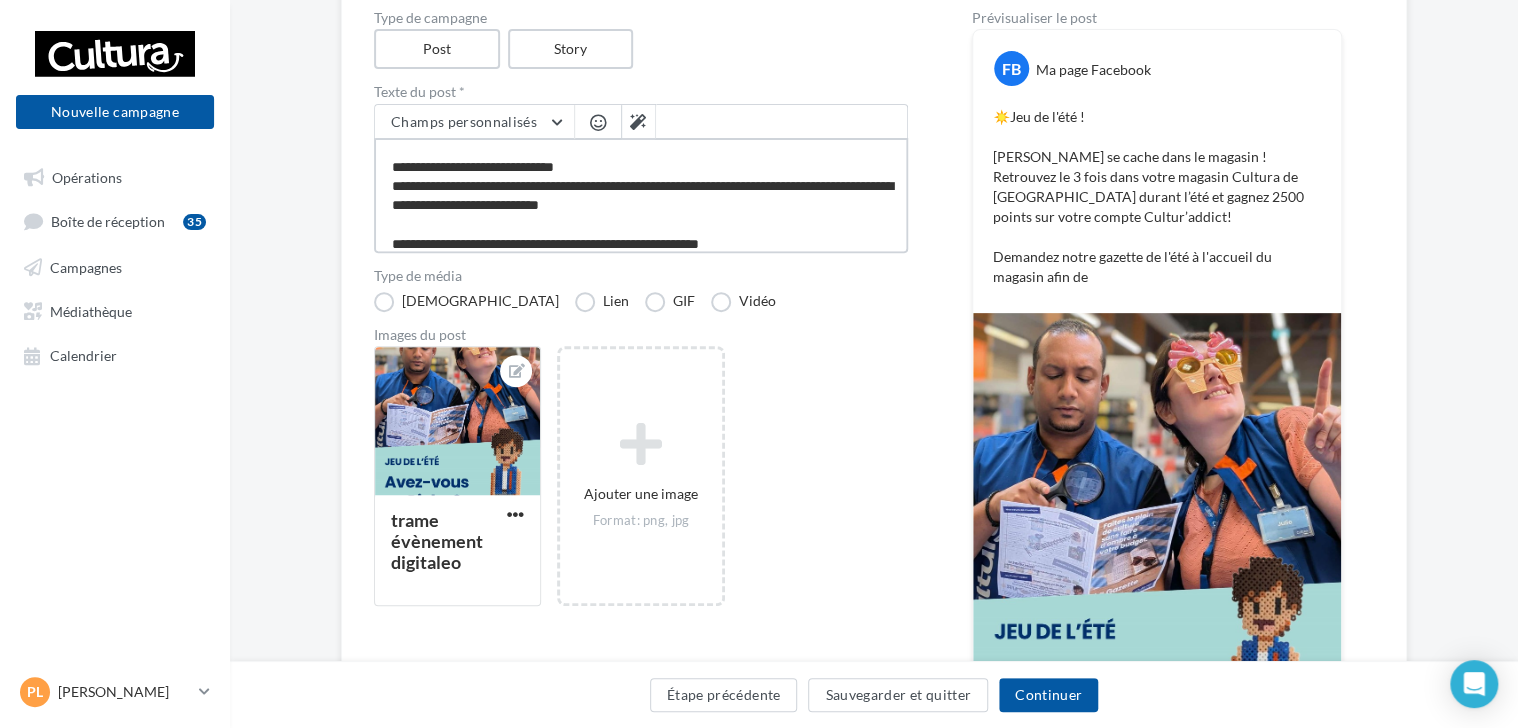 type on "**********" 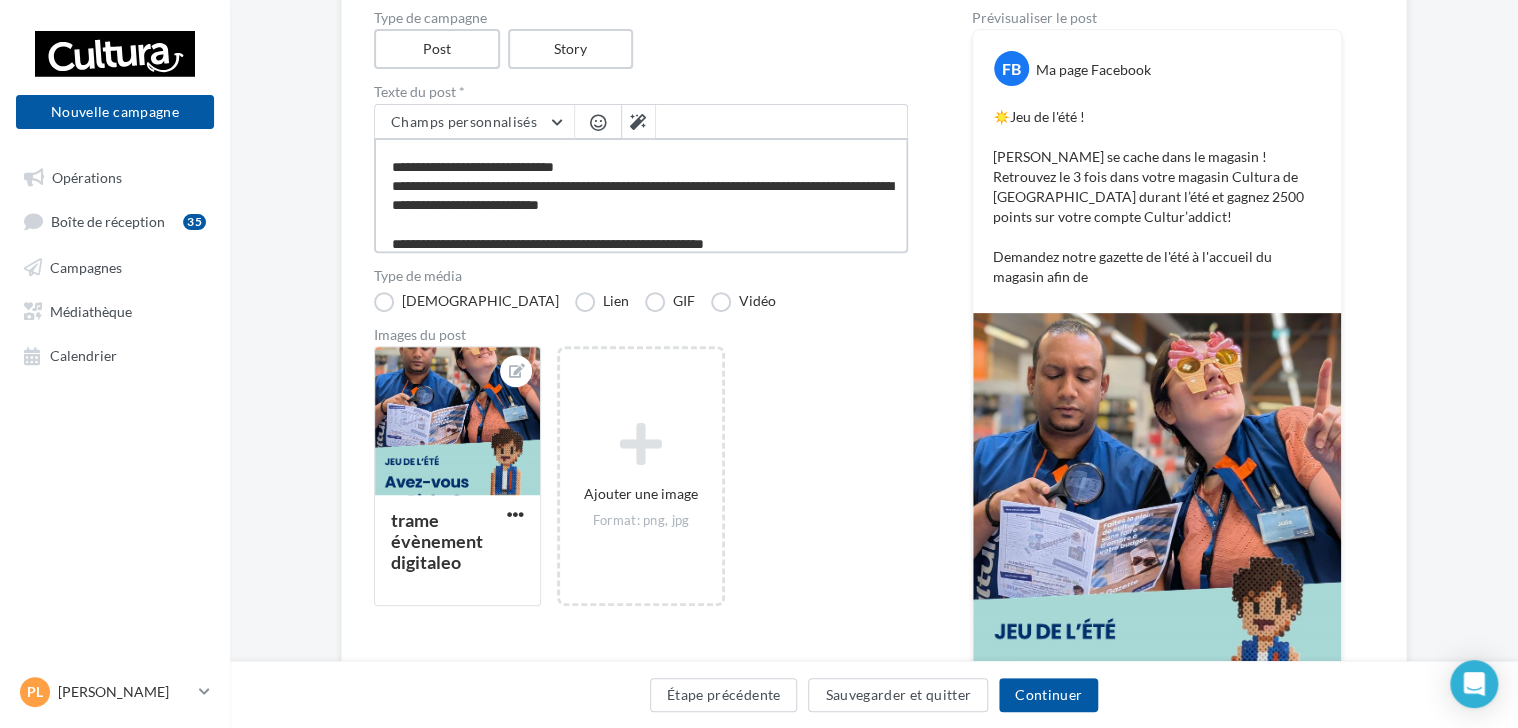 type on "**********" 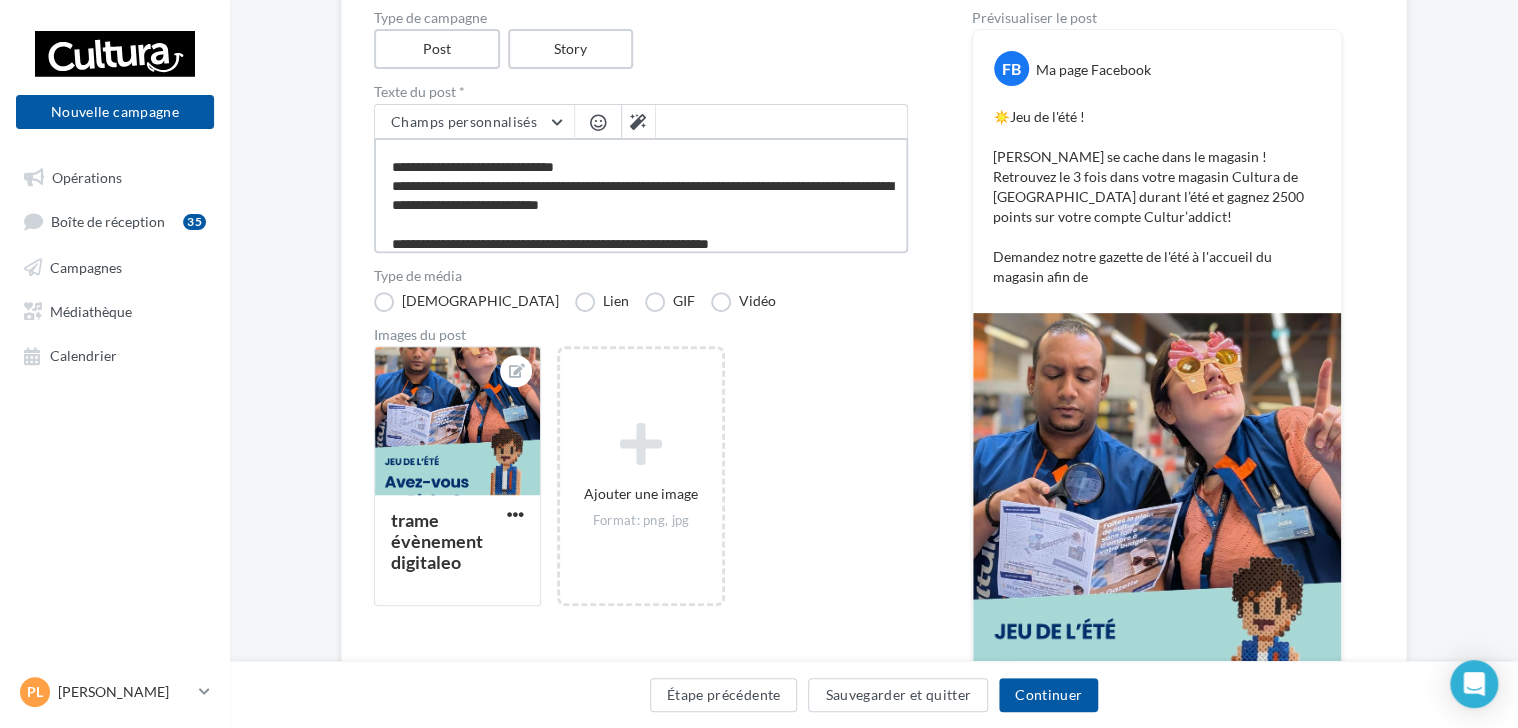 type on "**********" 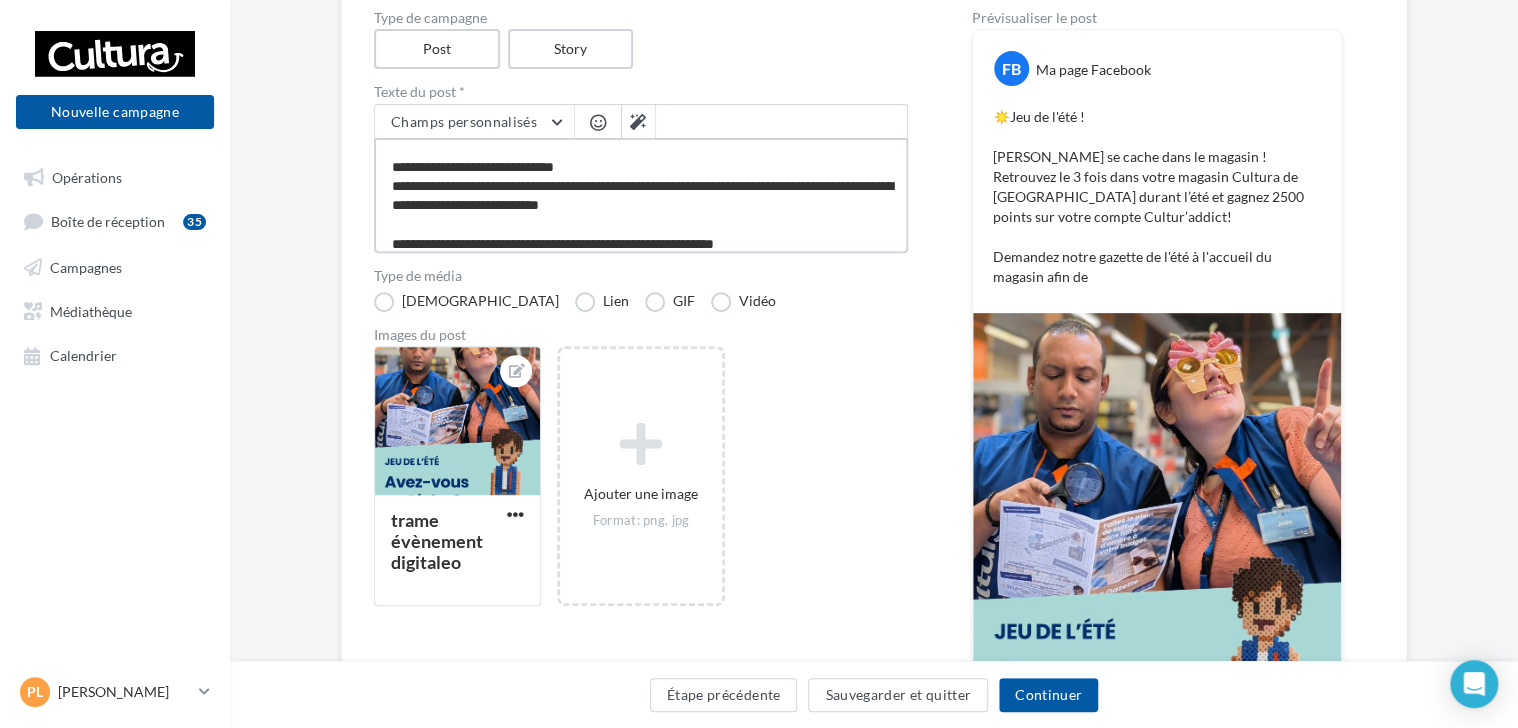 type on "**********" 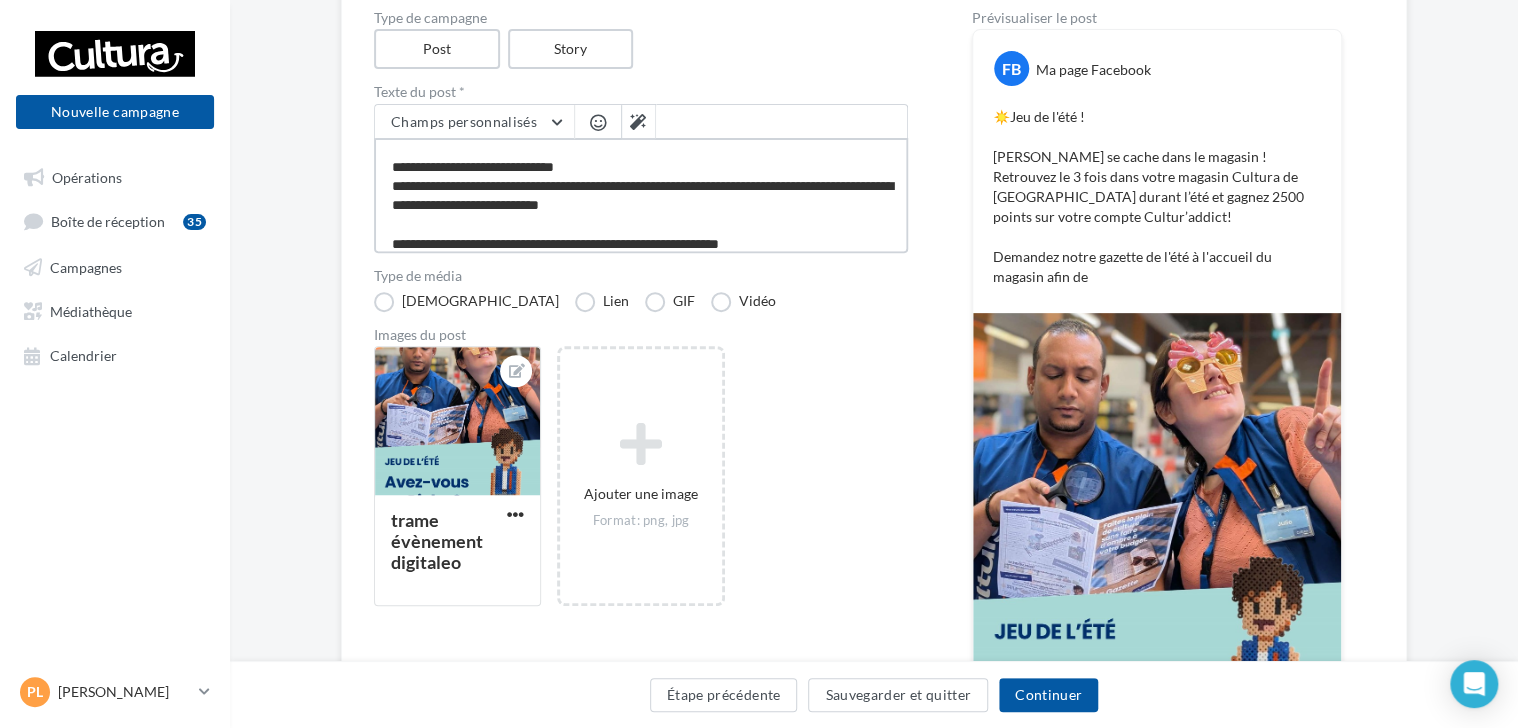 type on "**********" 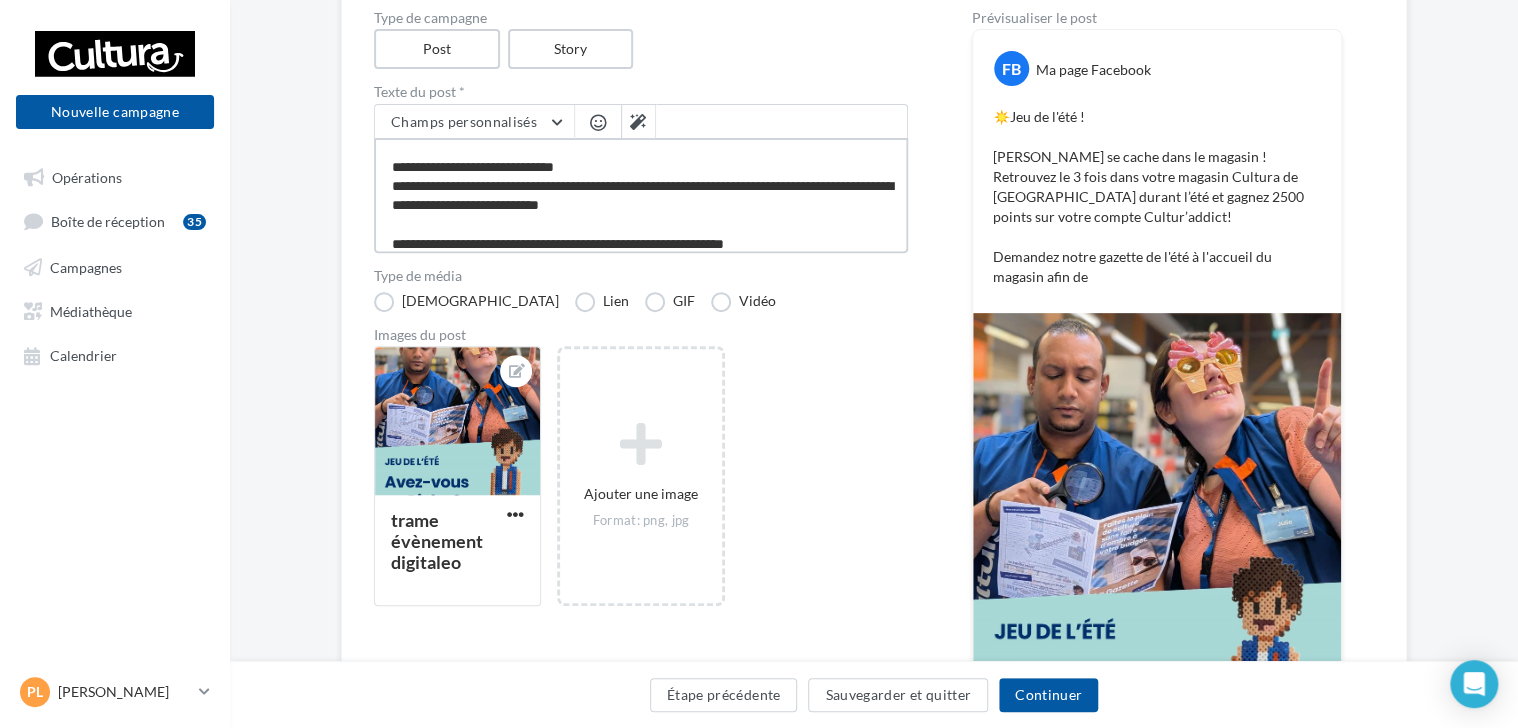 type on "**********" 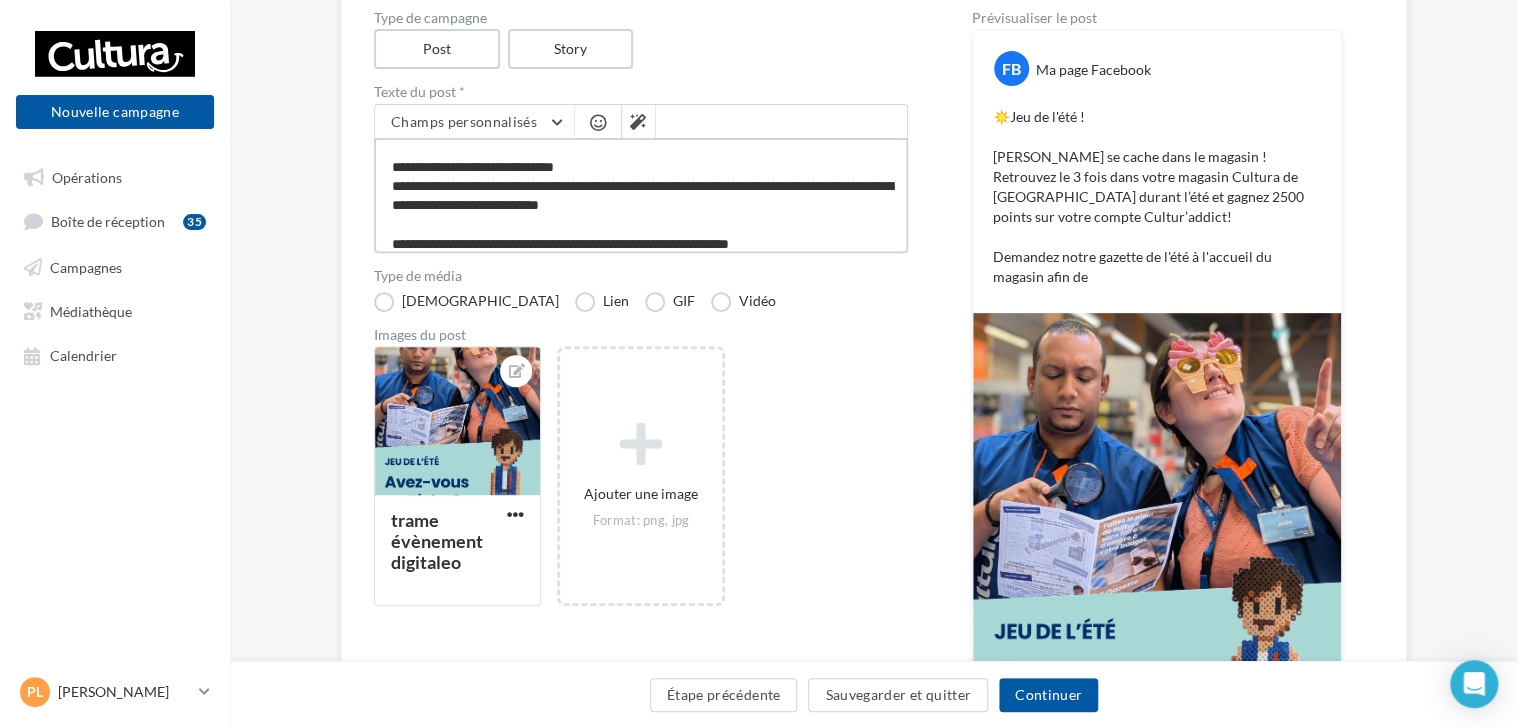 type on "**********" 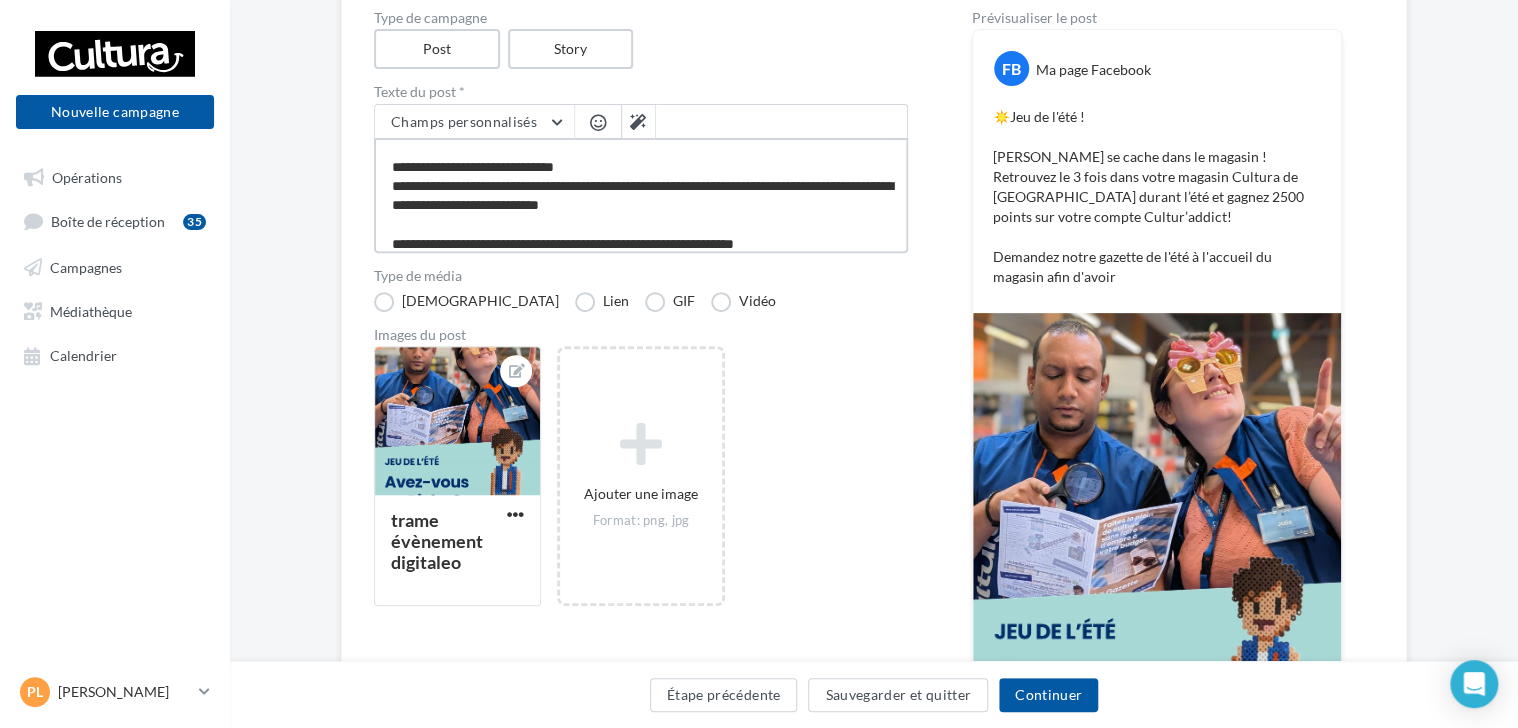 type on "**********" 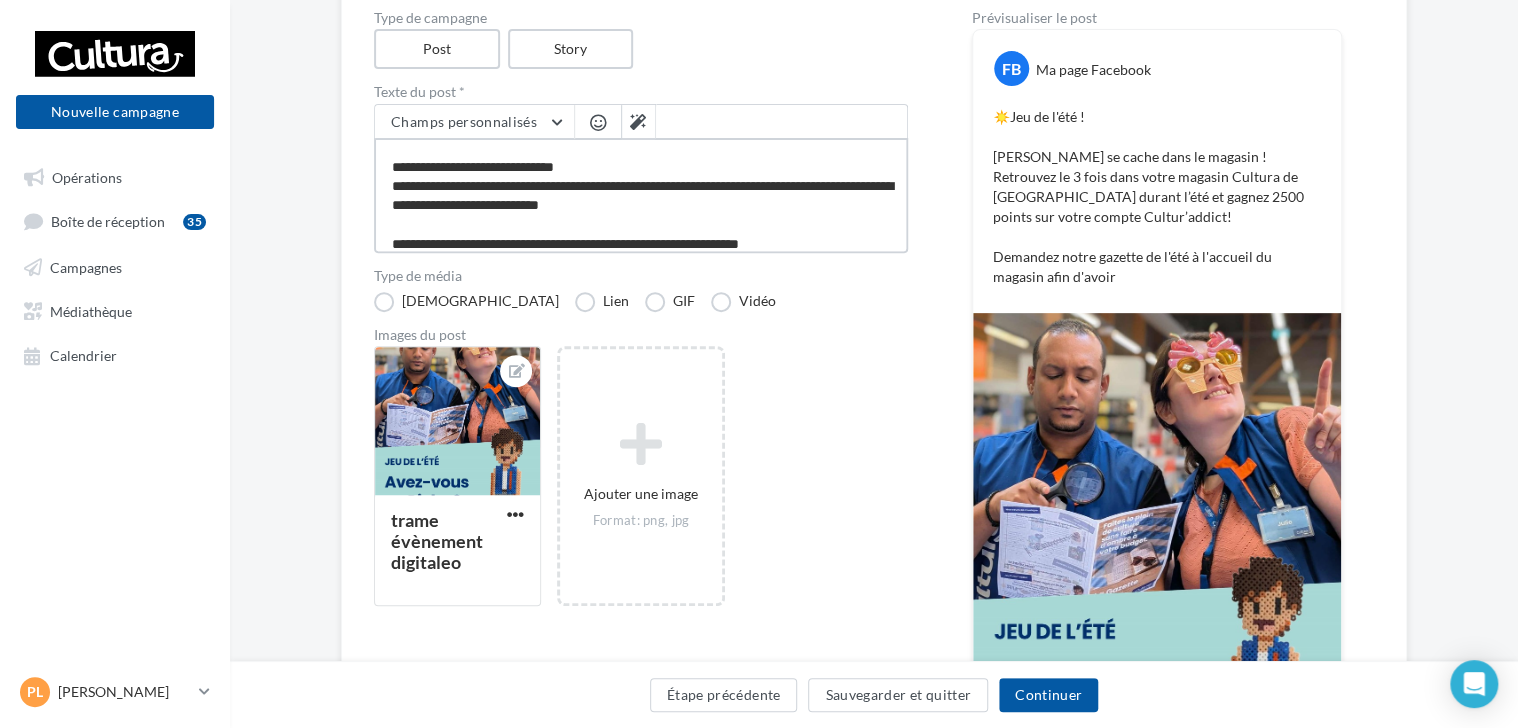 type on "**********" 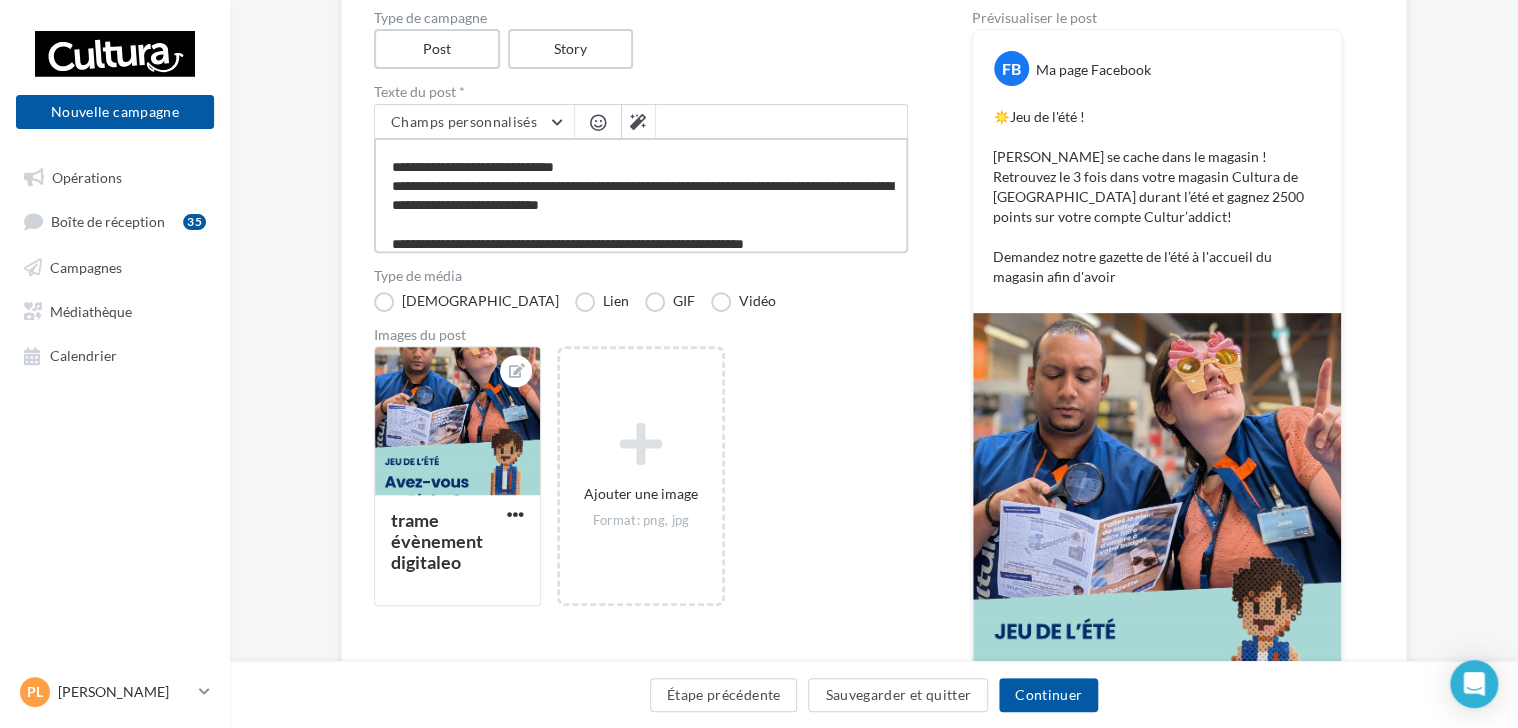 type on "**********" 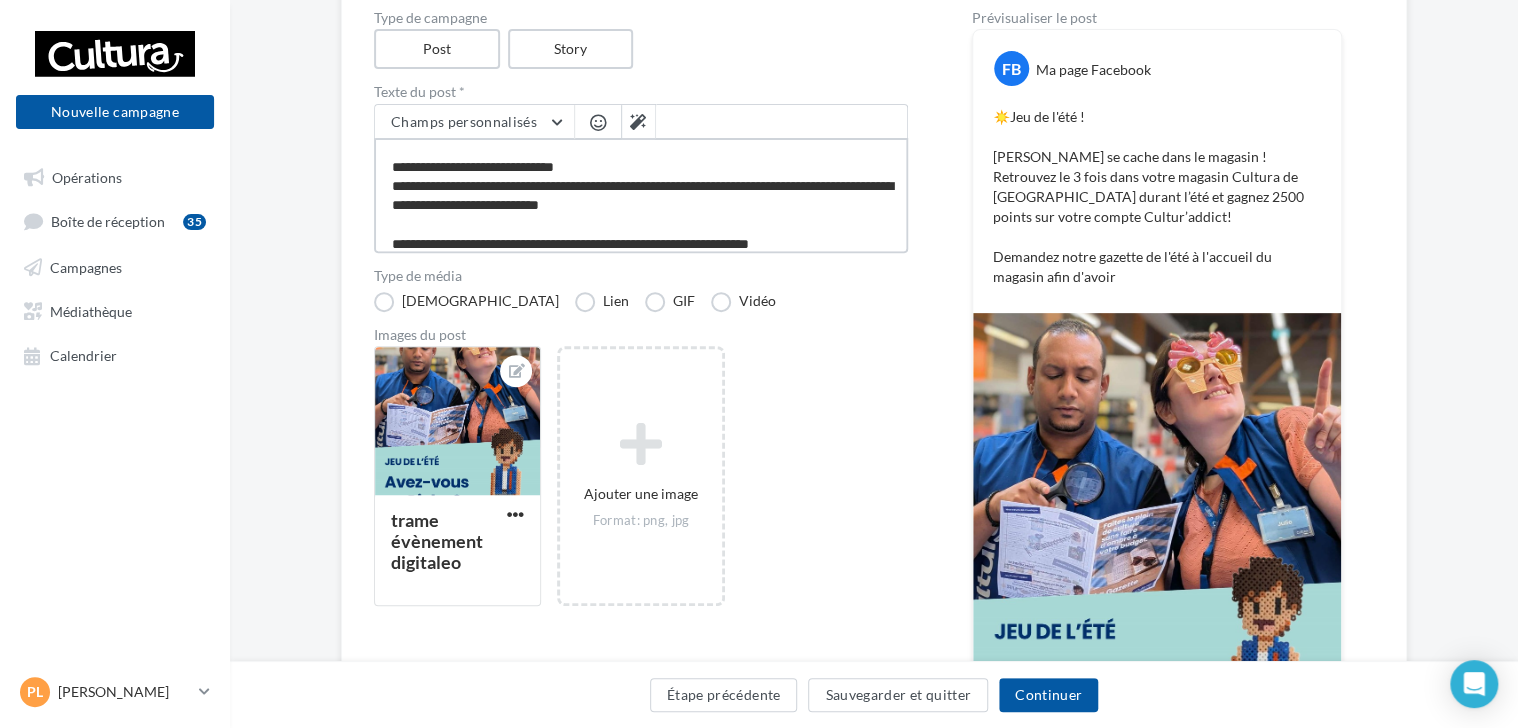 type 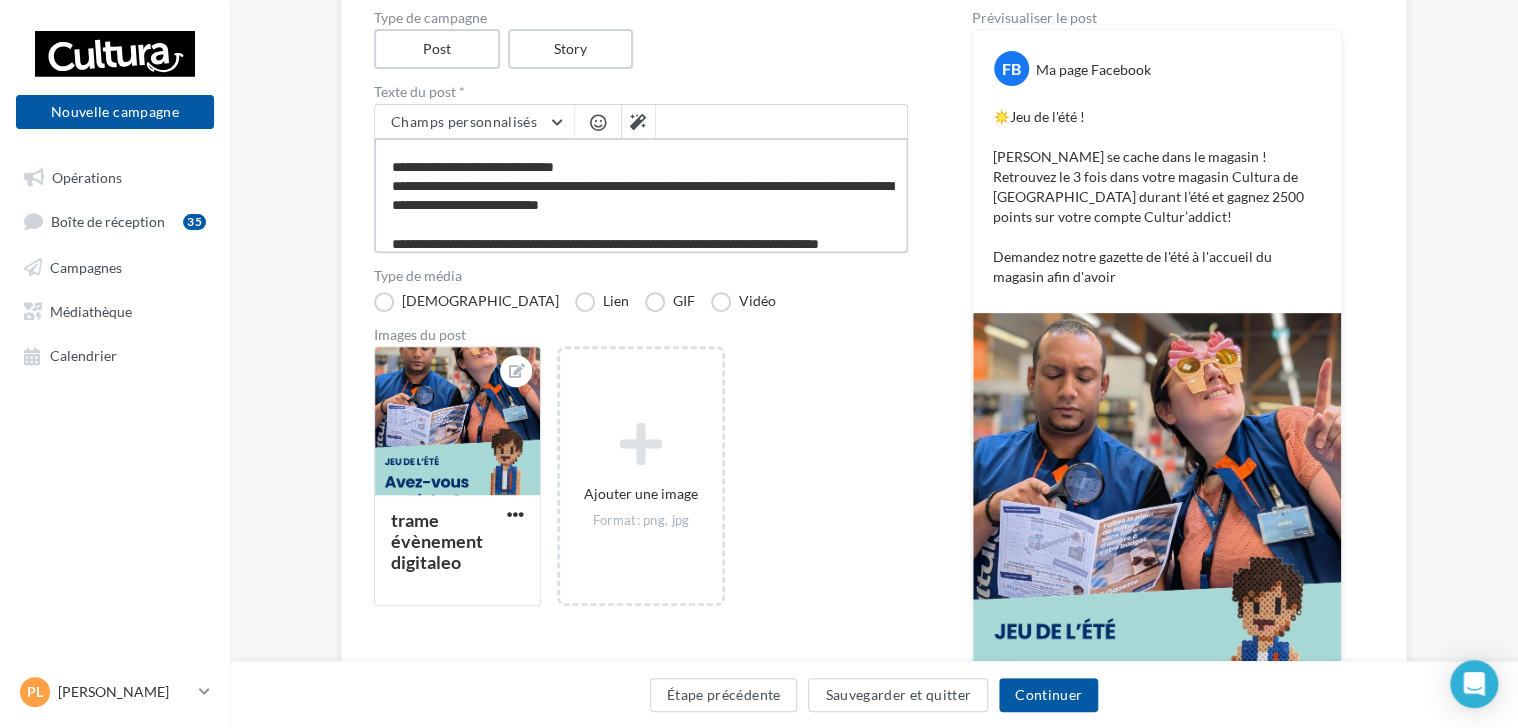 scroll, scrollTop: 48, scrollLeft: 0, axis: vertical 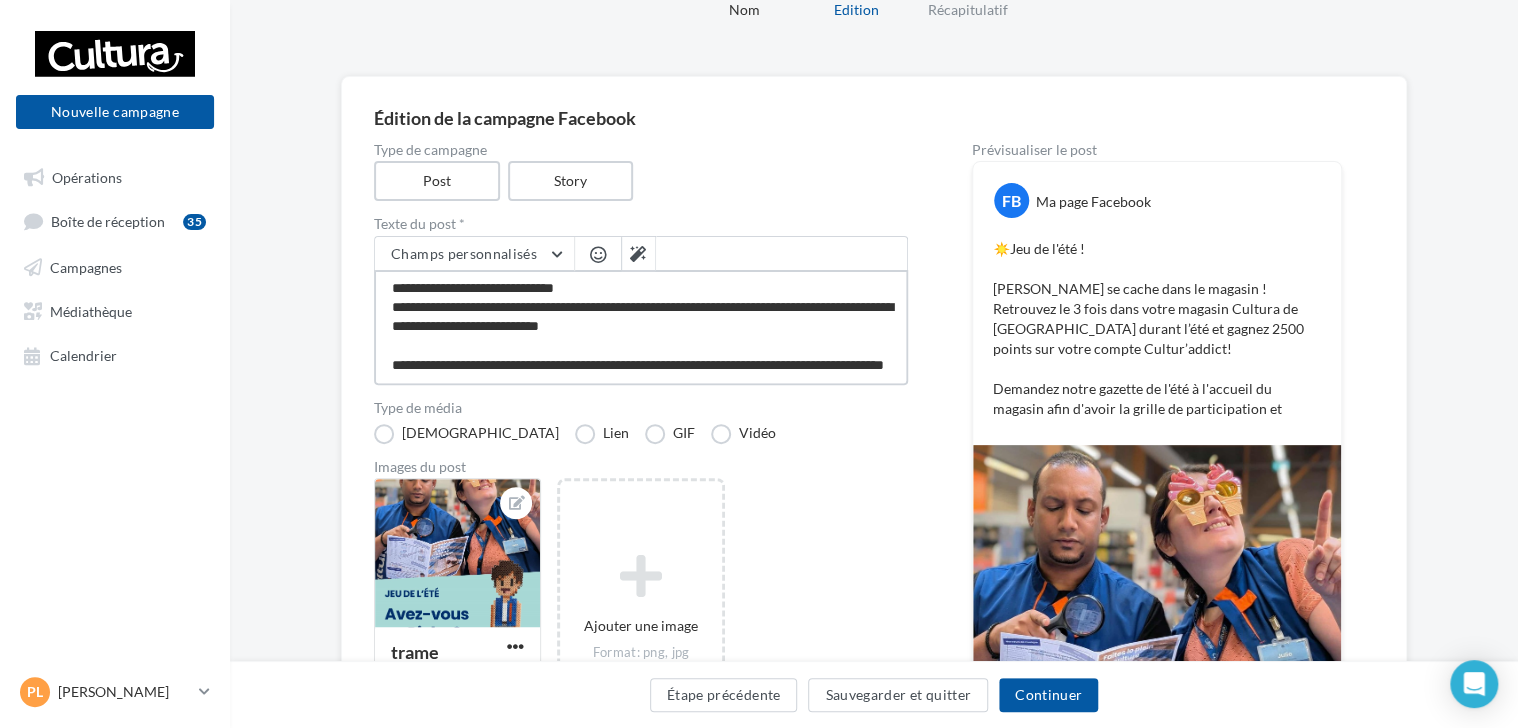 click on "**********" at bounding box center (641, 327) 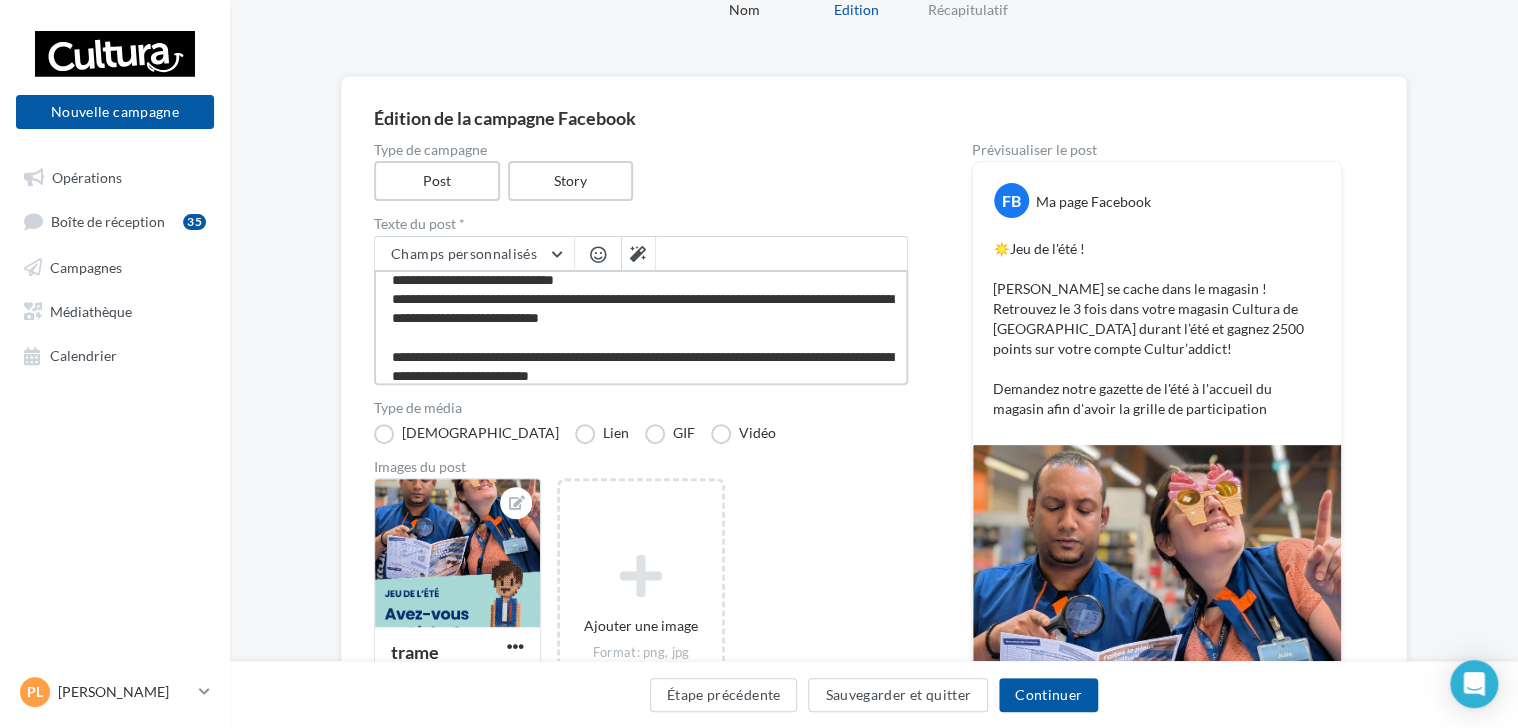 click on "**********" at bounding box center (641, 327) 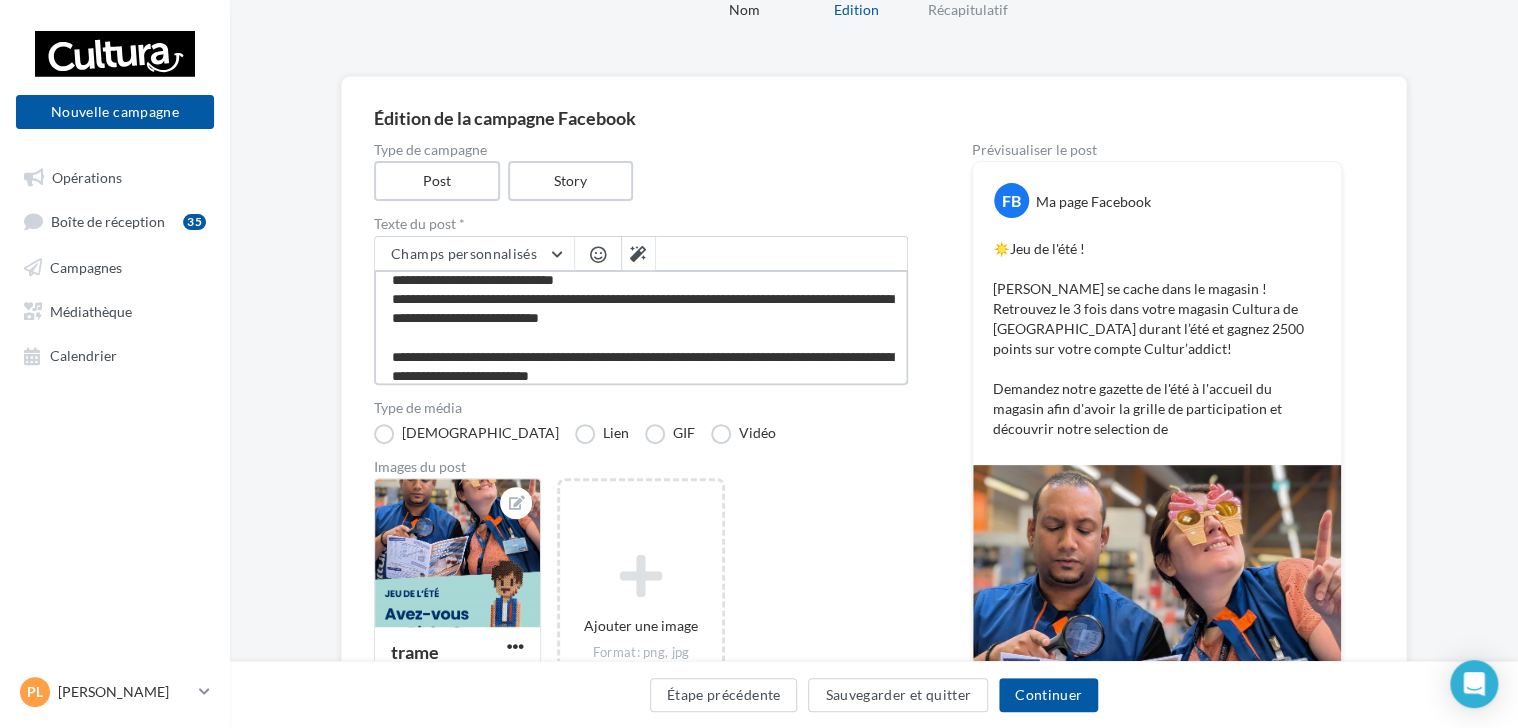 click on "**********" at bounding box center (641, 327) 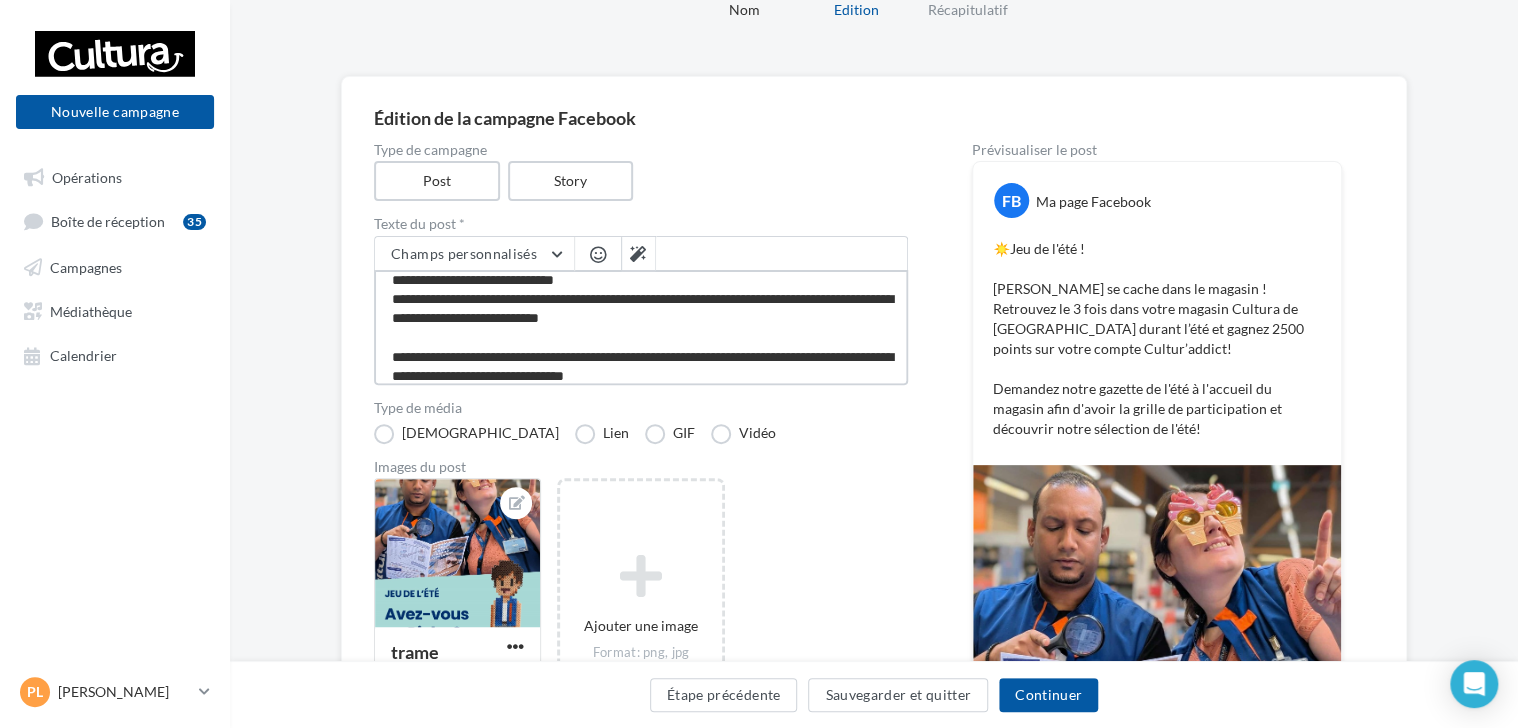 click on "**********" at bounding box center [641, 327] 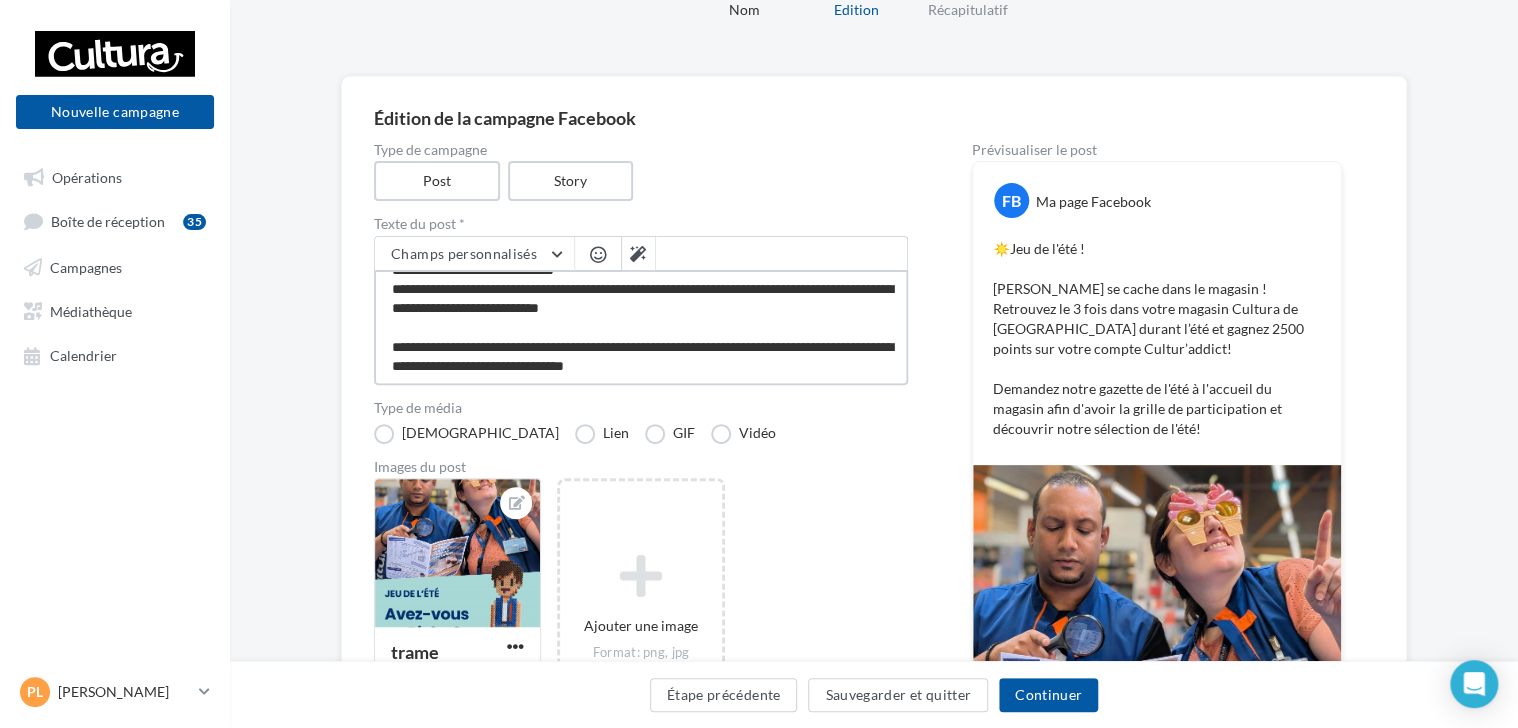 click on "**********" at bounding box center [641, 327] 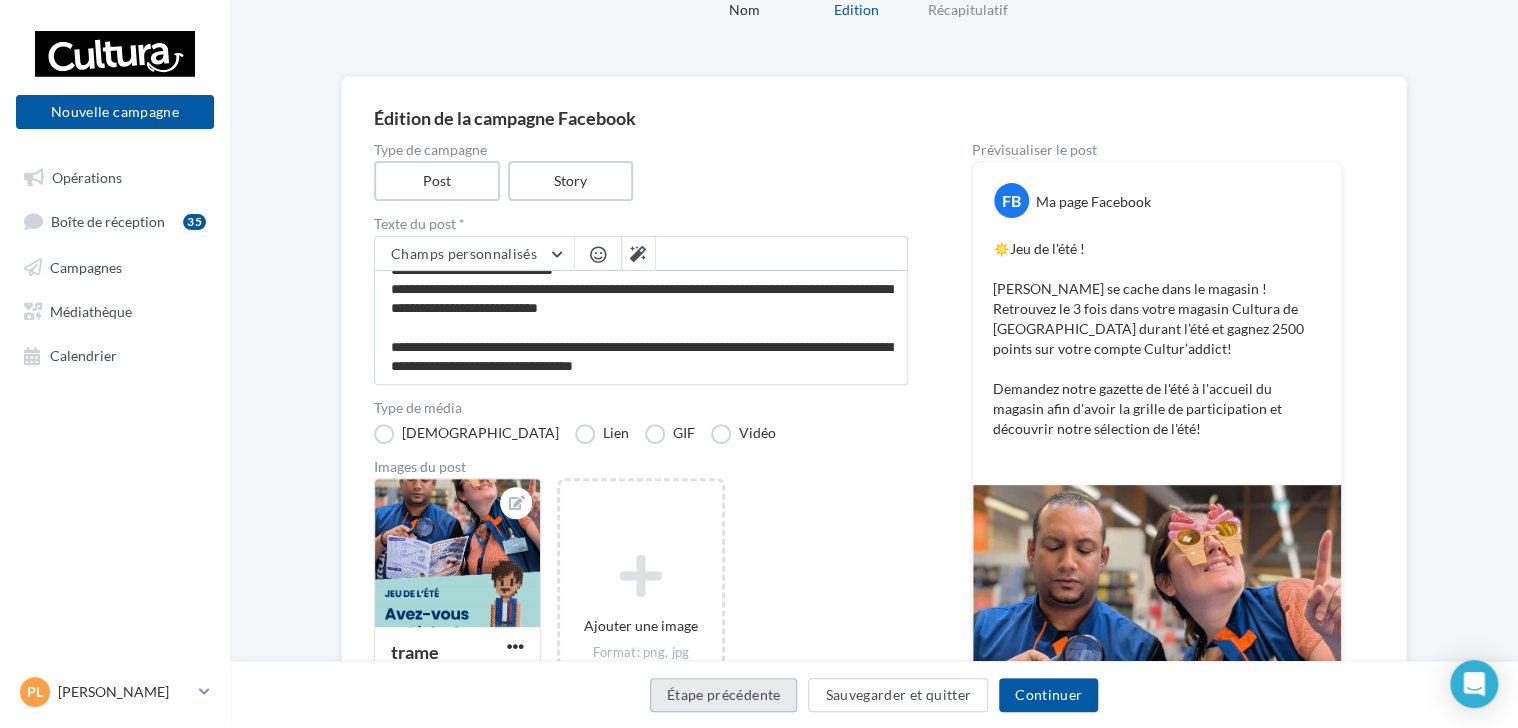 scroll, scrollTop: 86, scrollLeft: 0, axis: vertical 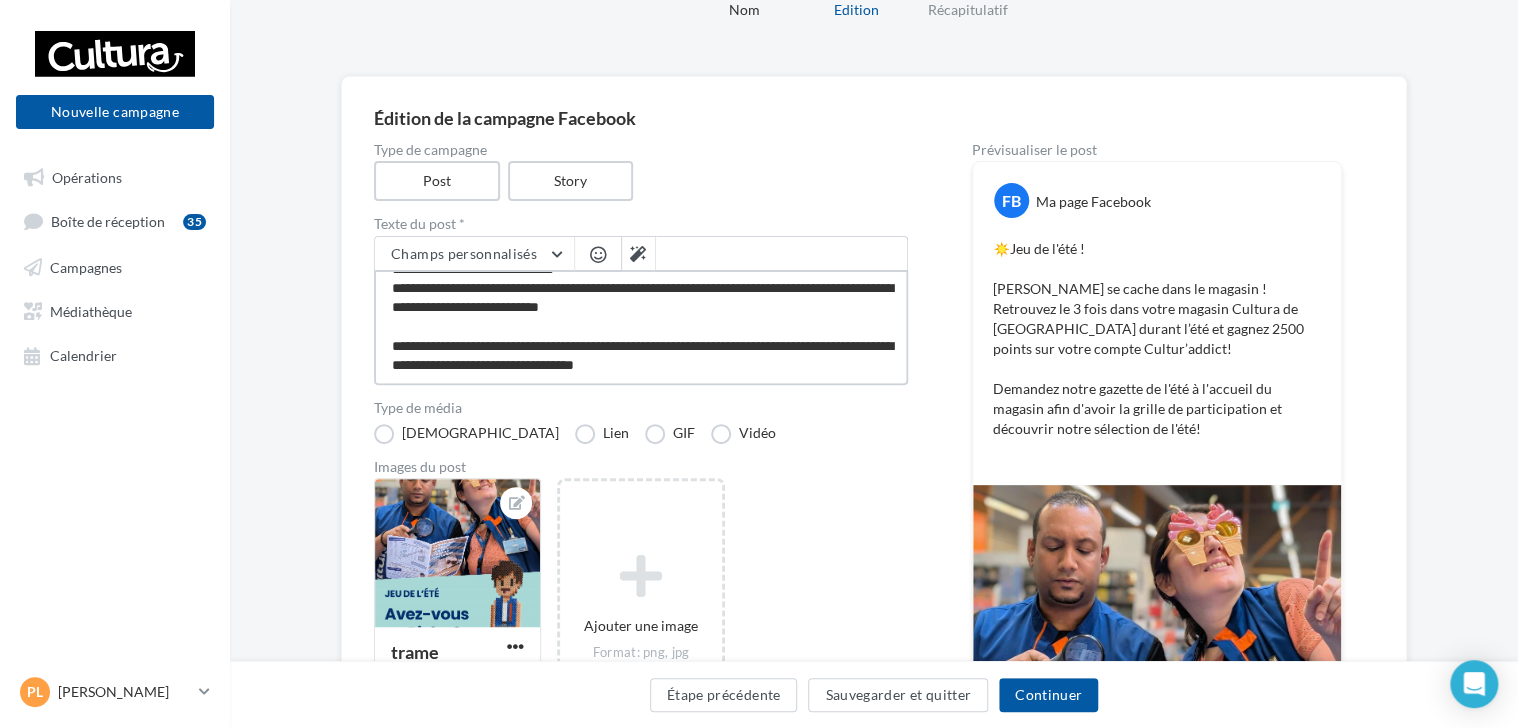 click on "**********" at bounding box center [641, 327] 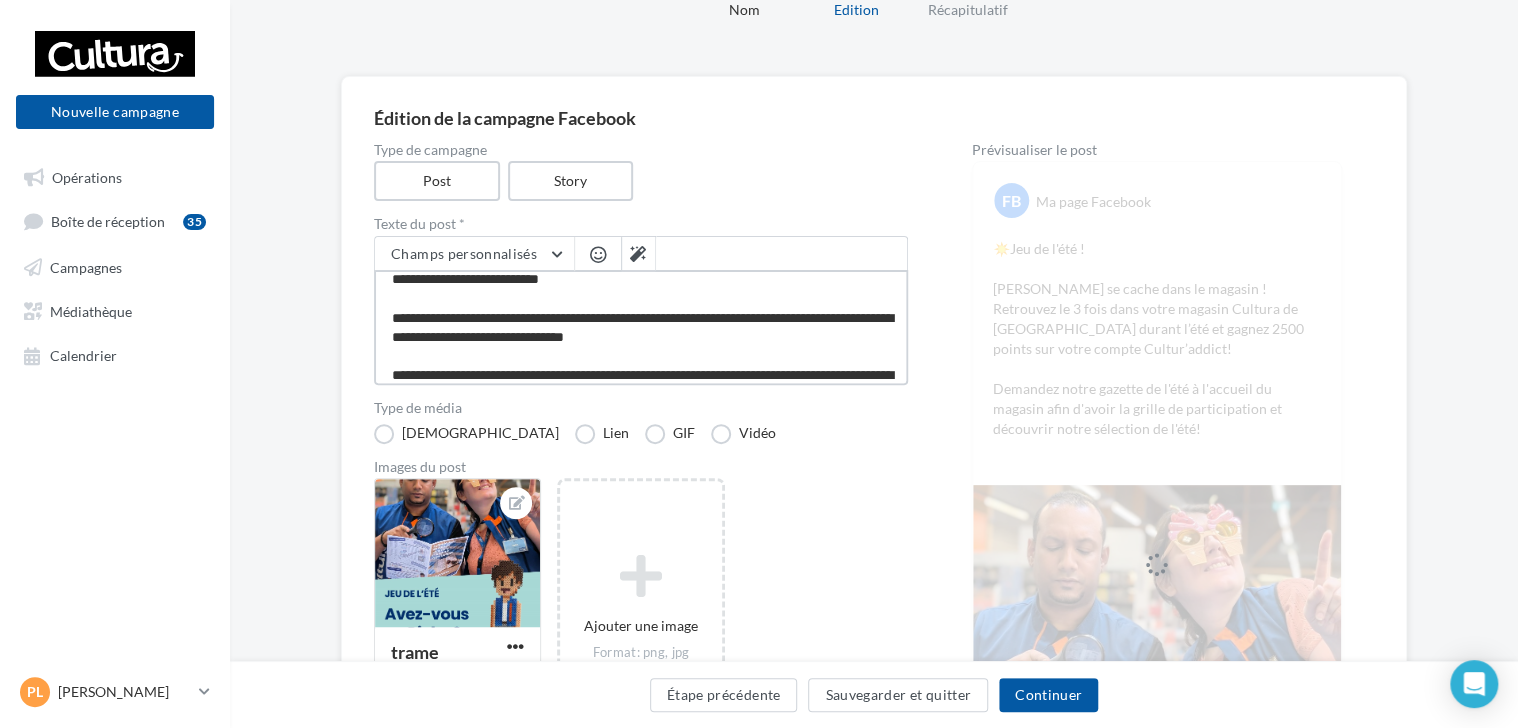 click on "**********" at bounding box center [641, 327] 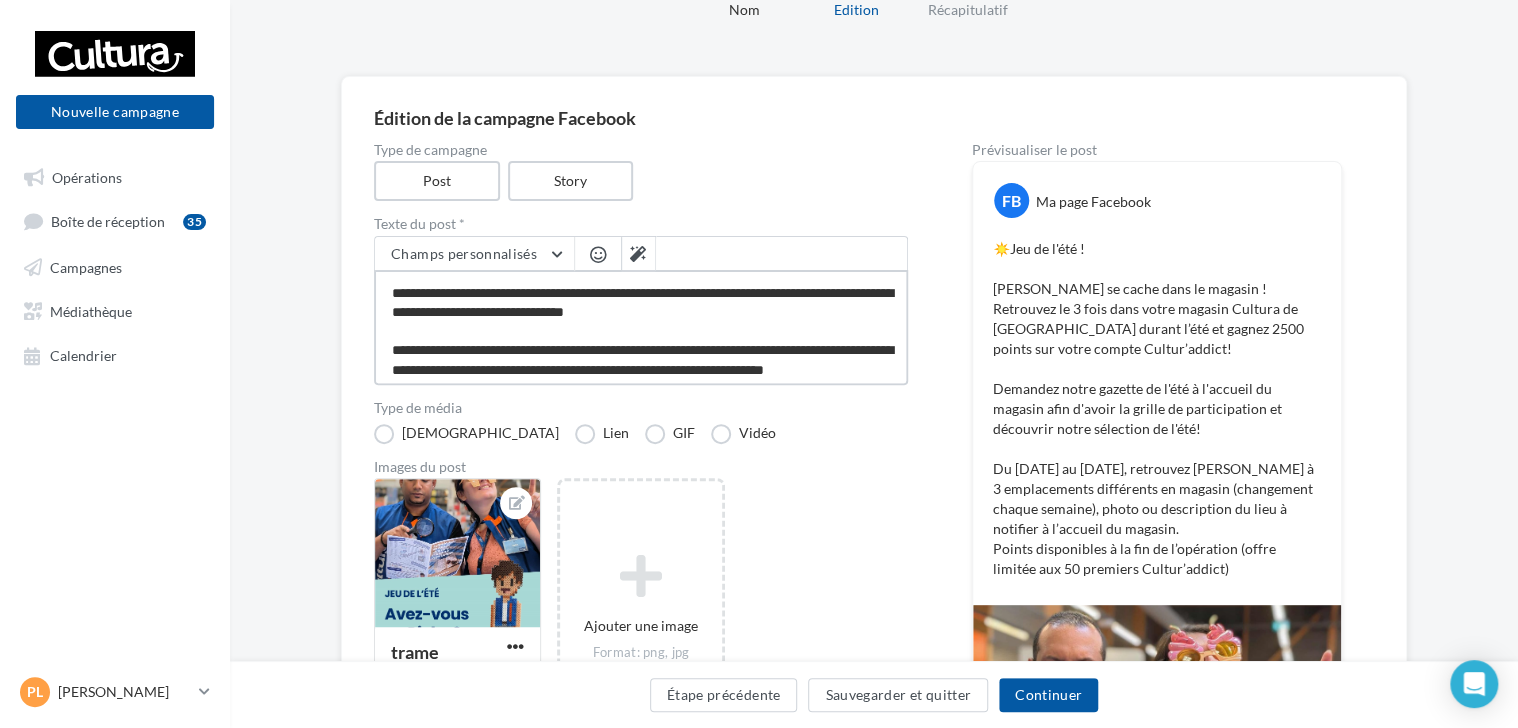 scroll, scrollTop: 121, scrollLeft: 0, axis: vertical 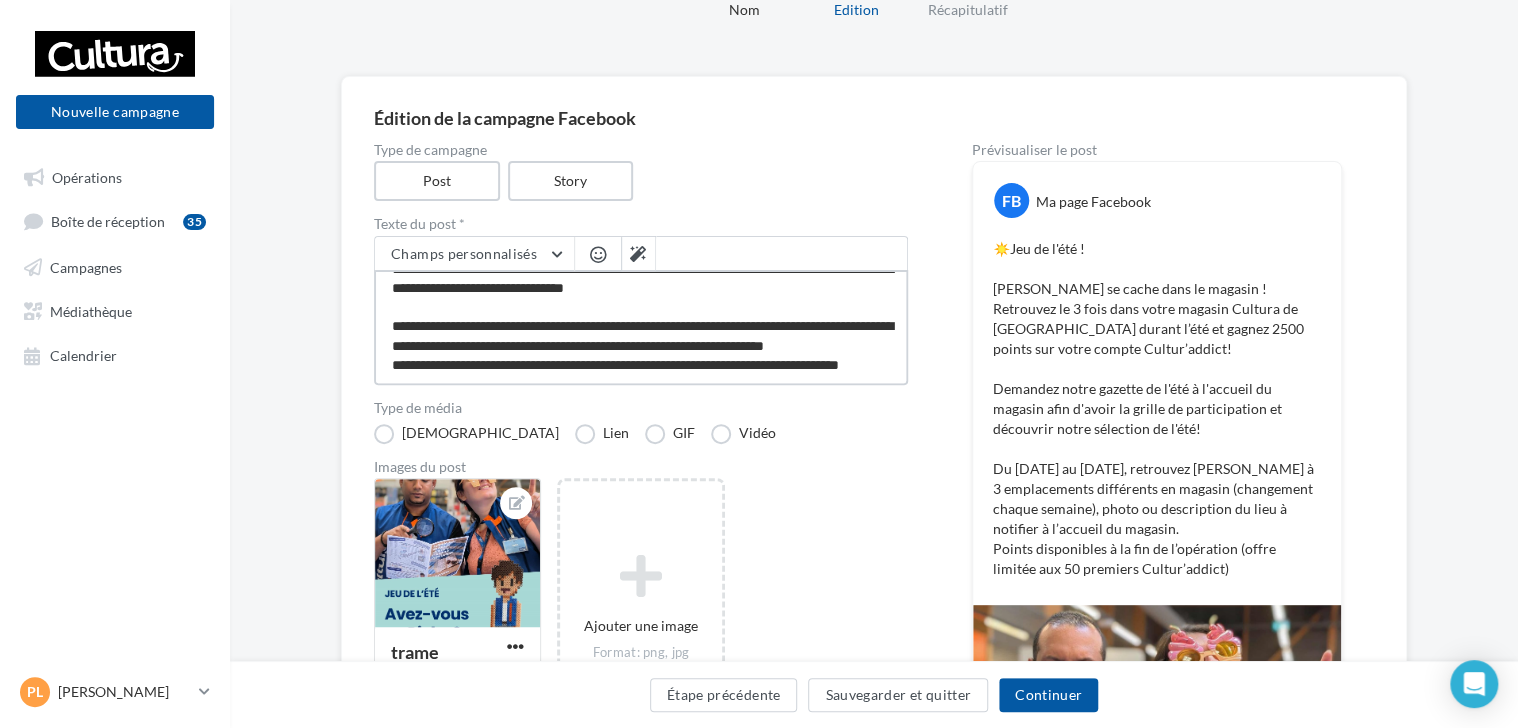 click on "**********" at bounding box center (641, 327) 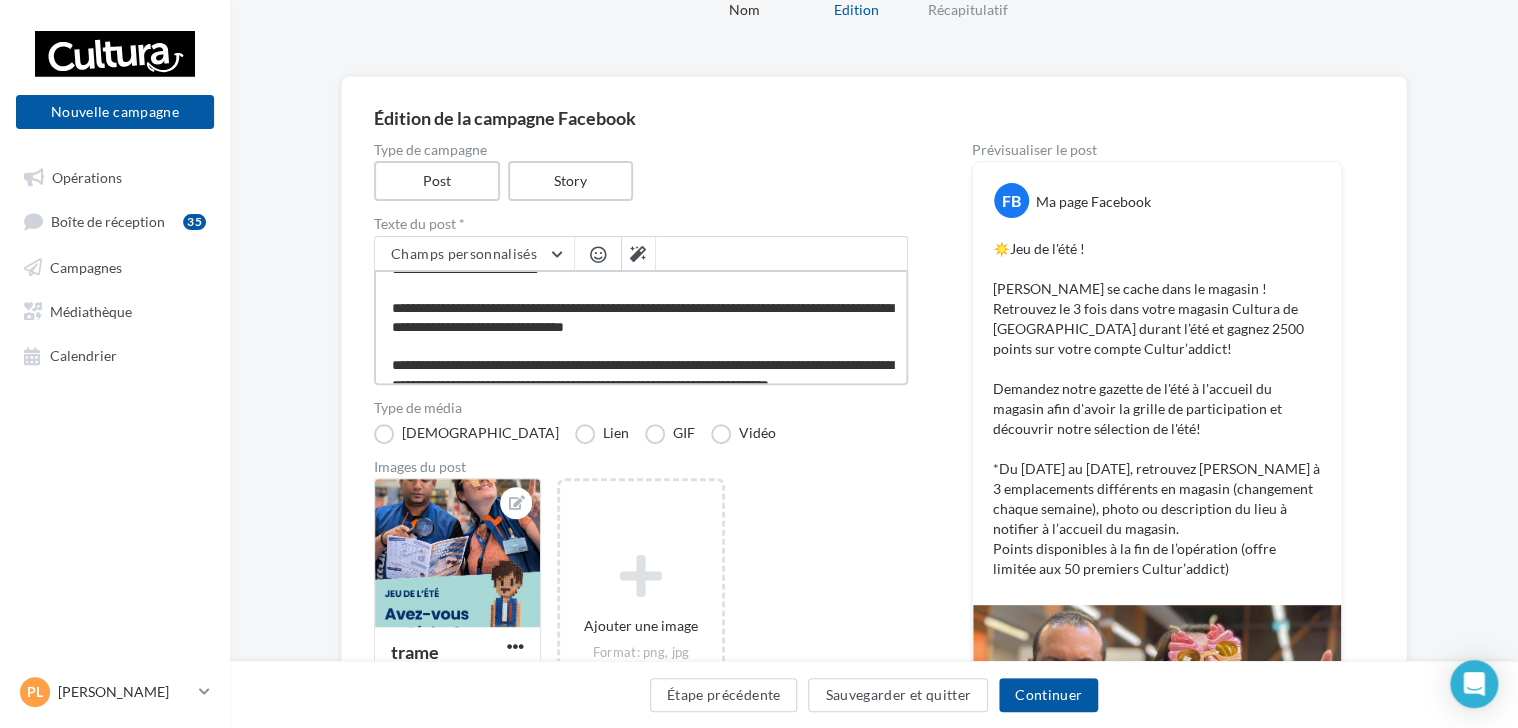 scroll, scrollTop: 38, scrollLeft: 0, axis: vertical 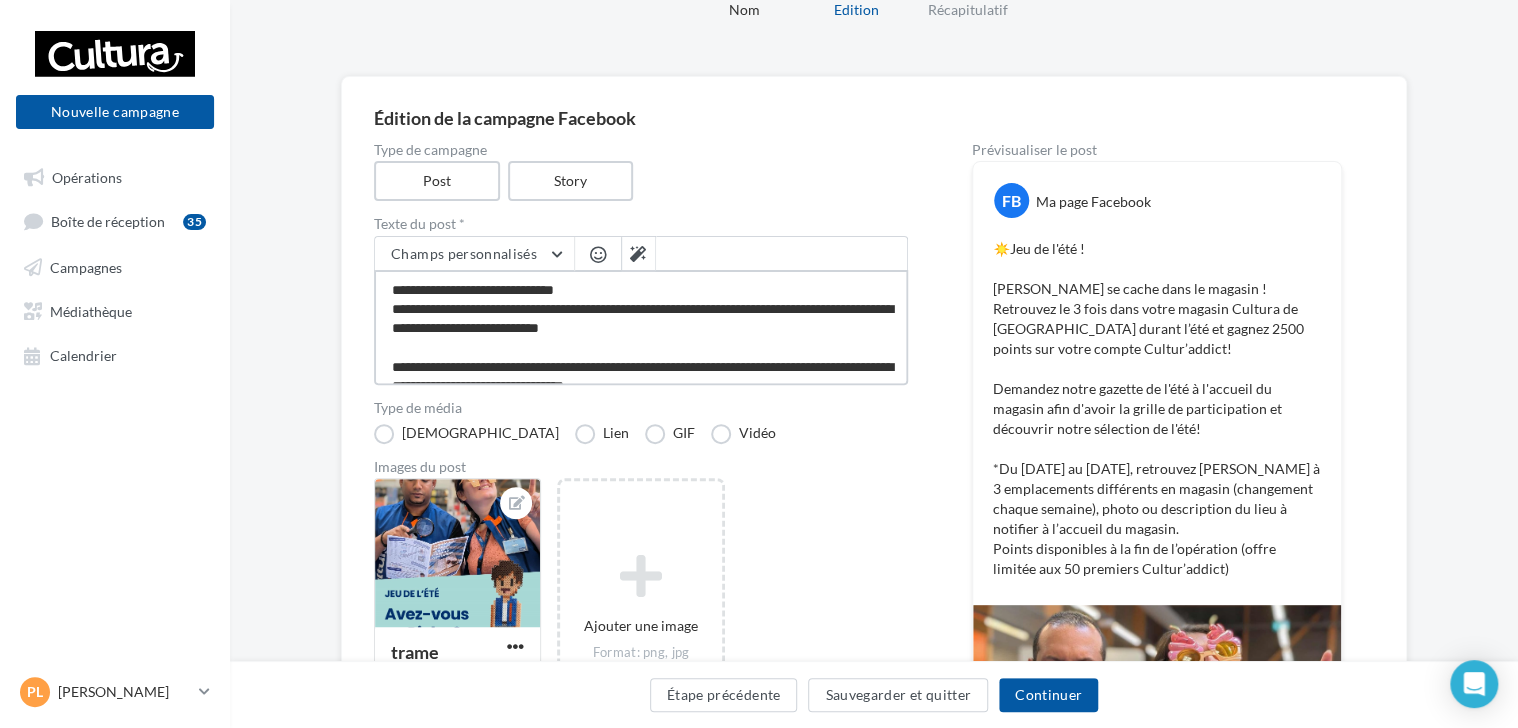 click on "**********" at bounding box center (641, 327) 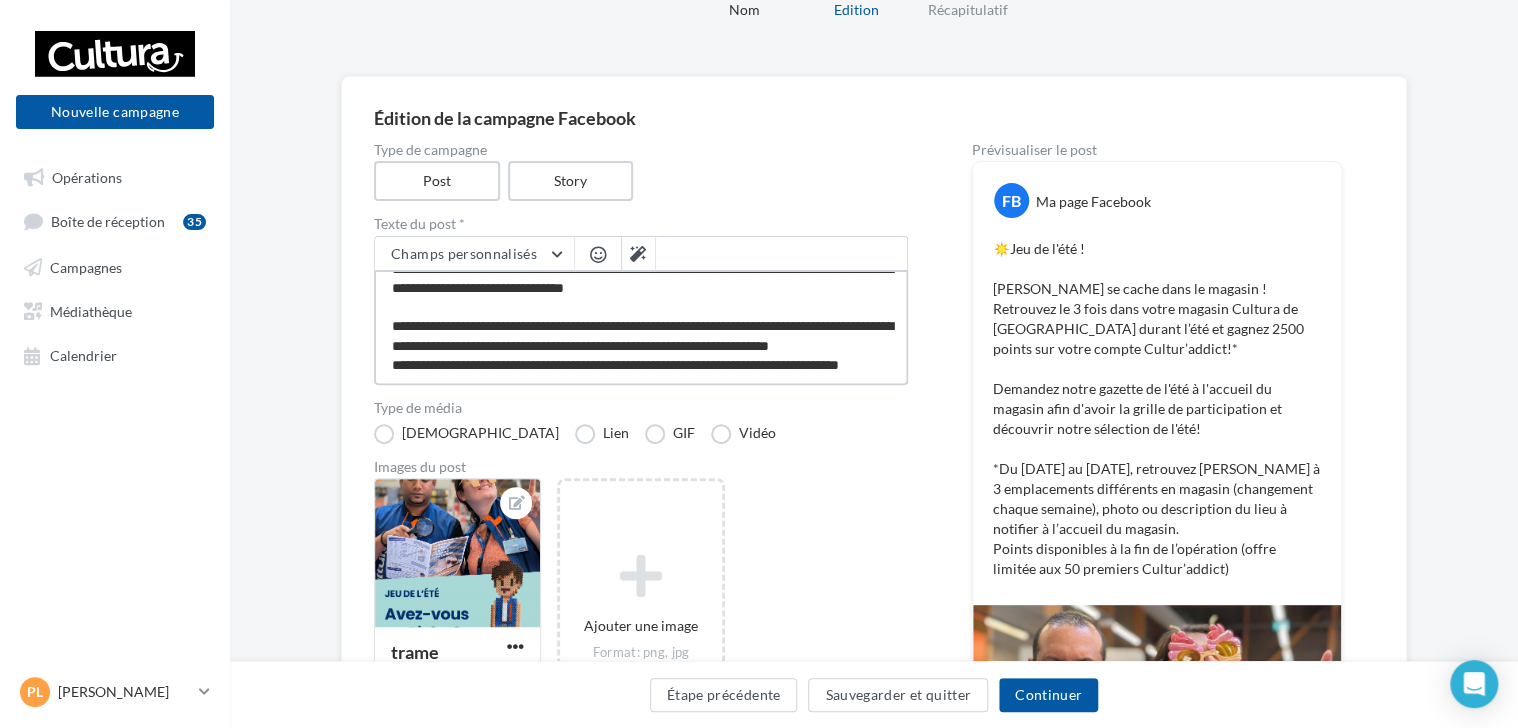 scroll, scrollTop: 192, scrollLeft: 0, axis: vertical 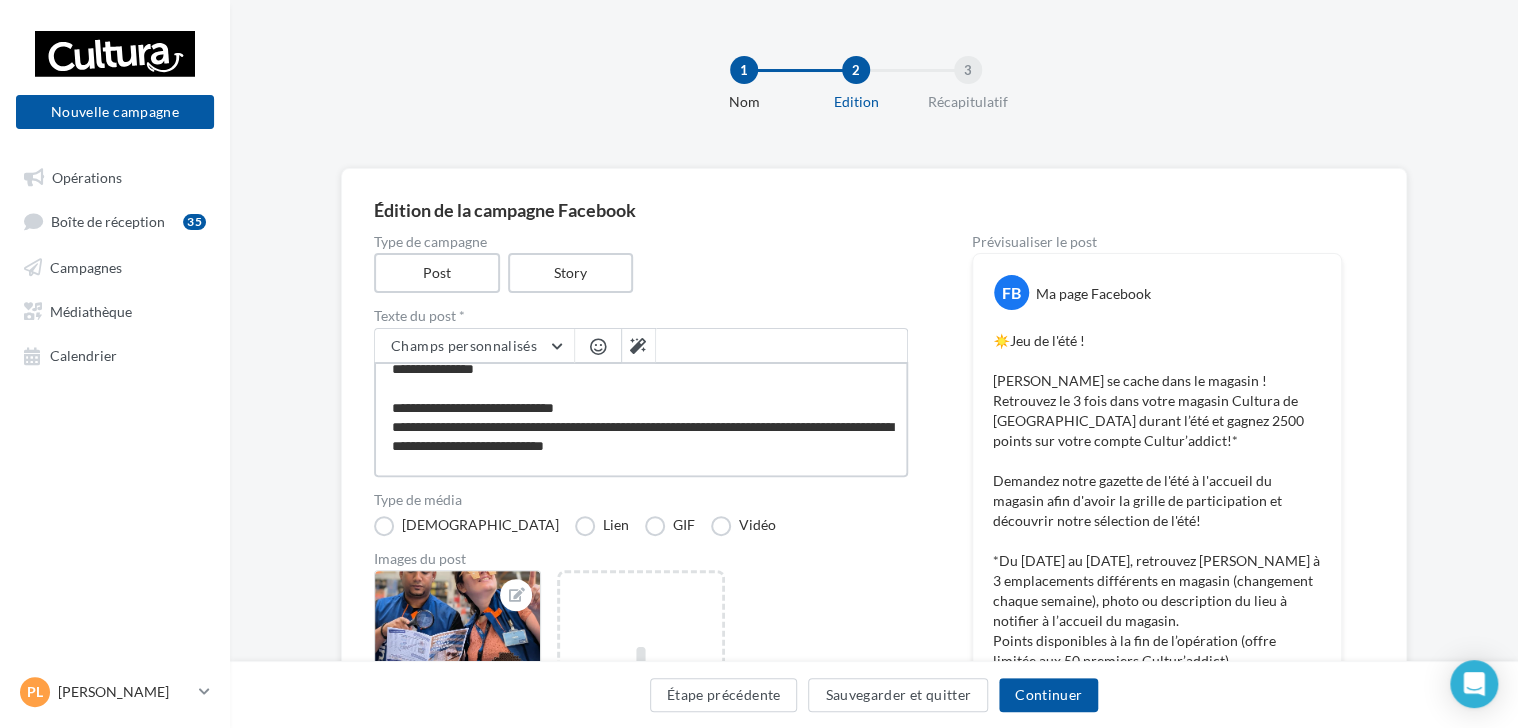 click on "**********" at bounding box center (641, 419) 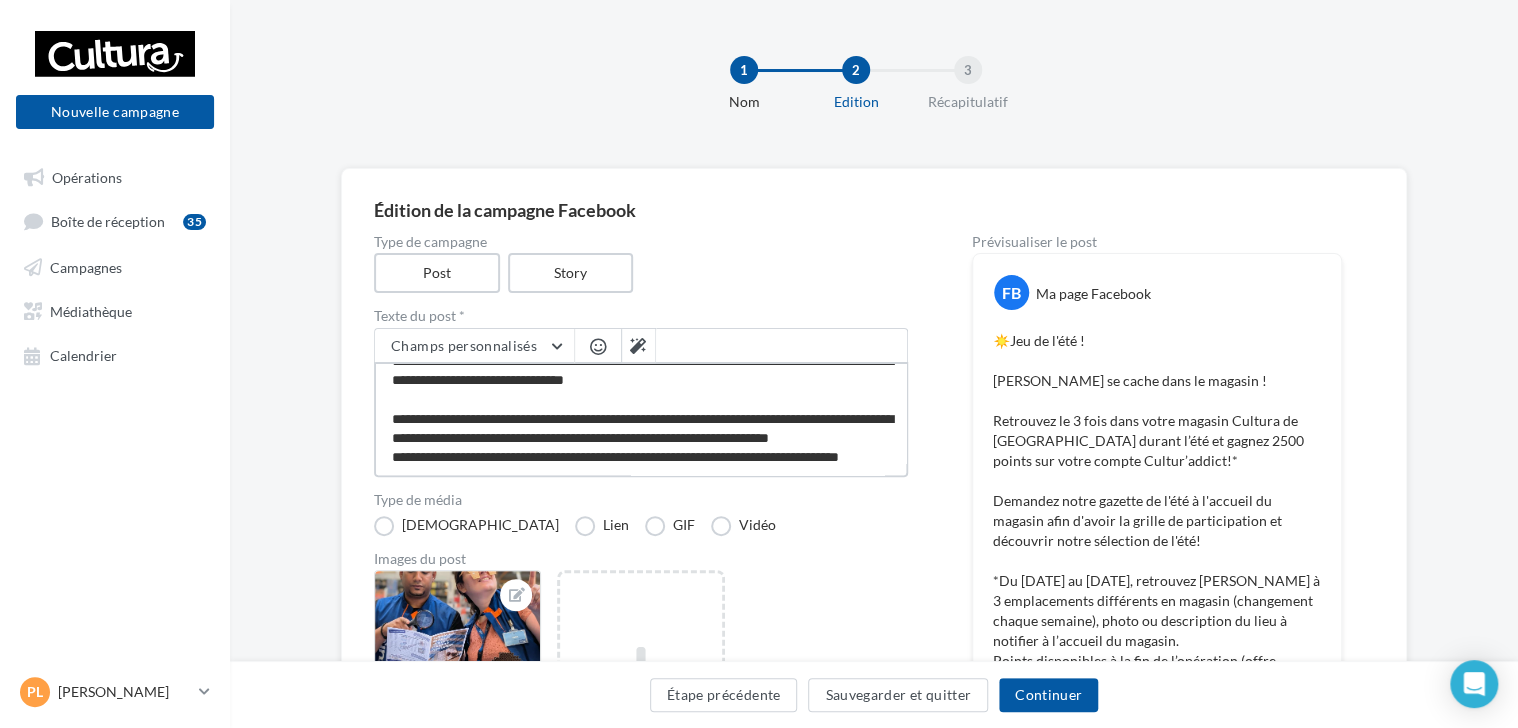 scroll, scrollTop: 212, scrollLeft: 0, axis: vertical 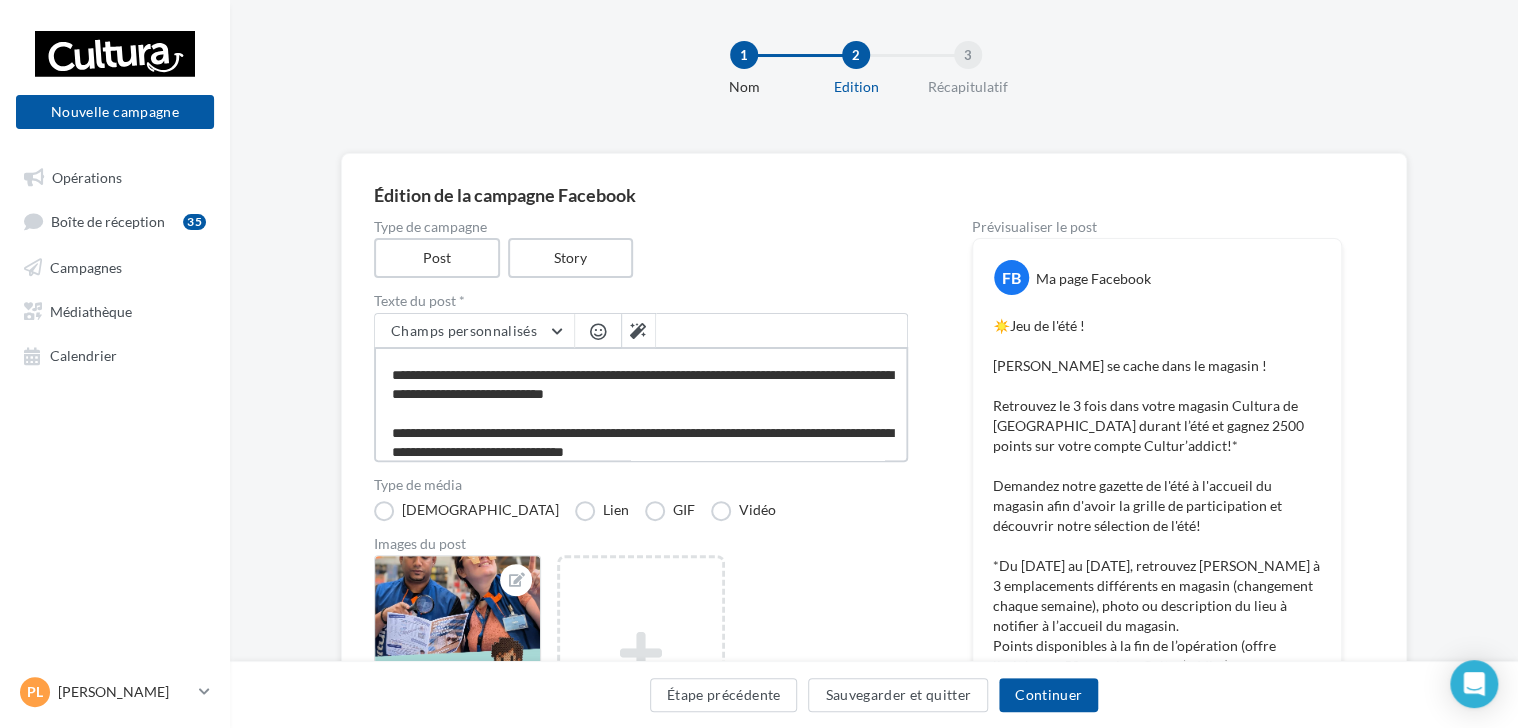 click on "**********" at bounding box center (641, 404) 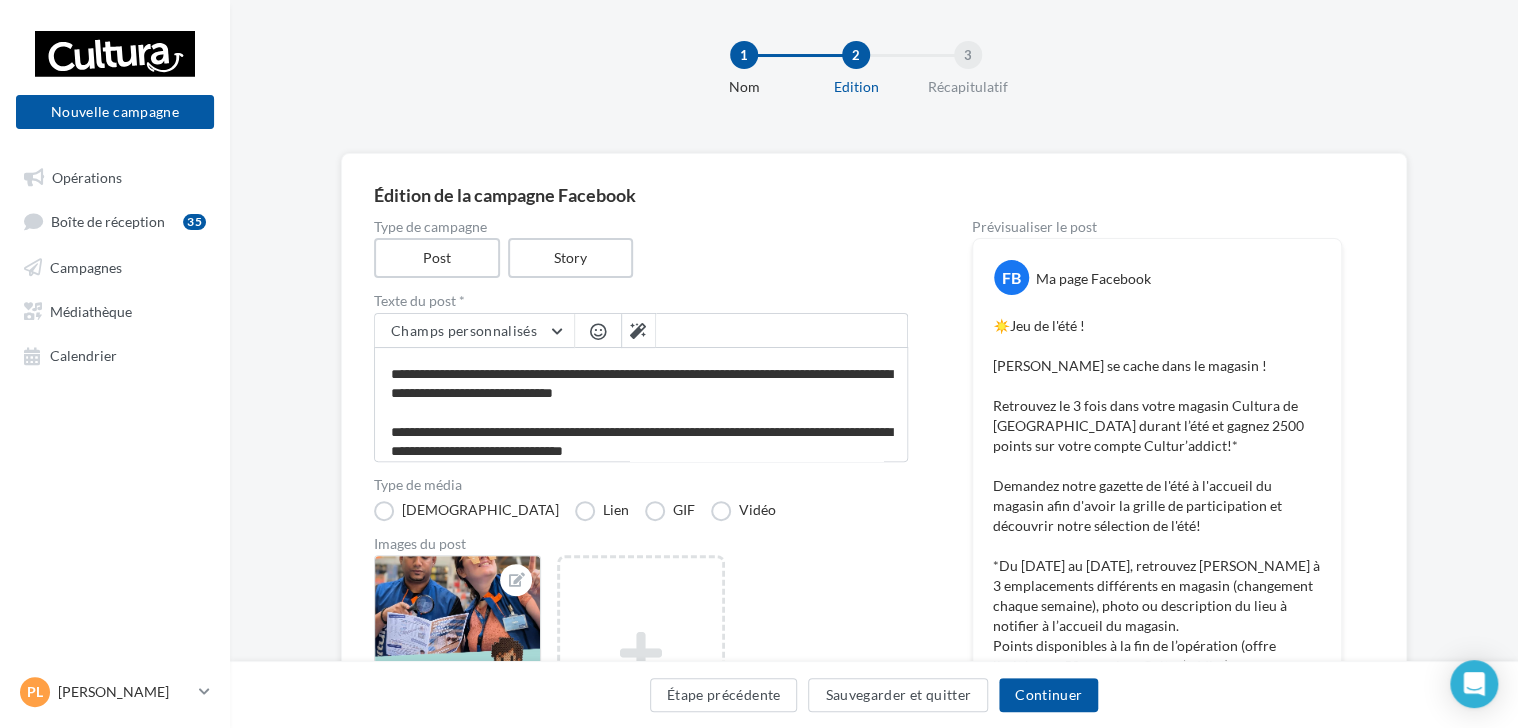 scroll, scrollTop: 67, scrollLeft: 0, axis: vertical 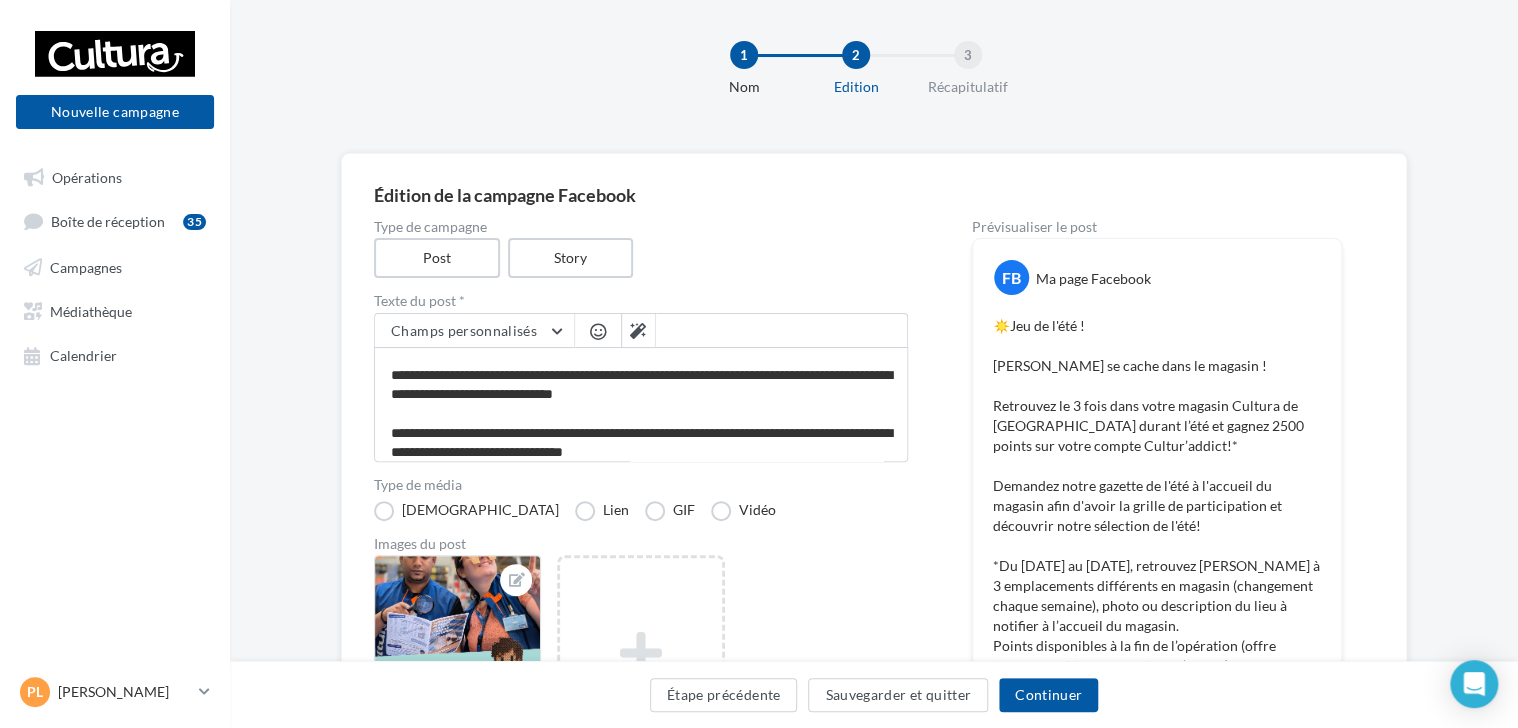 click at bounding box center (598, 331) 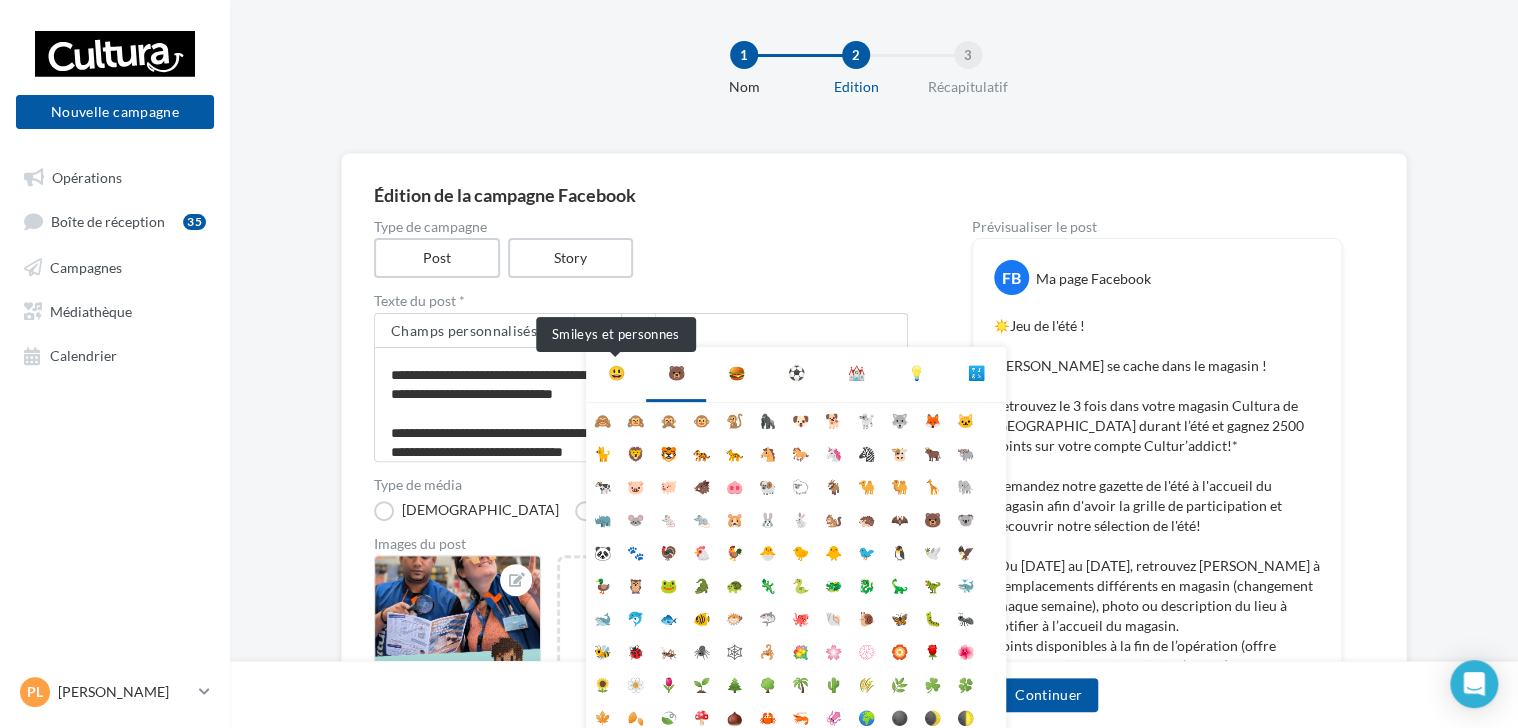 click on "😃" at bounding box center (616, 373) 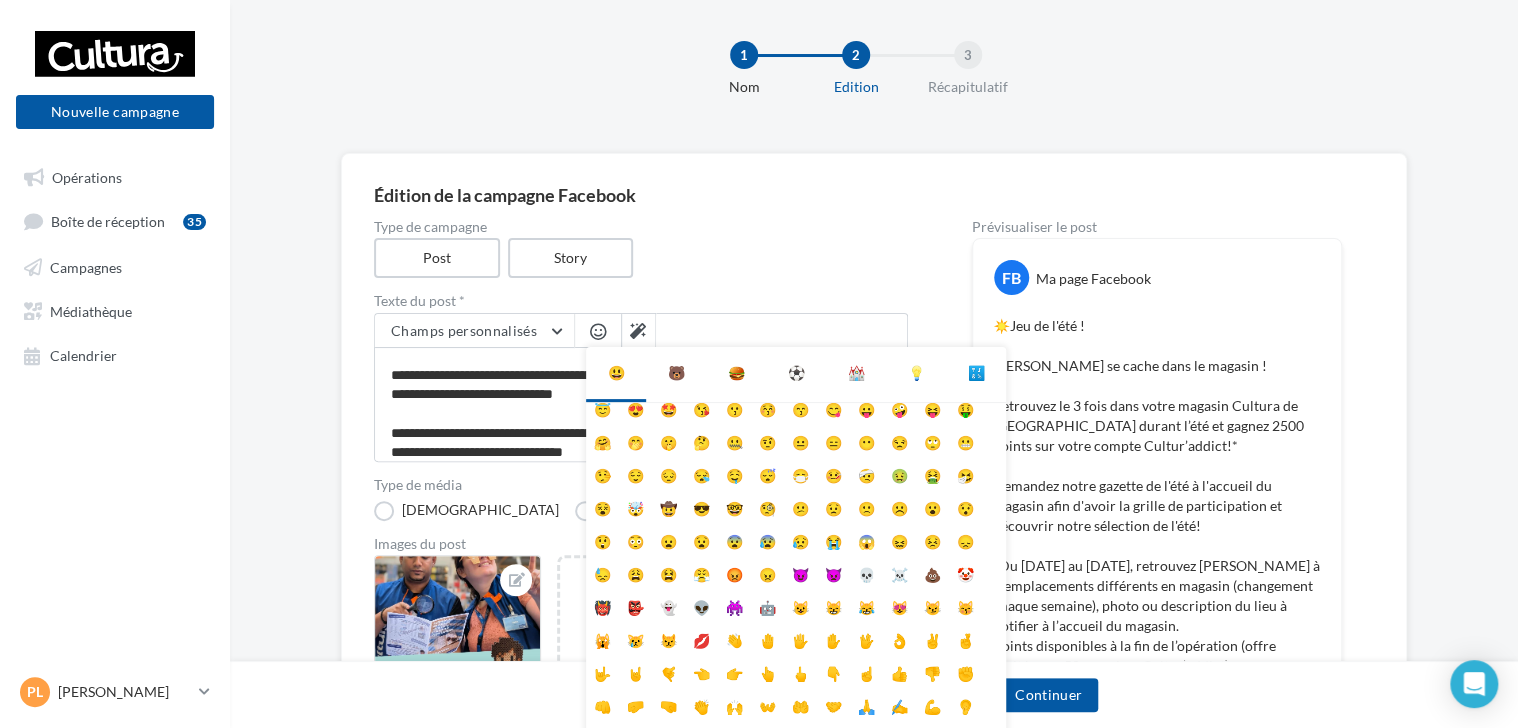 scroll, scrollTop: 58, scrollLeft: 0, axis: vertical 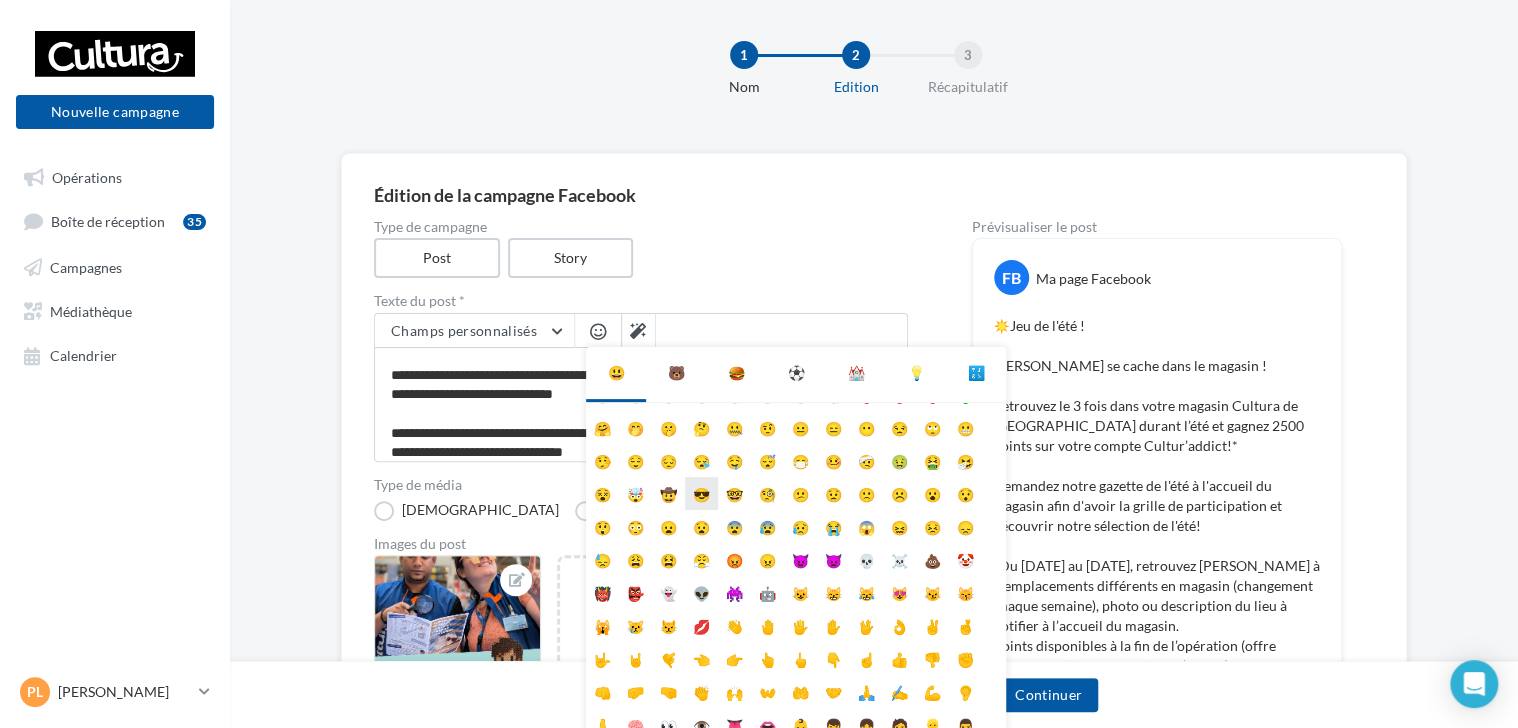 click on "😎" at bounding box center (701, 493) 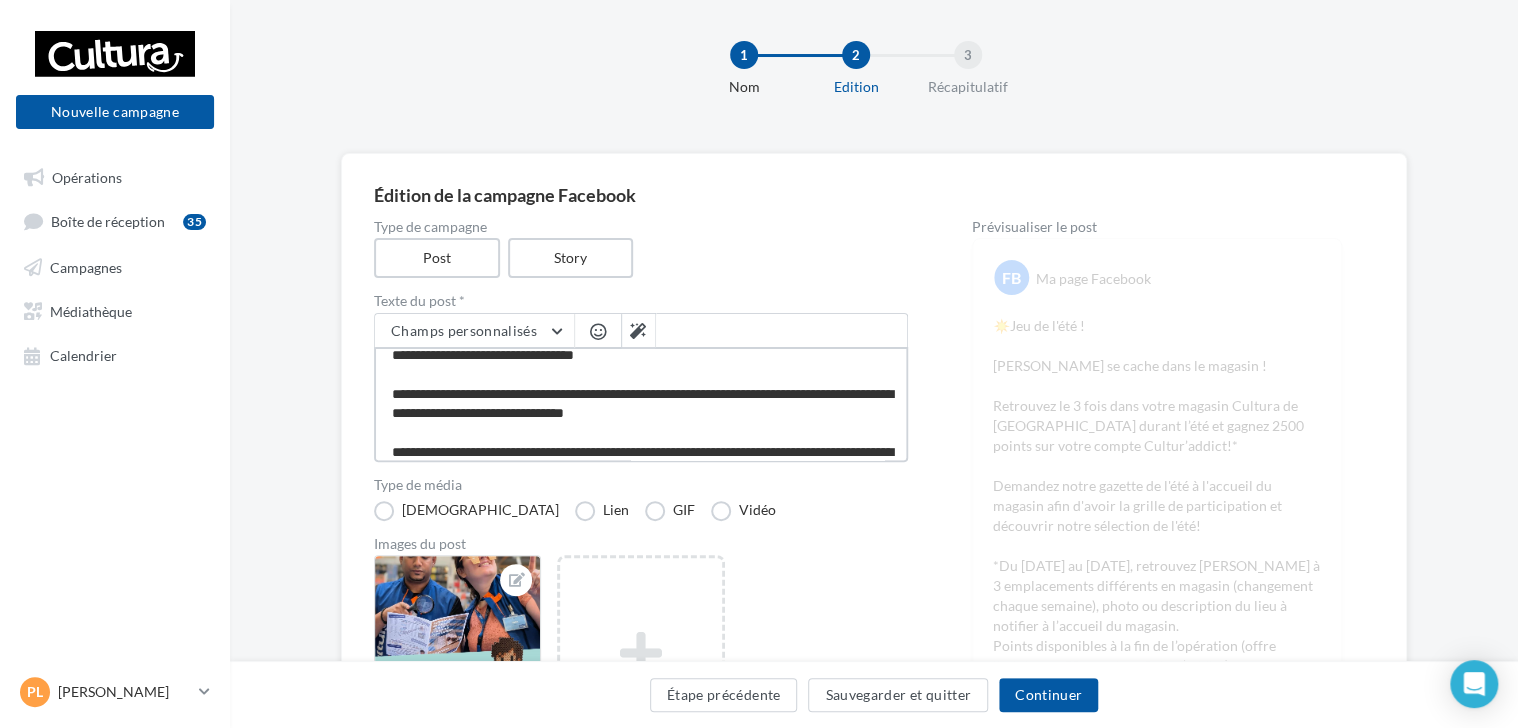 scroll, scrollTop: 98, scrollLeft: 0, axis: vertical 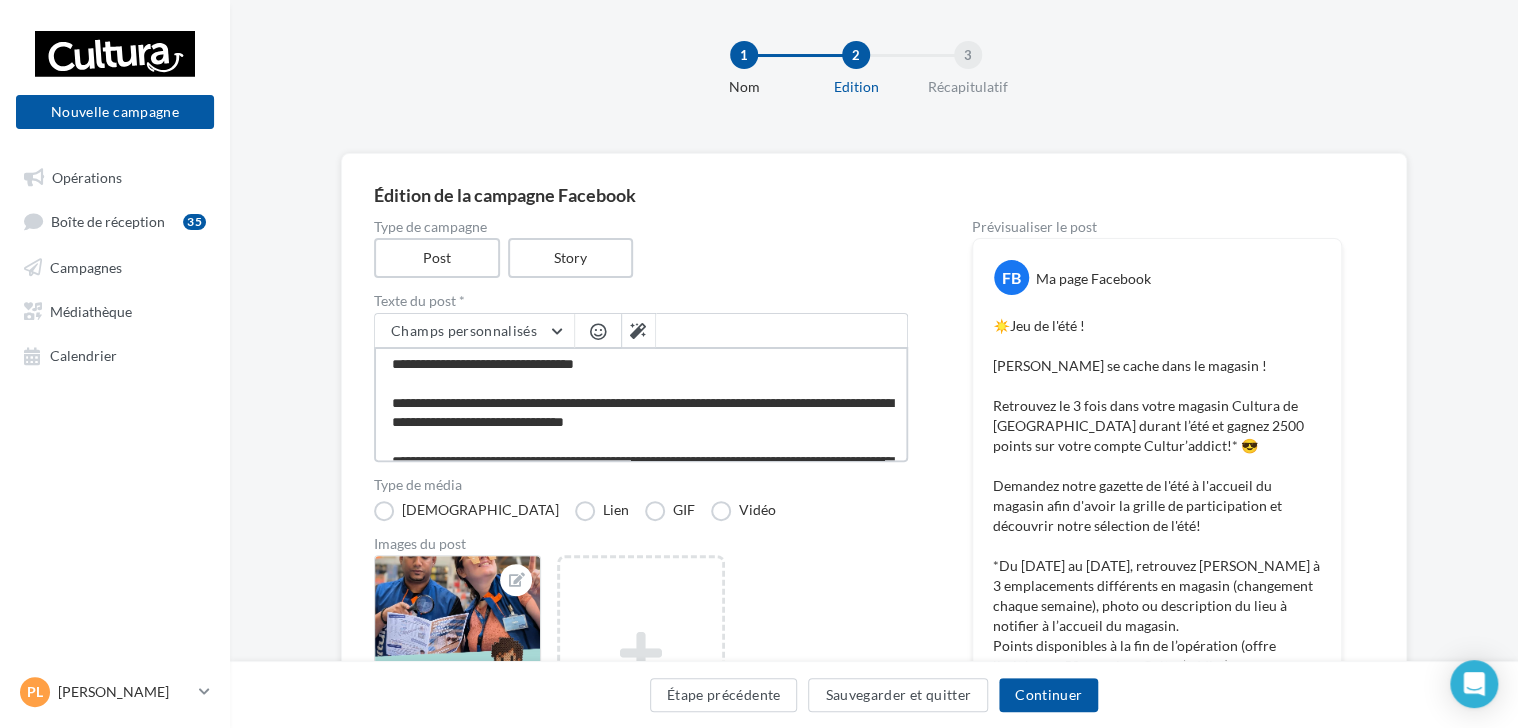 click on "**********" at bounding box center [641, 404] 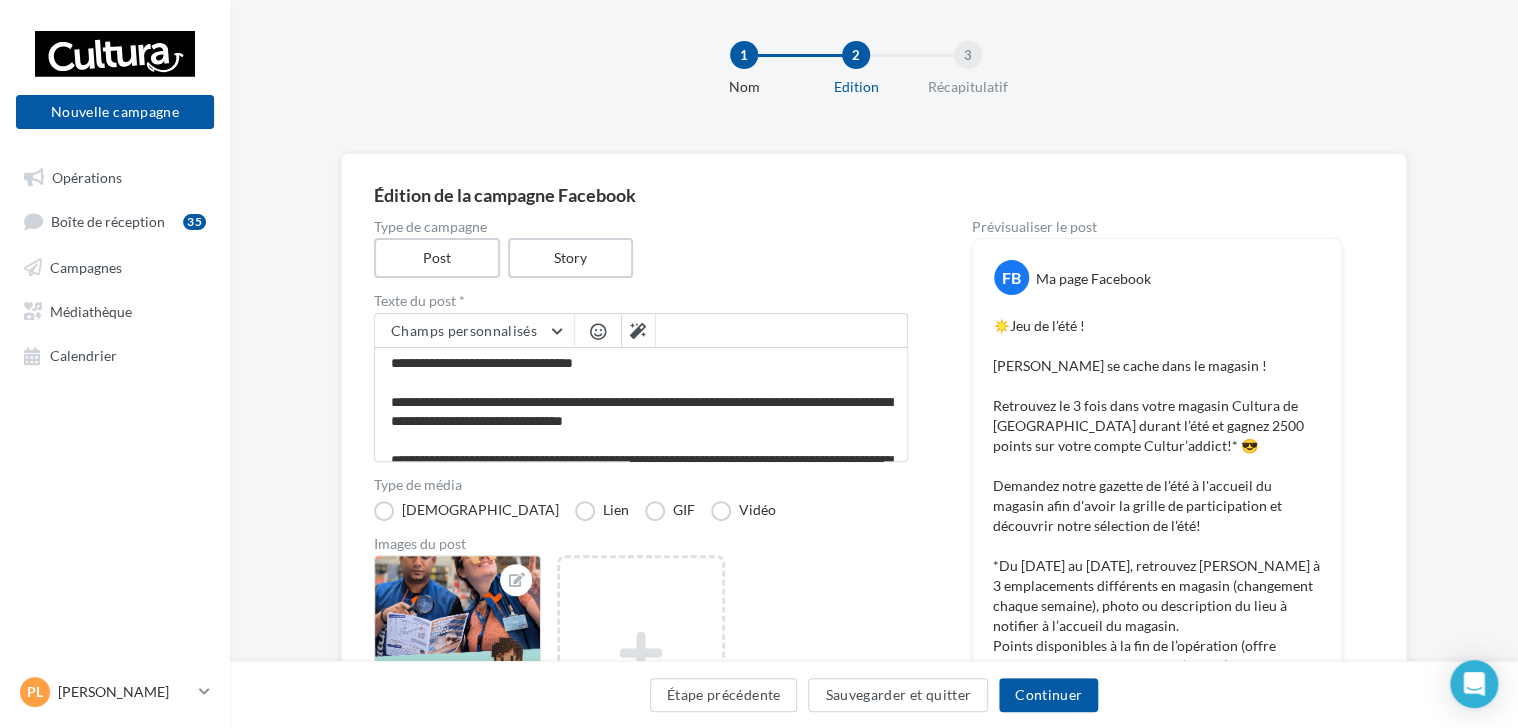 scroll, scrollTop: 97, scrollLeft: 0, axis: vertical 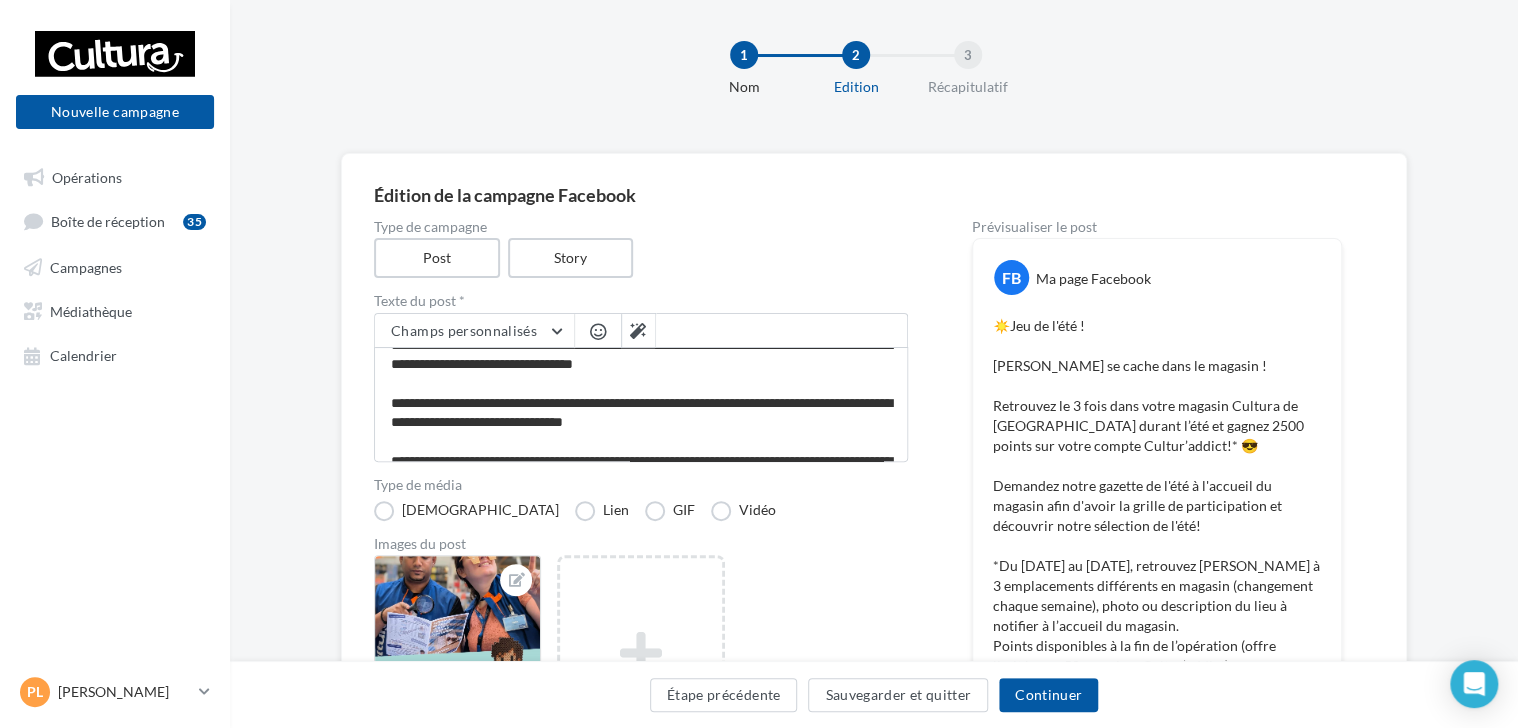 click at bounding box center [598, 331] 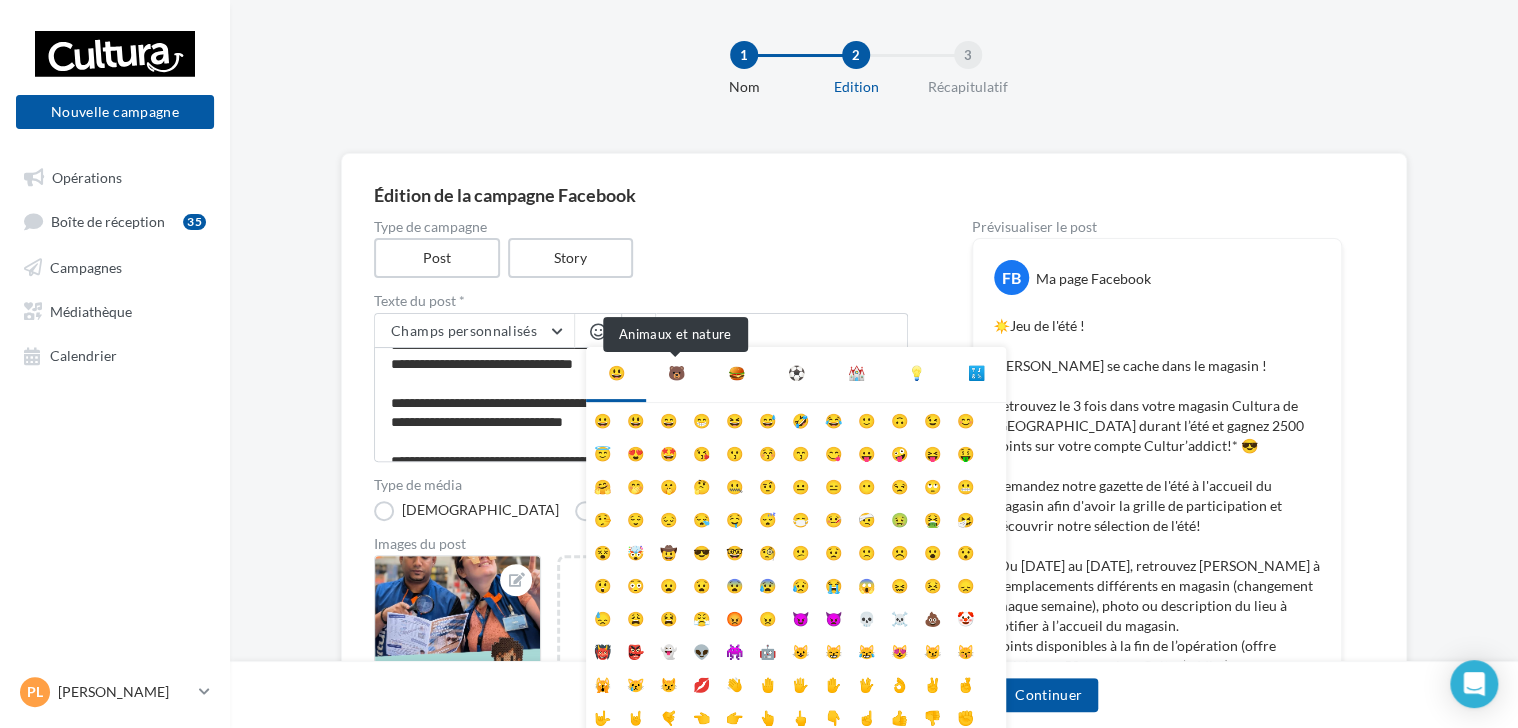click on "🐻" at bounding box center [676, 373] 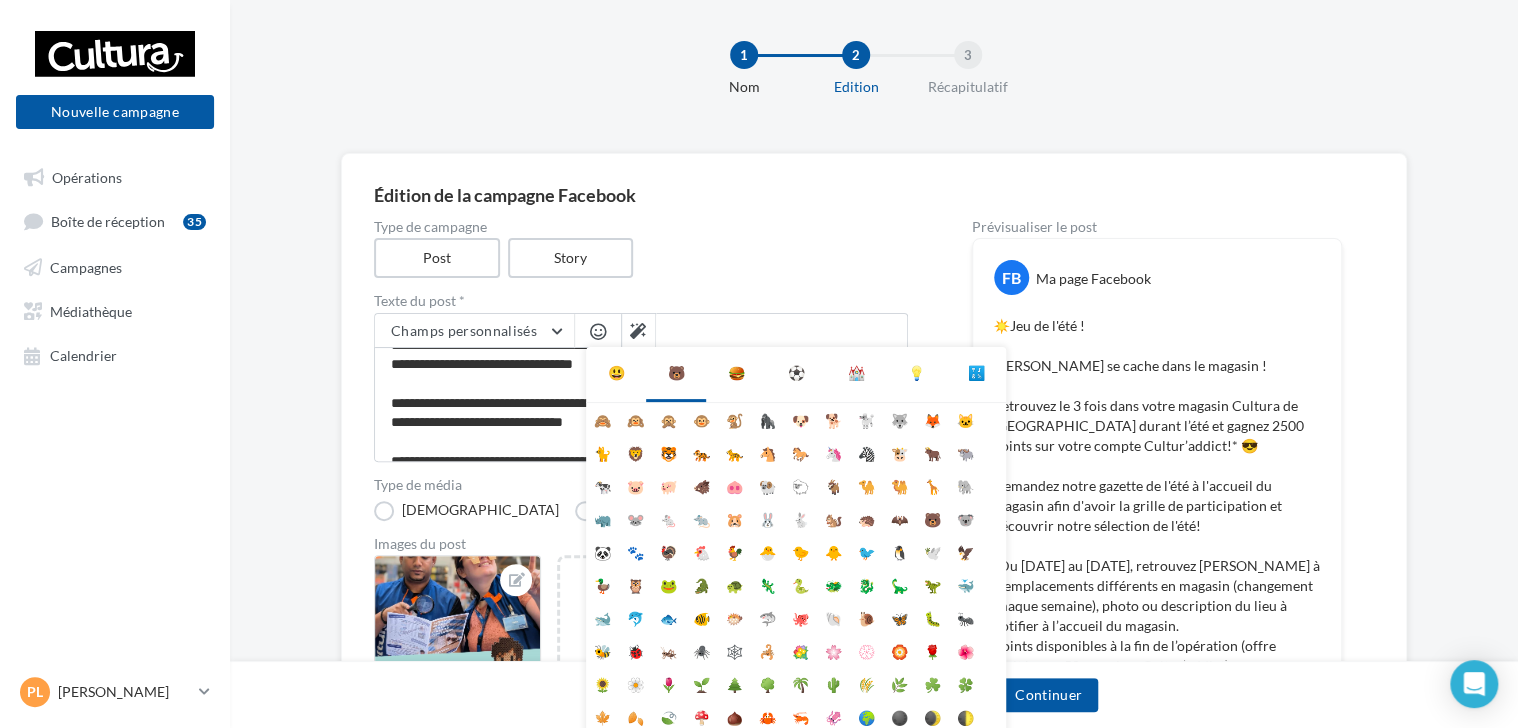 scroll, scrollTop: 13, scrollLeft: 0, axis: vertical 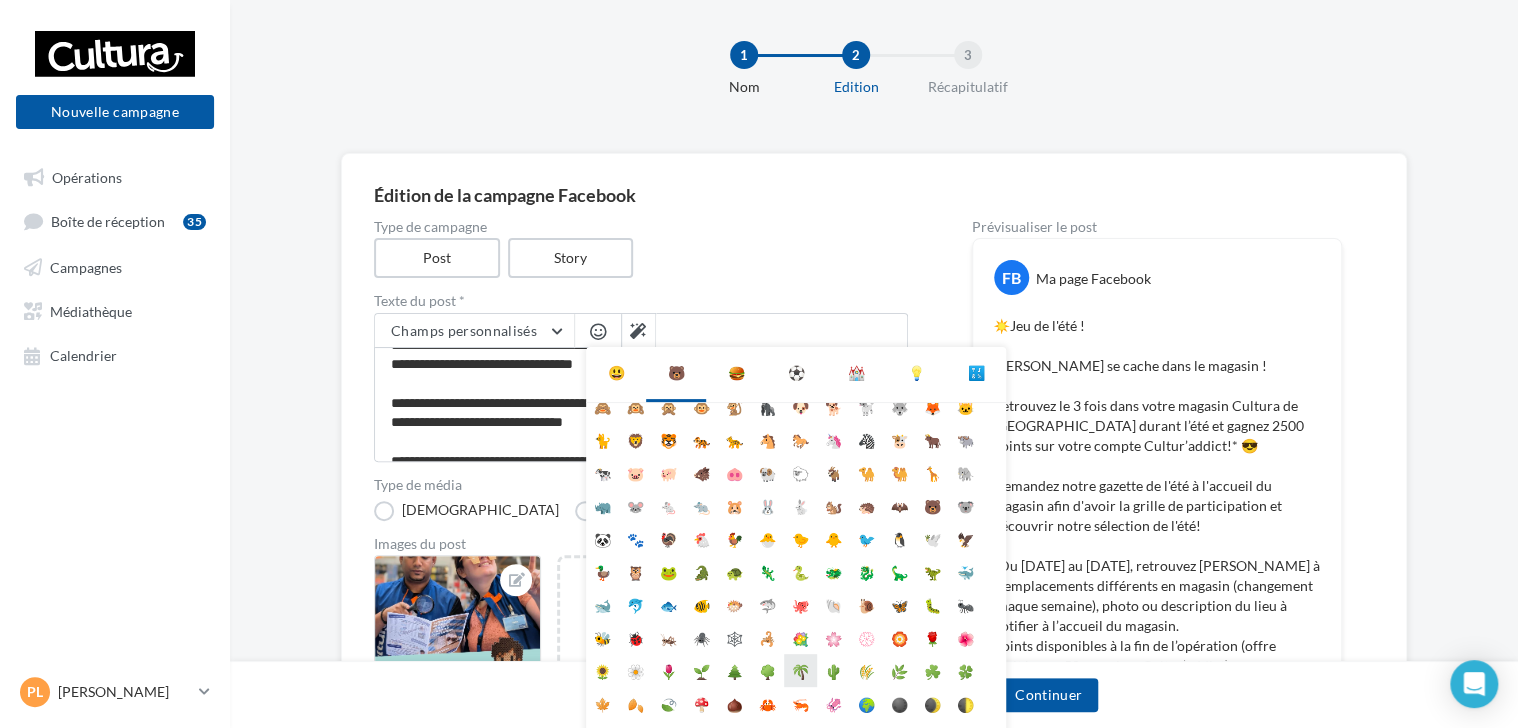 click on "🌴" at bounding box center (800, 670) 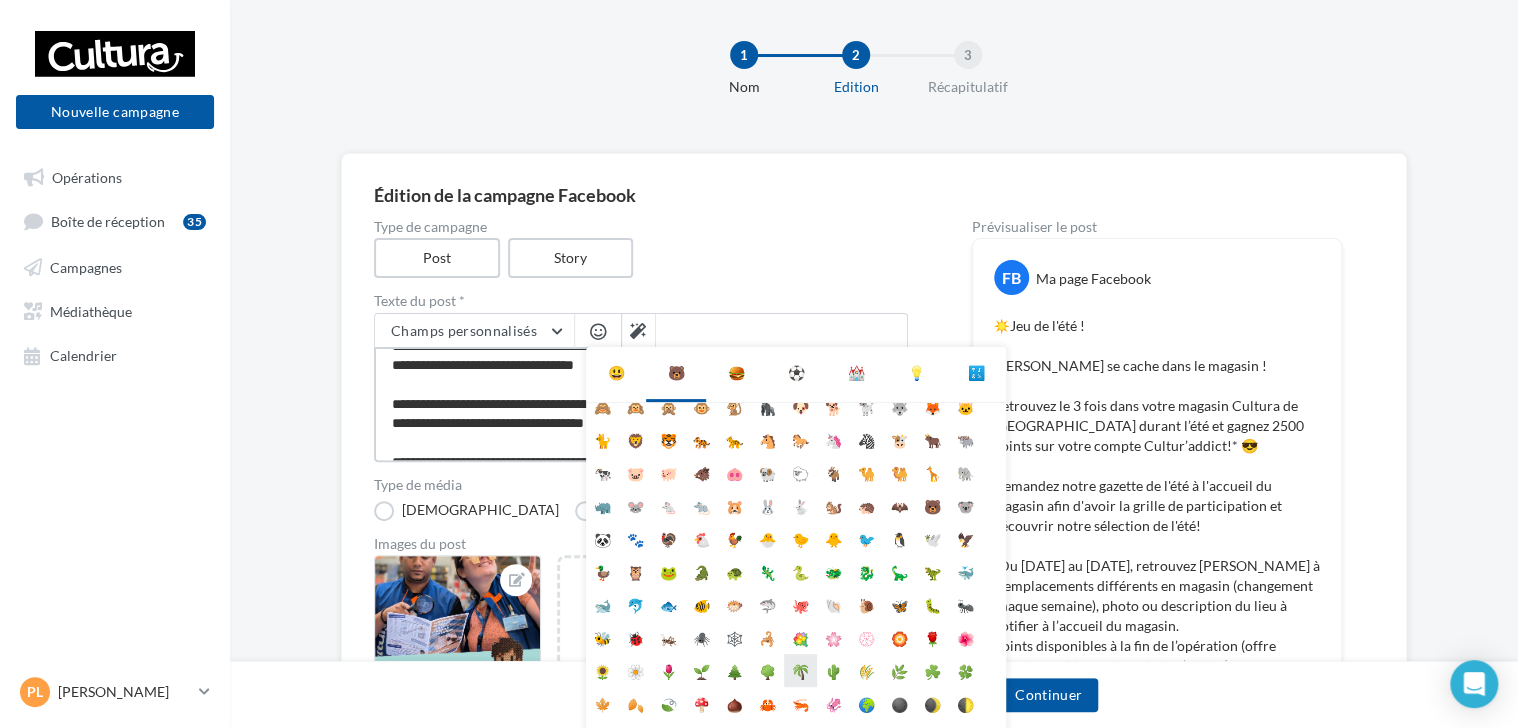 scroll, scrollTop: 98, scrollLeft: 0, axis: vertical 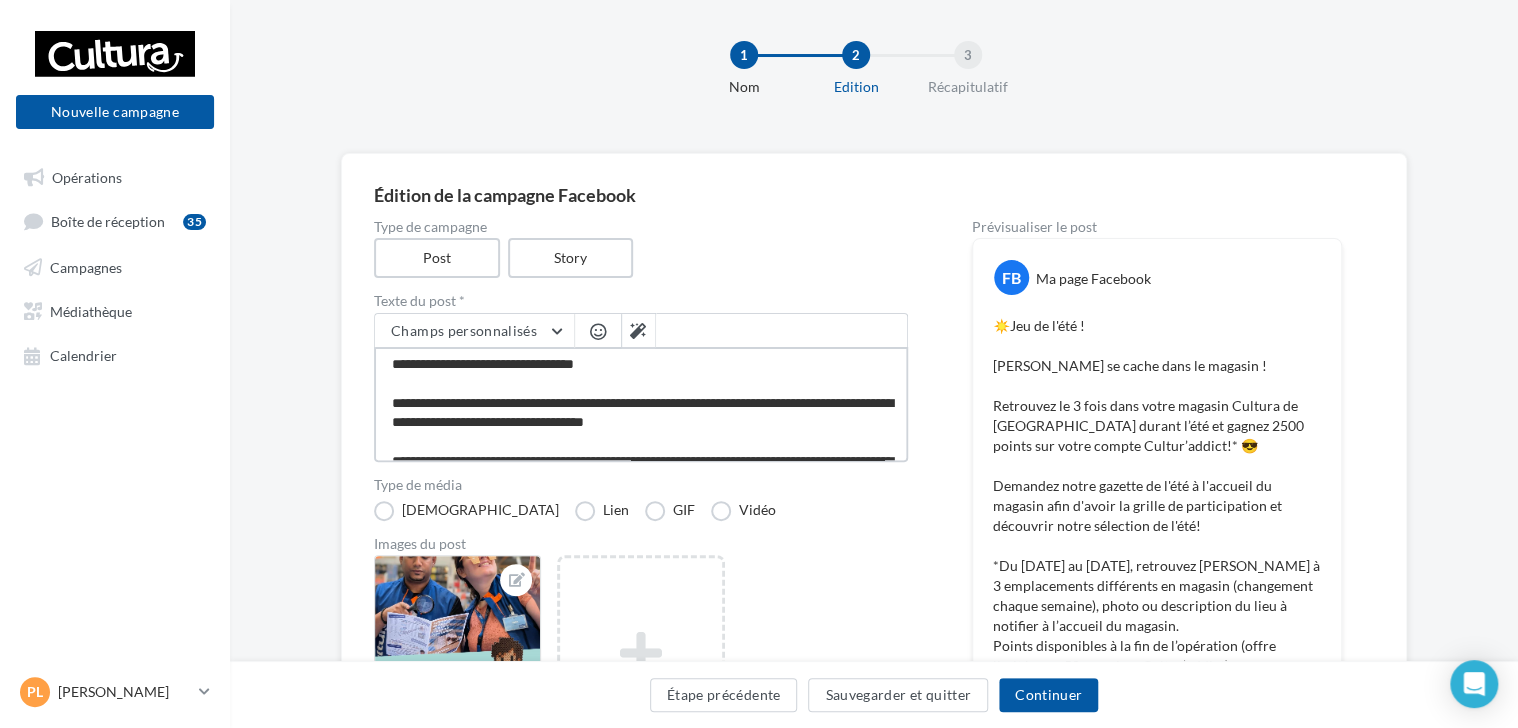 click on "**********" at bounding box center (641, 404) 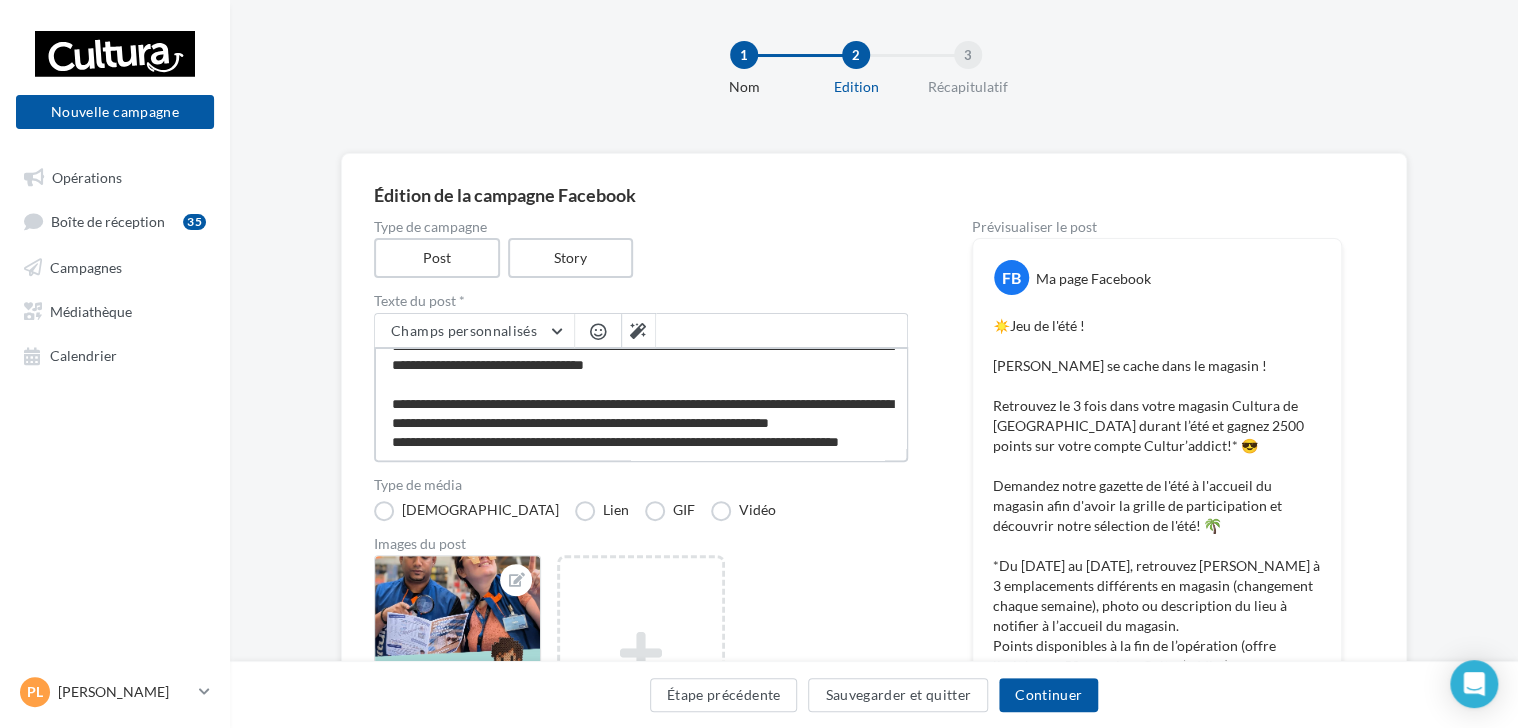 scroll, scrollTop: 212, scrollLeft: 0, axis: vertical 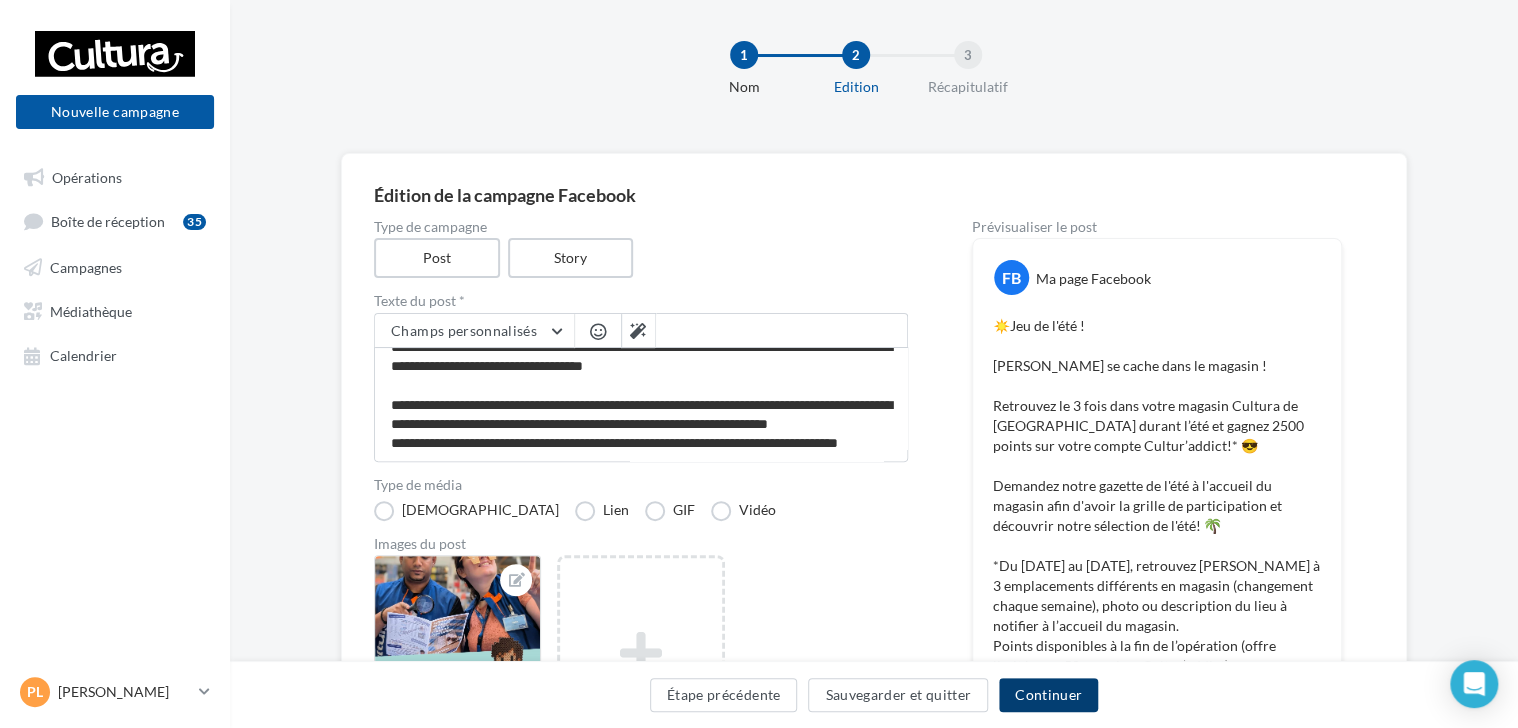 click on "Continuer" at bounding box center [1048, 695] 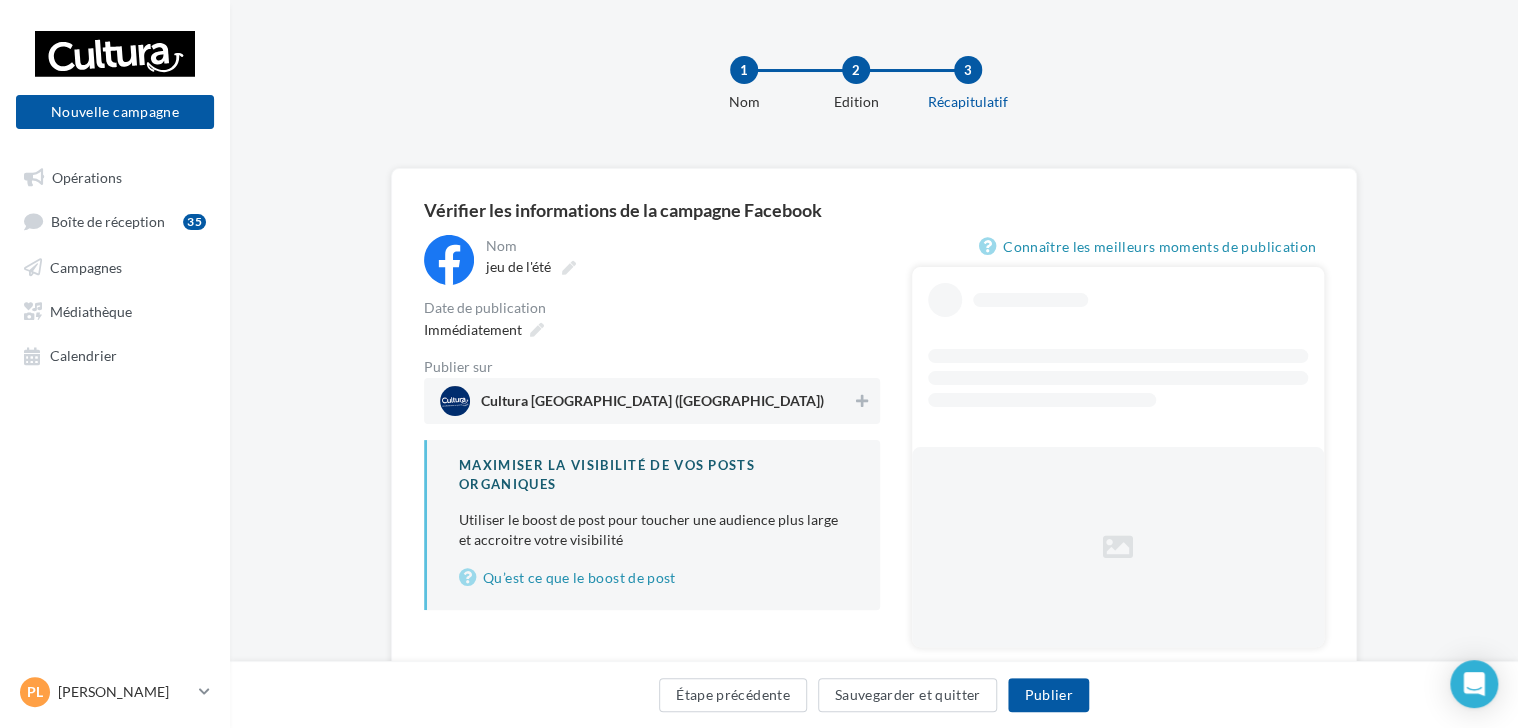 click on "Cultura Saint-Doulchard (Saint-Doulchard)" at bounding box center [646, 401] 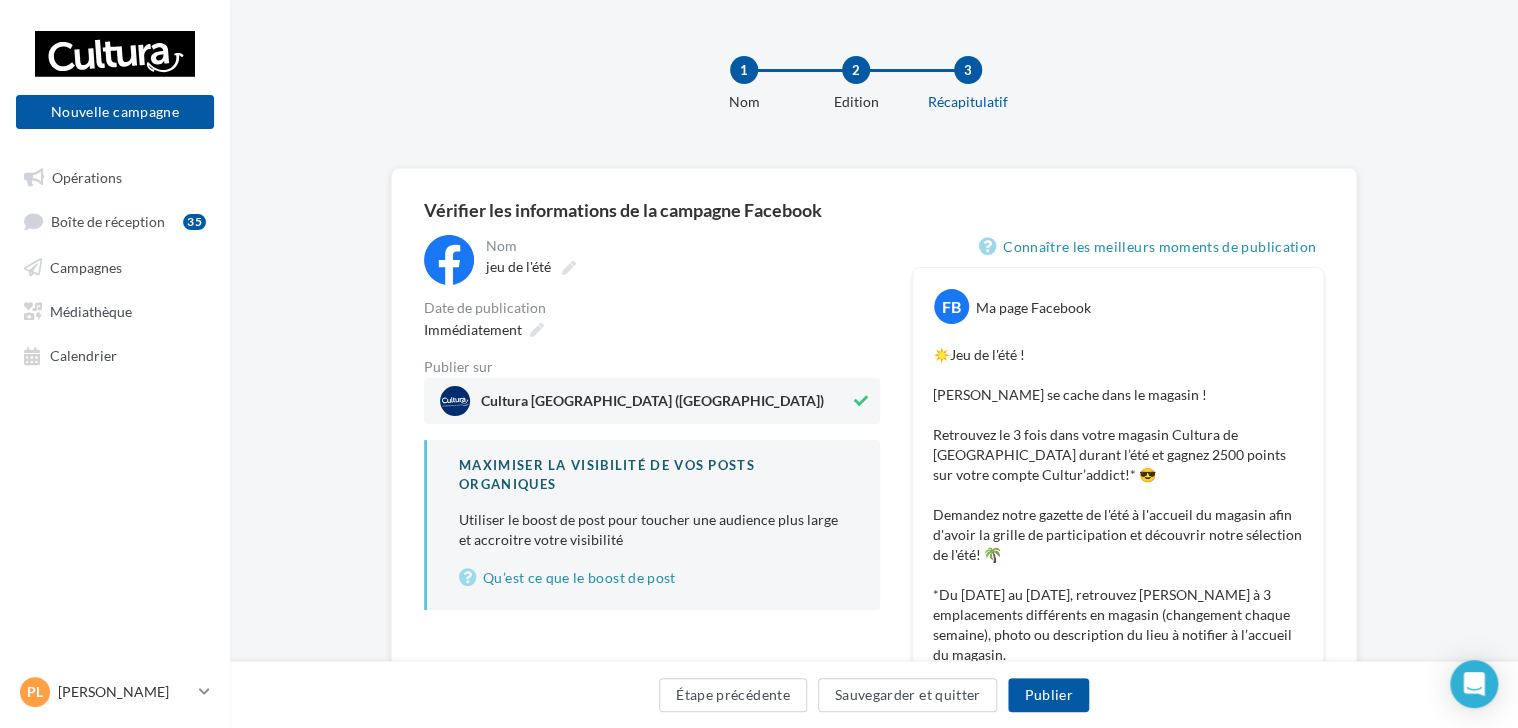 drag, startPoint x: 1516, startPoint y: 266, endPoint x: 1521, endPoint y: 303, distance: 37.336308 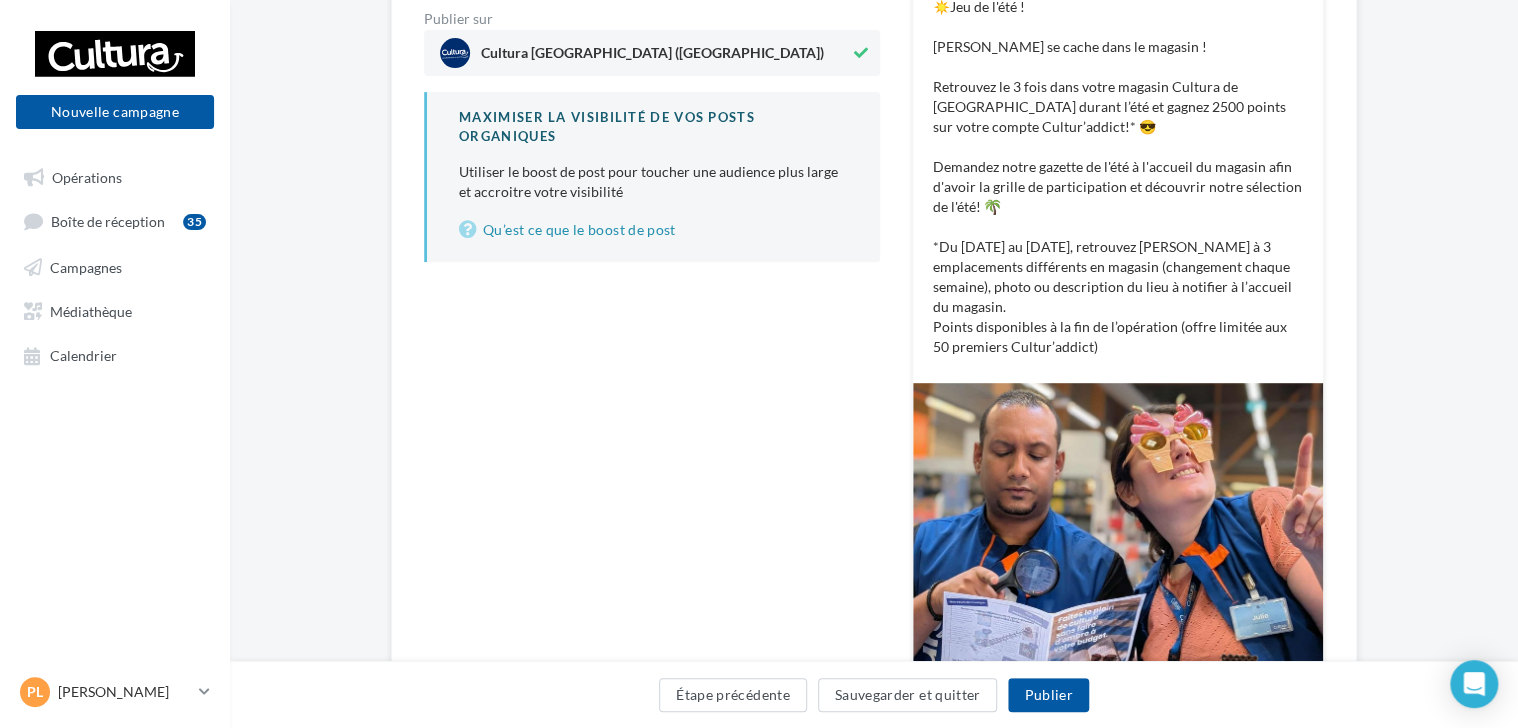 scroll, scrollTop: 294, scrollLeft: 0, axis: vertical 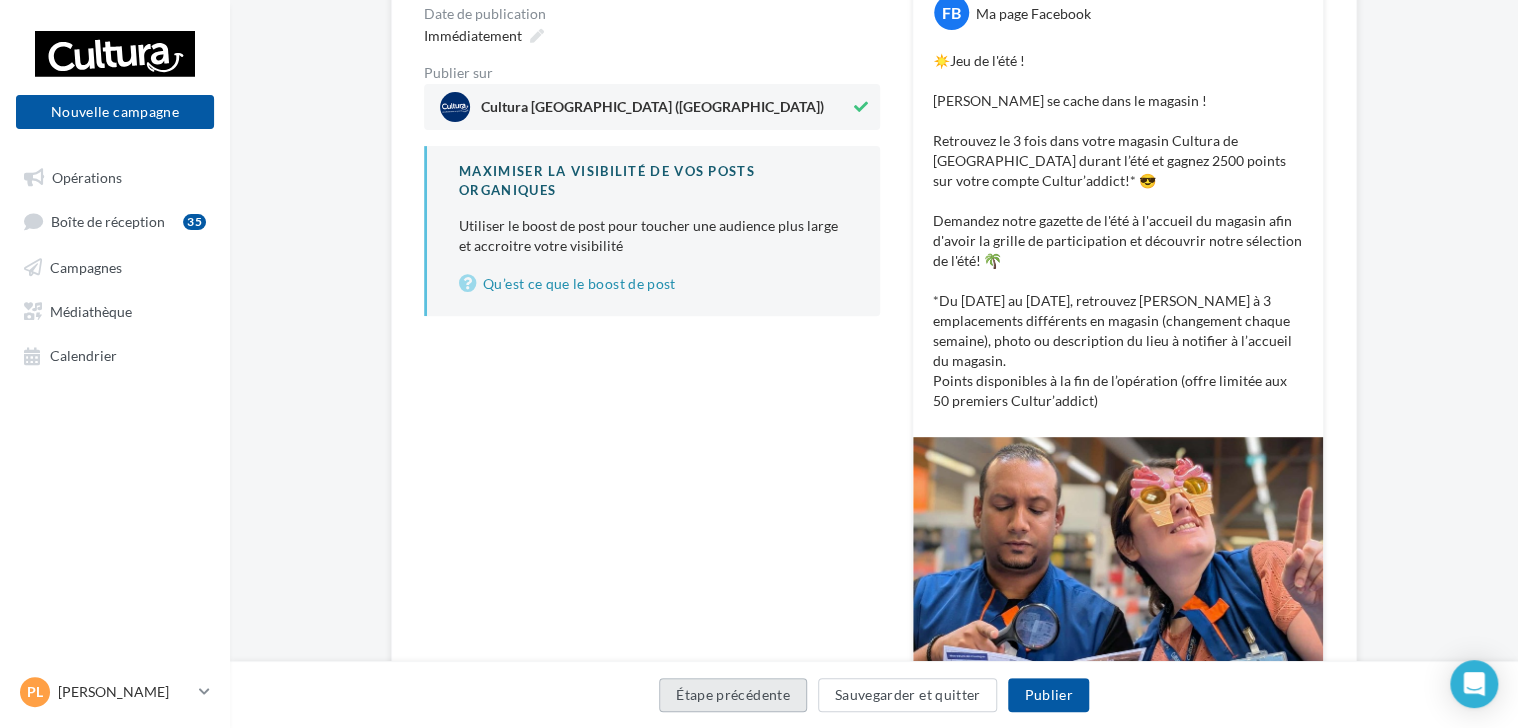 click on "Étape précédente" at bounding box center (733, 695) 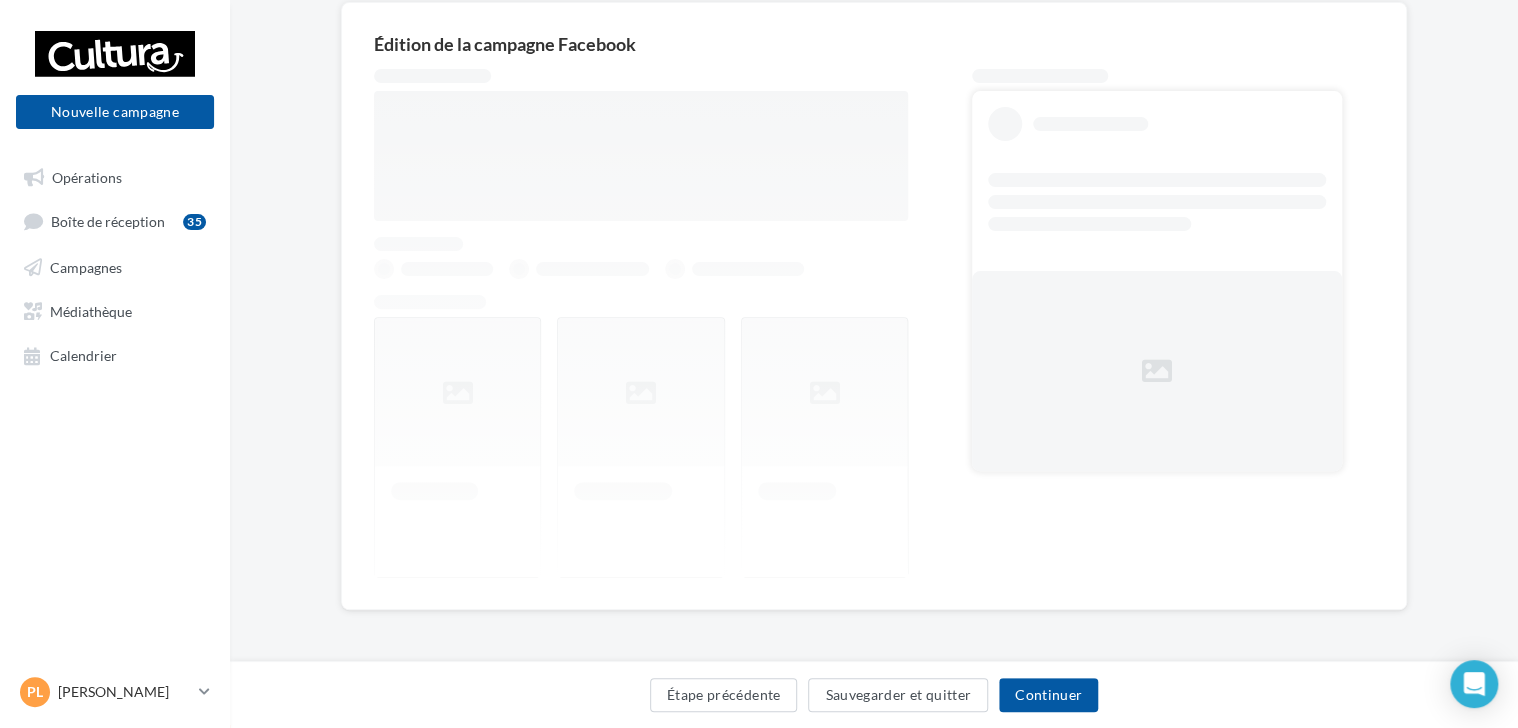 scroll, scrollTop: 165, scrollLeft: 0, axis: vertical 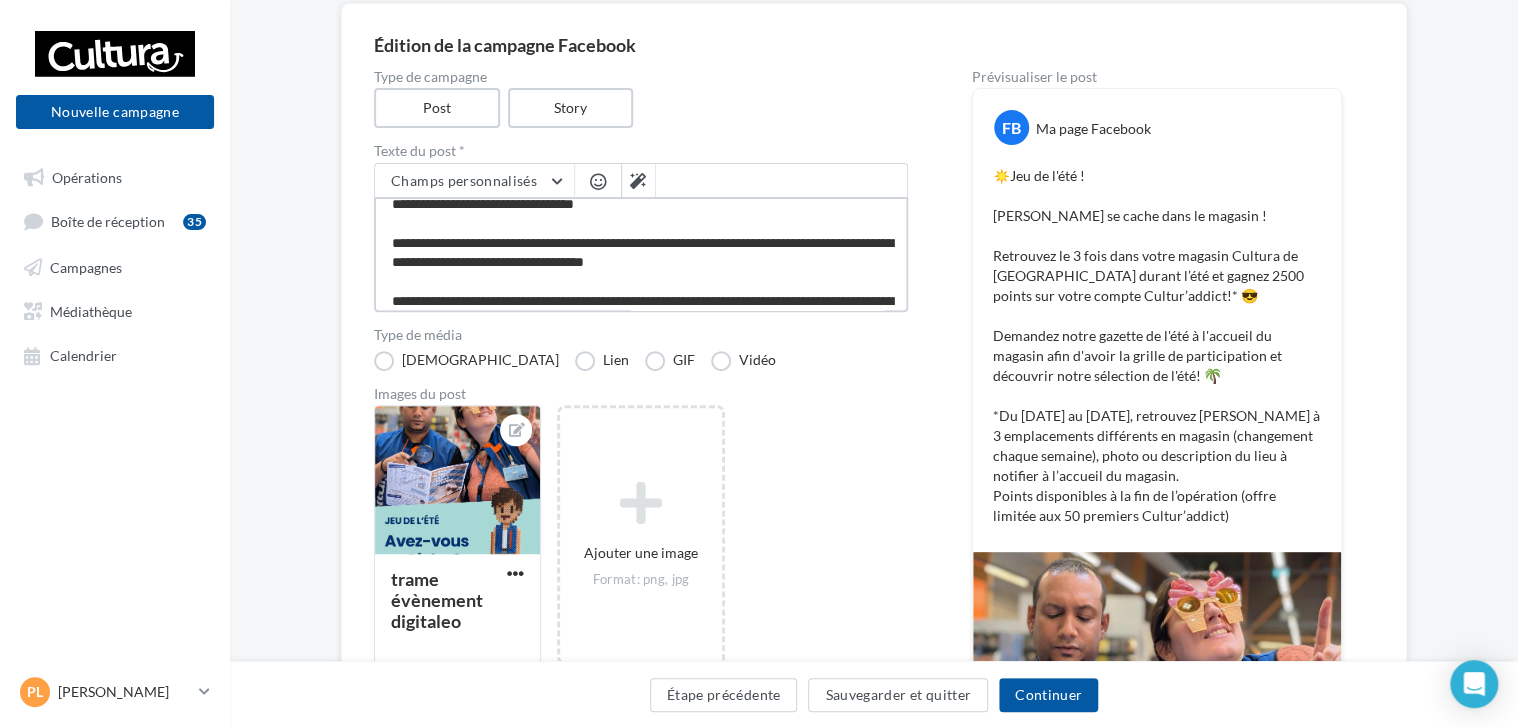 drag, startPoint x: 760, startPoint y: 242, endPoint x: 791, endPoint y: 244, distance: 31.06445 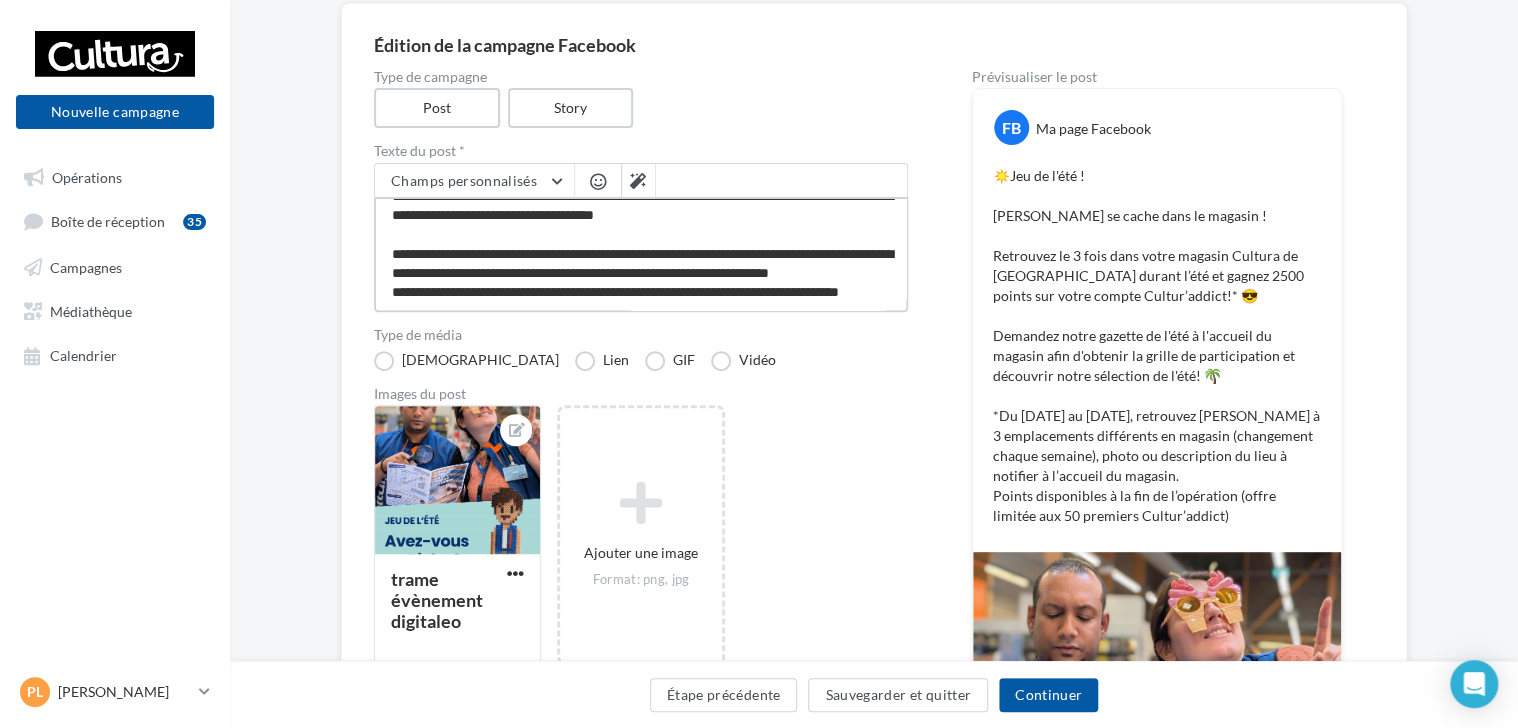 scroll, scrollTop: 212, scrollLeft: 0, axis: vertical 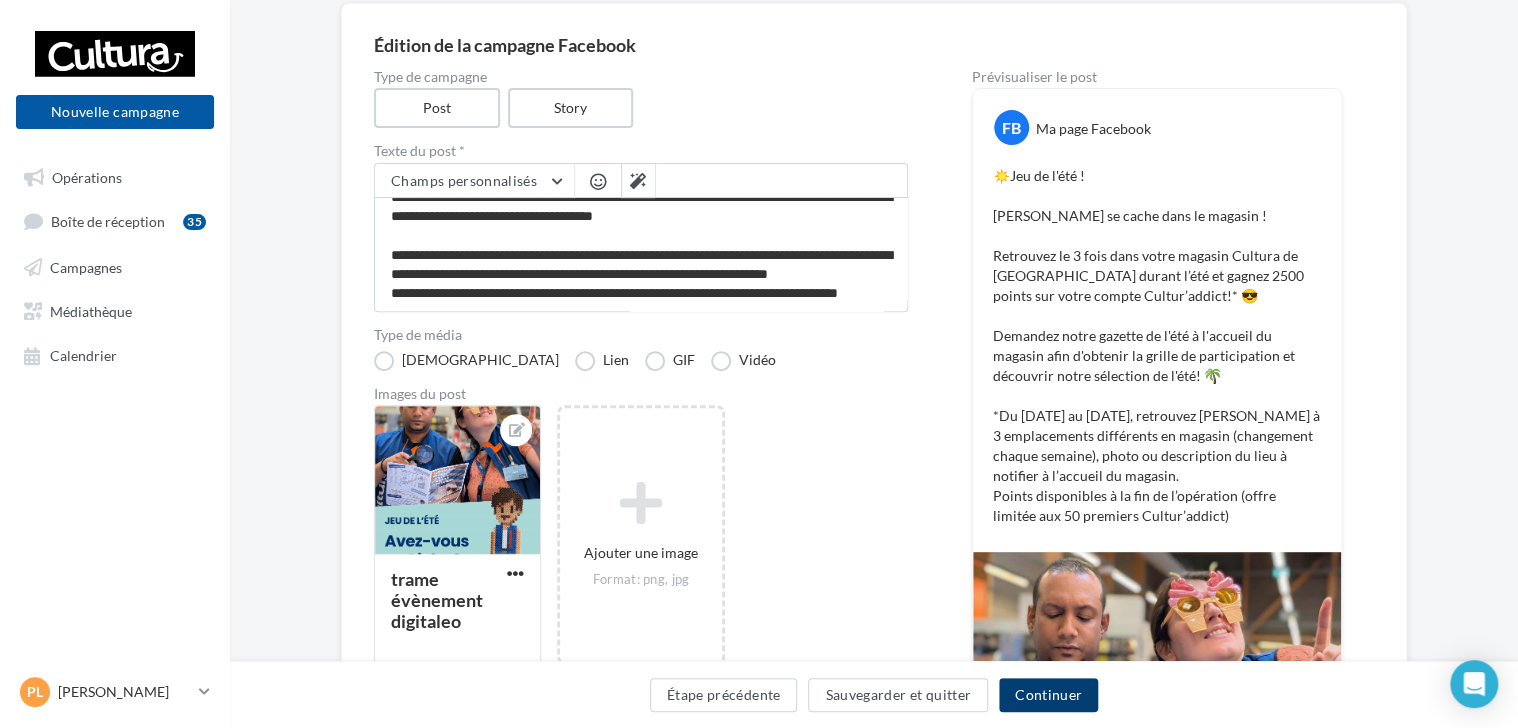click on "Continuer" at bounding box center (1048, 695) 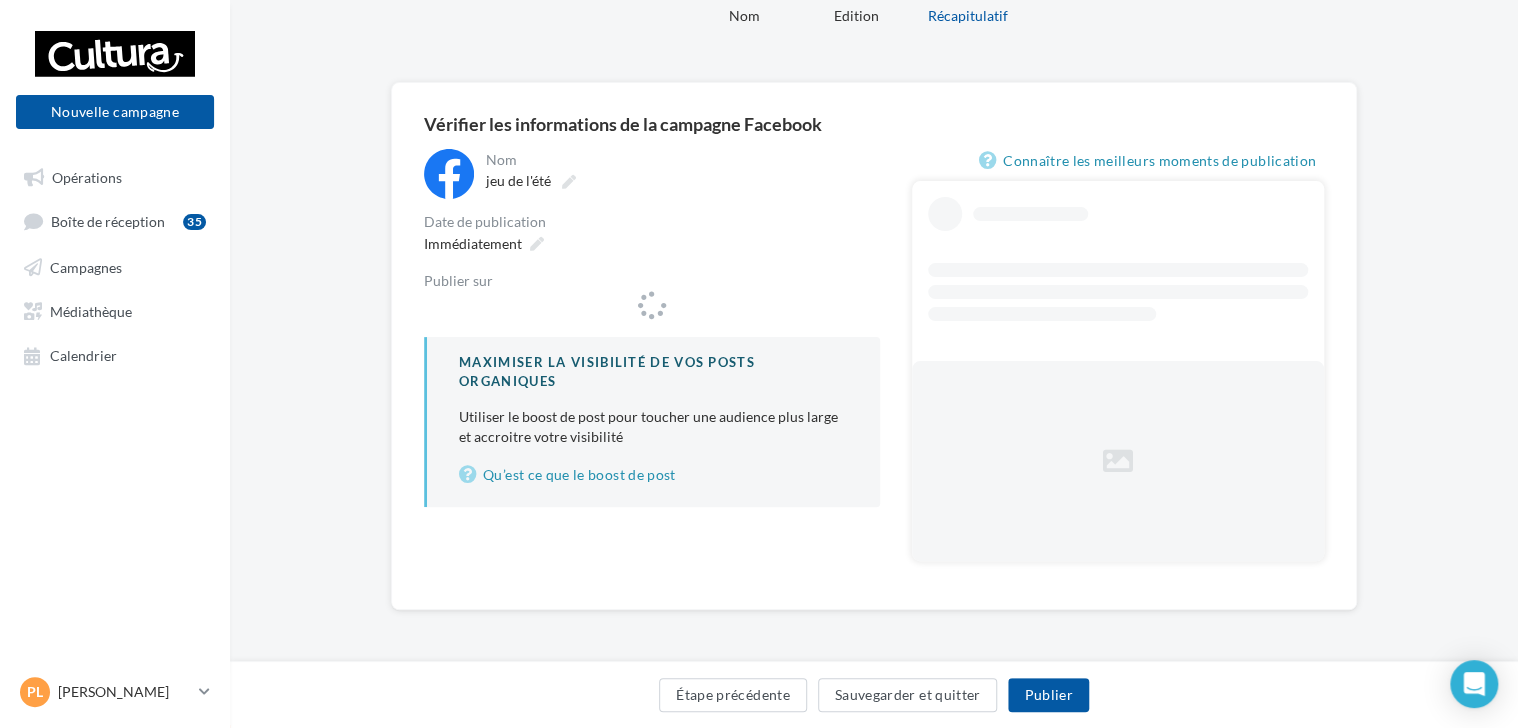 scroll, scrollTop: 0, scrollLeft: 0, axis: both 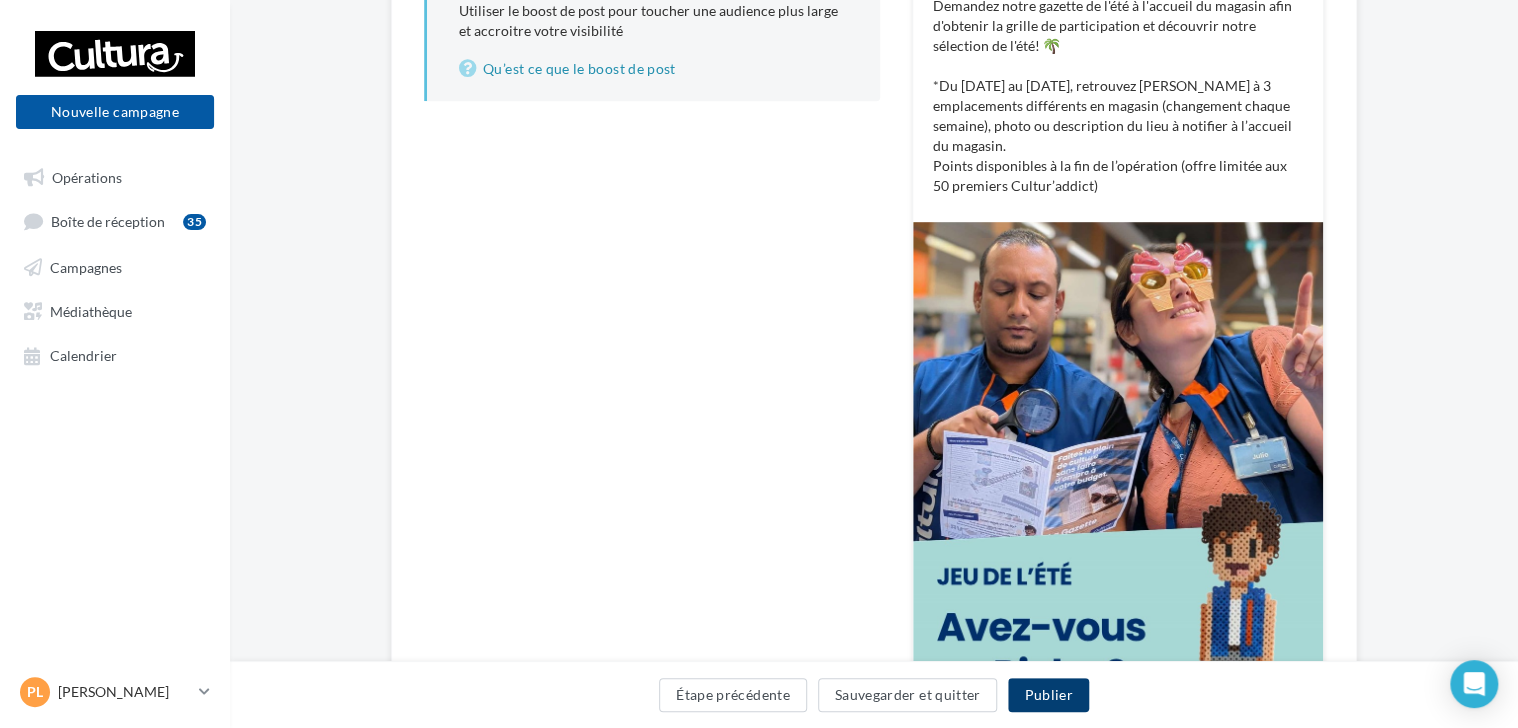 click on "Publier" at bounding box center [1048, 695] 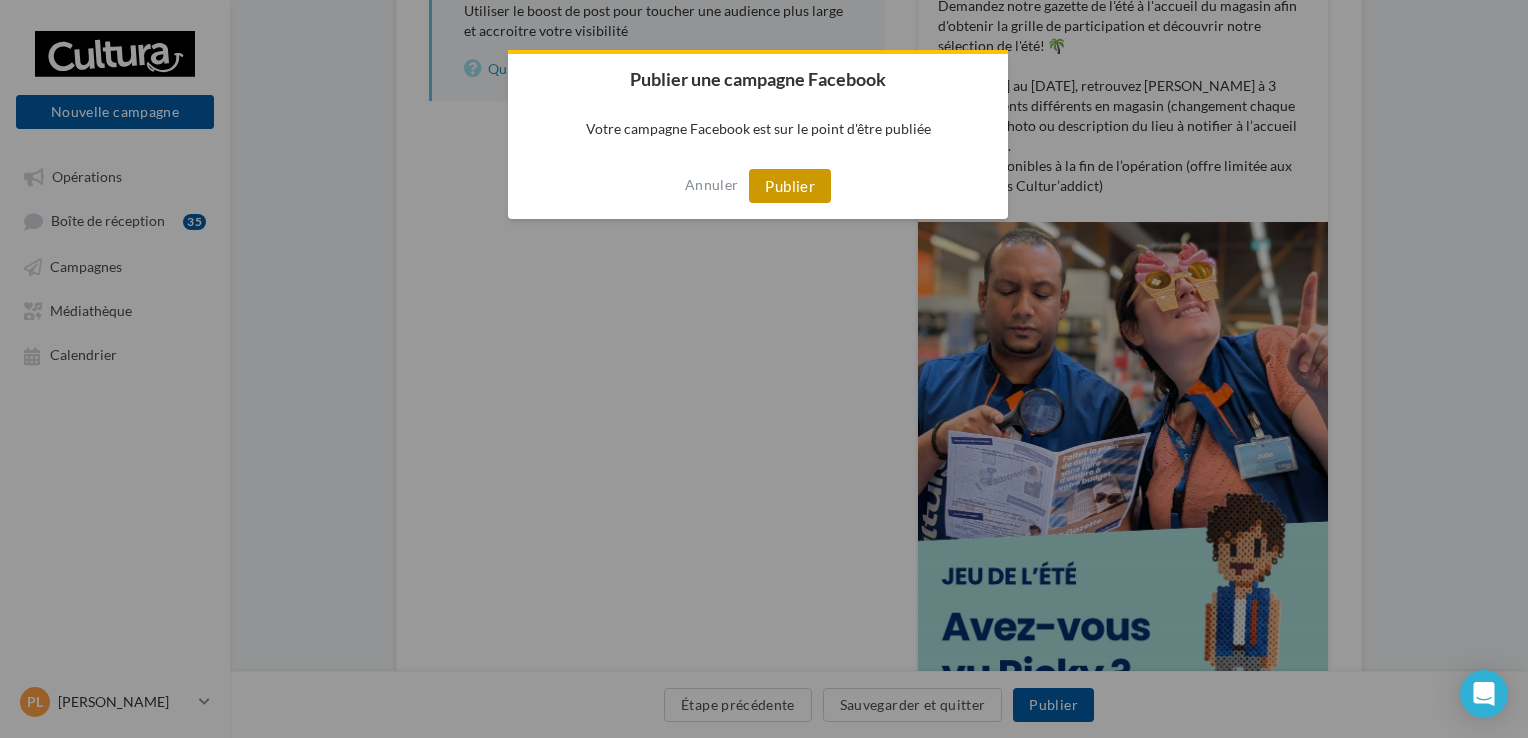 click on "Publier" at bounding box center (790, 186) 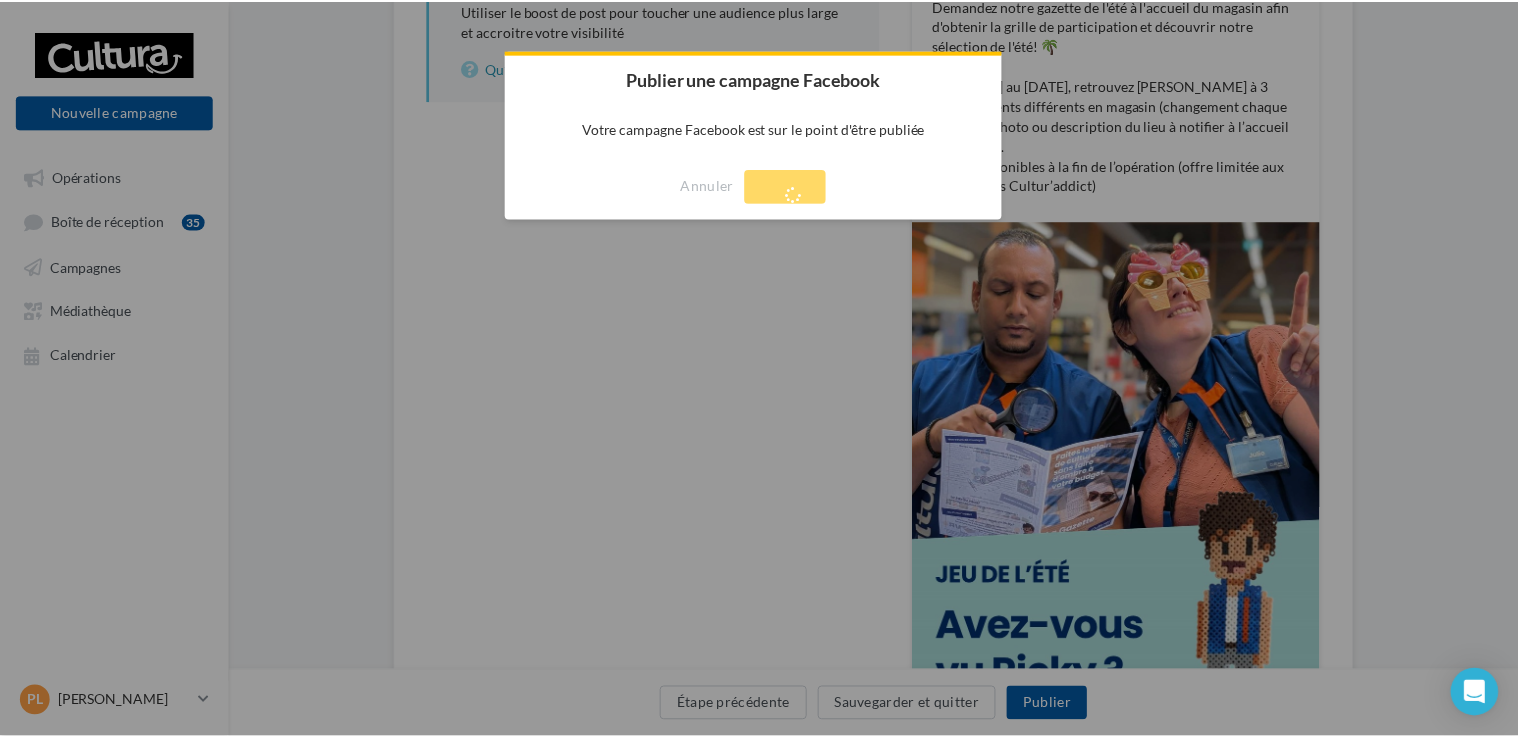 scroll, scrollTop: 32, scrollLeft: 0, axis: vertical 